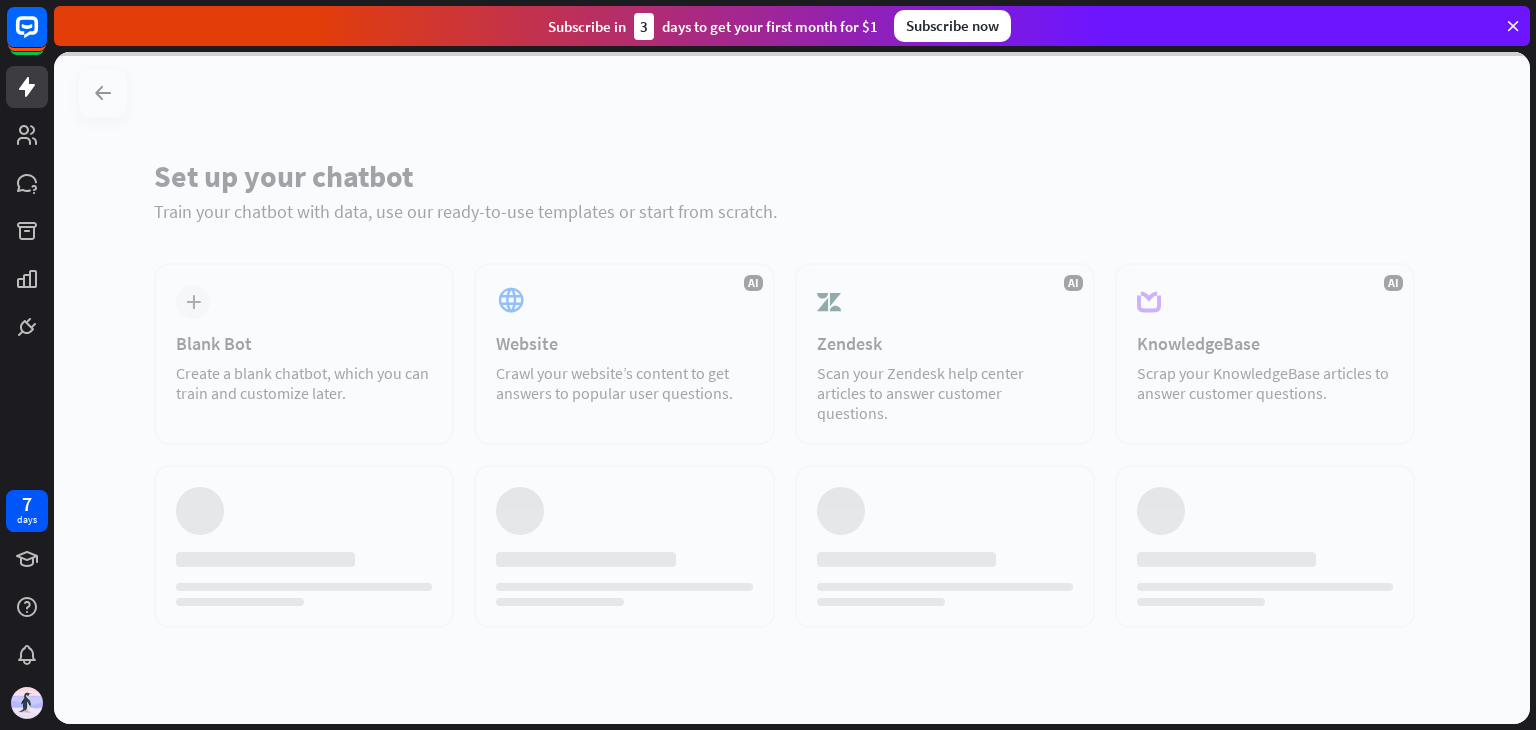 scroll, scrollTop: 0, scrollLeft: 0, axis: both 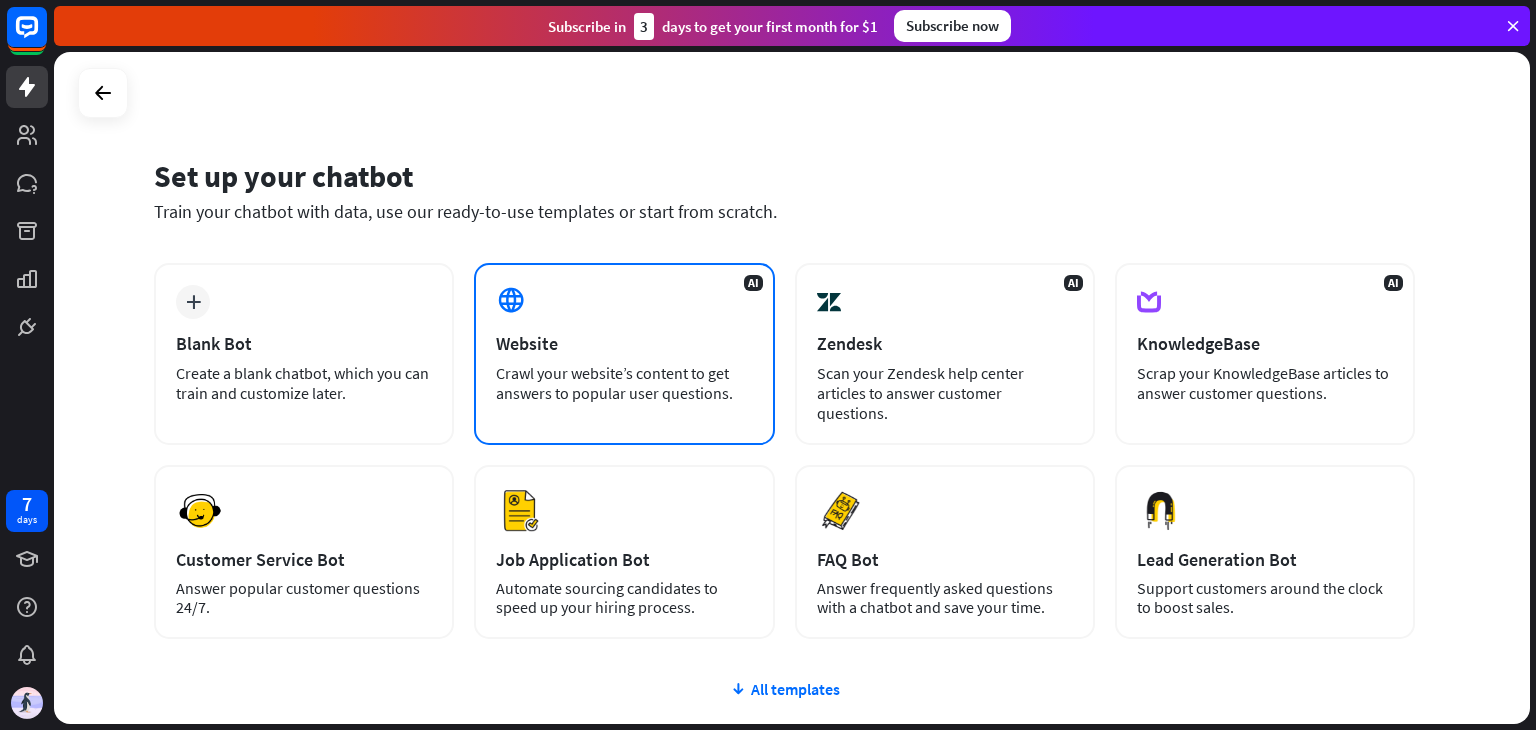 click on "AI     Website
Crawl your website’s content to get answers to
popular user questions." at bounding box center [624, 354] 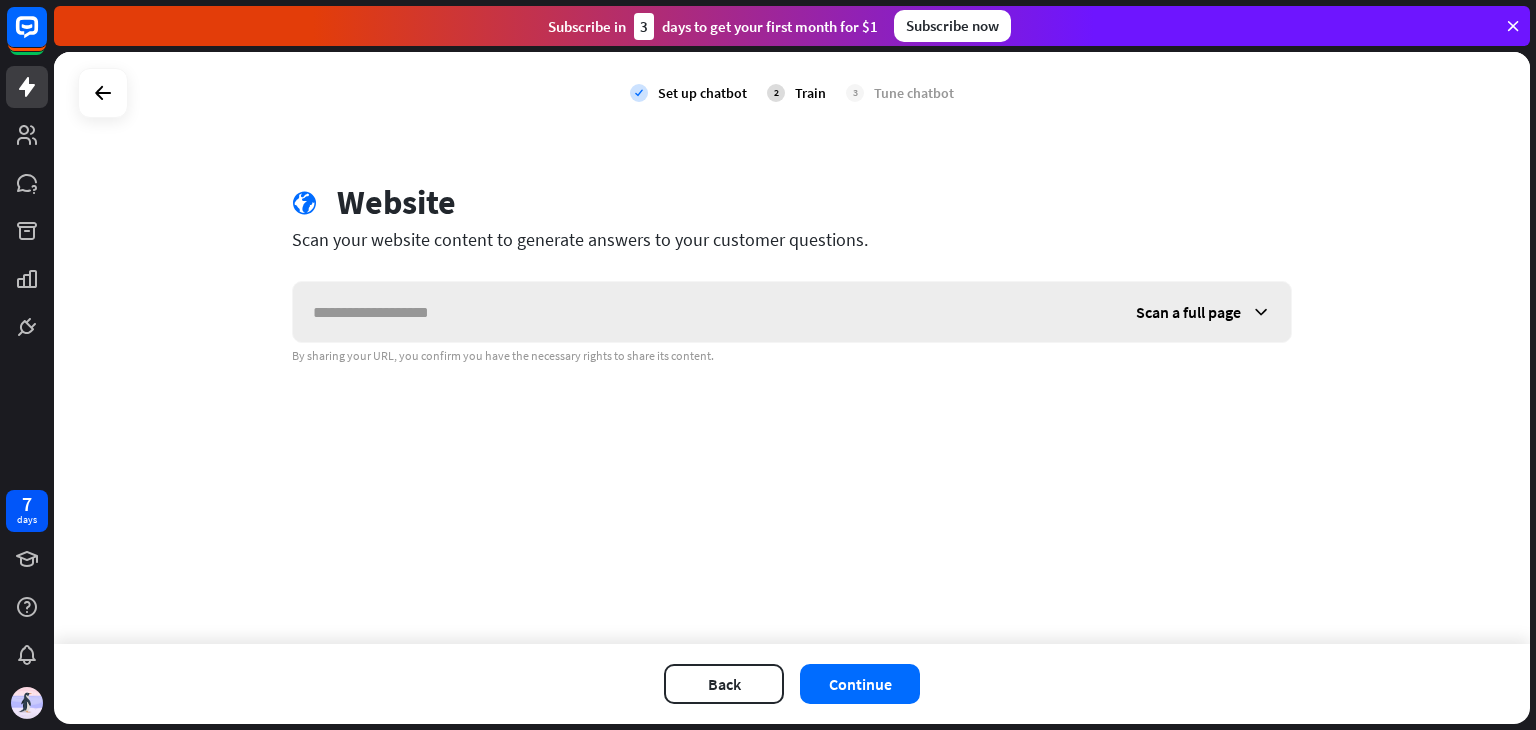 click at bounding box center (704, 312) 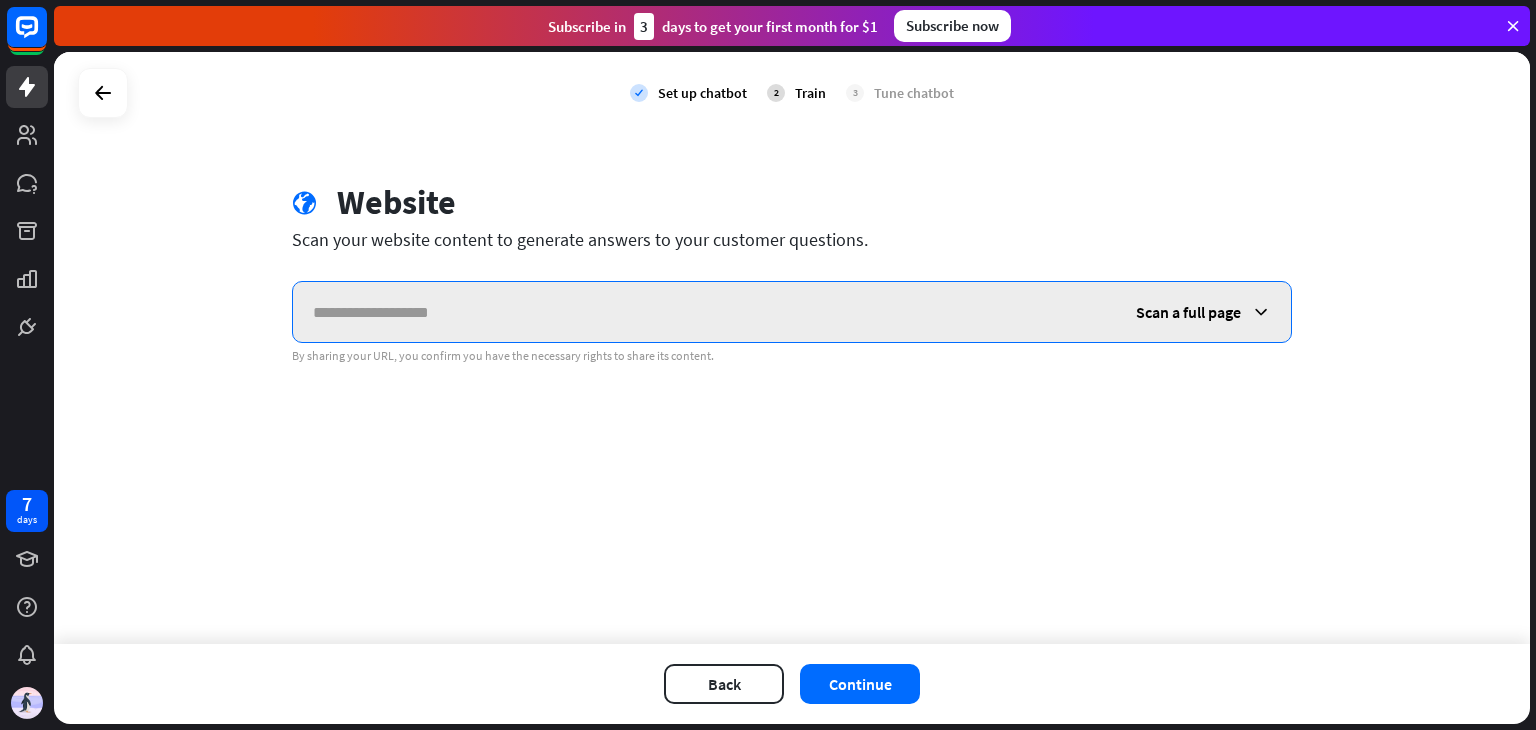 click at bounding box center [704, 312] 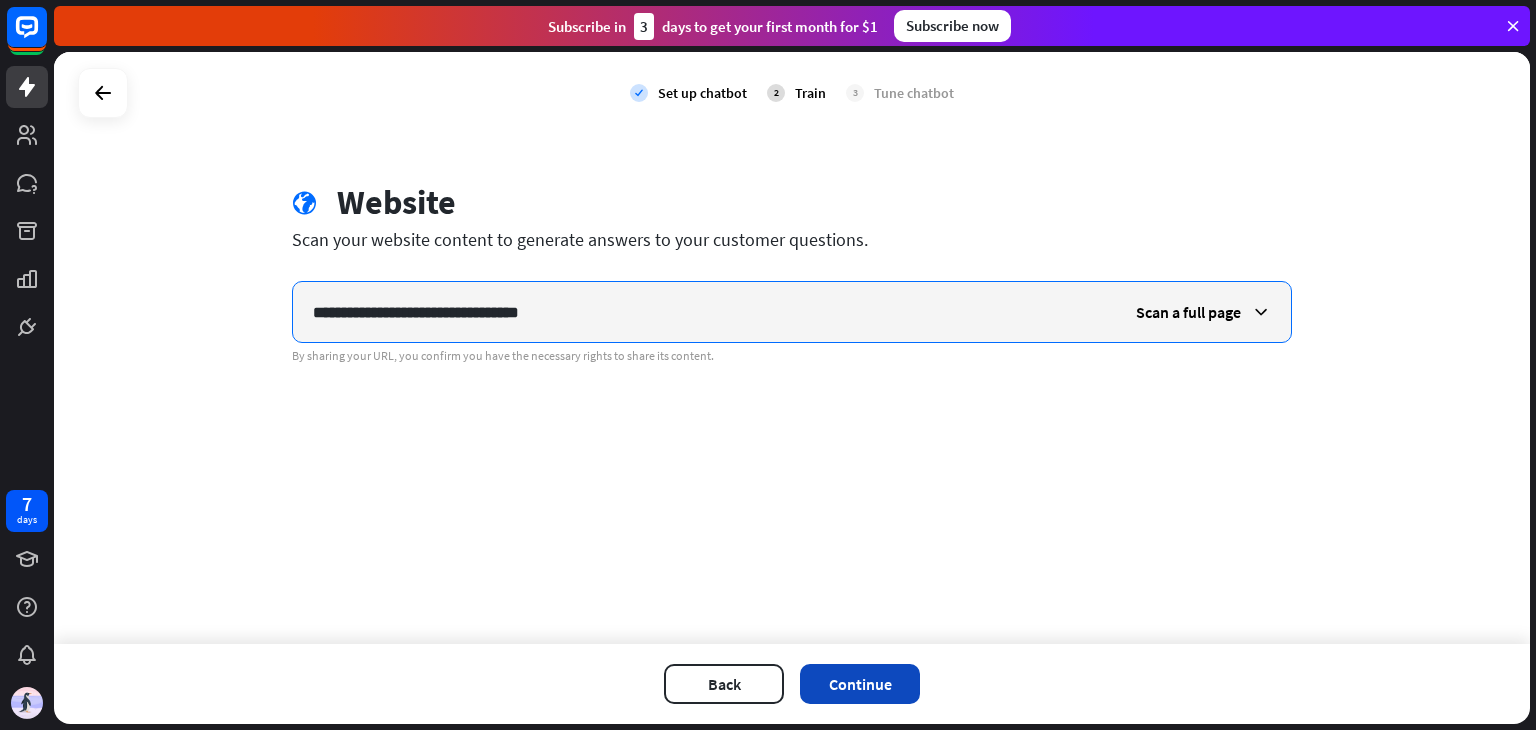 type on "**********" 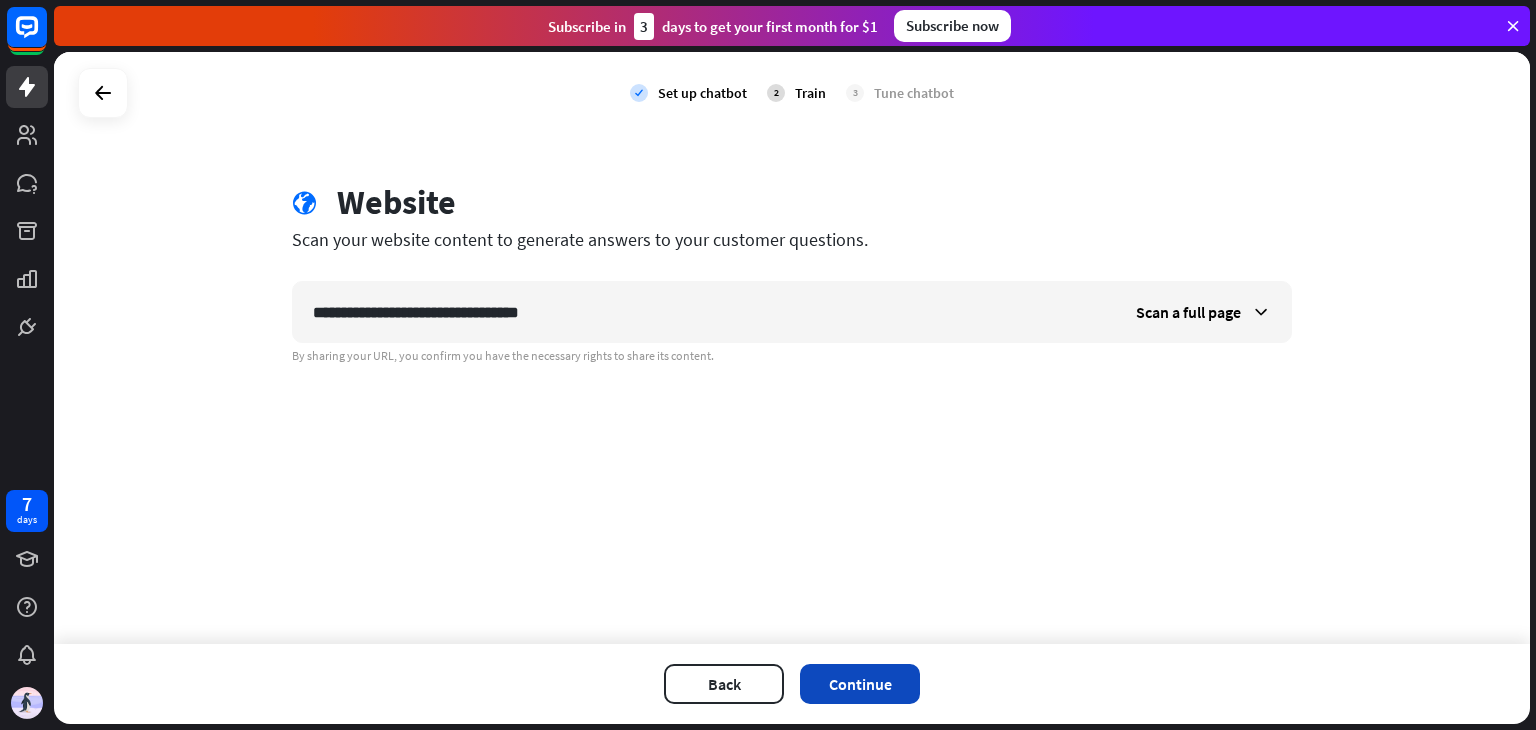 click on "Continue" at bounding box center [860, 684] 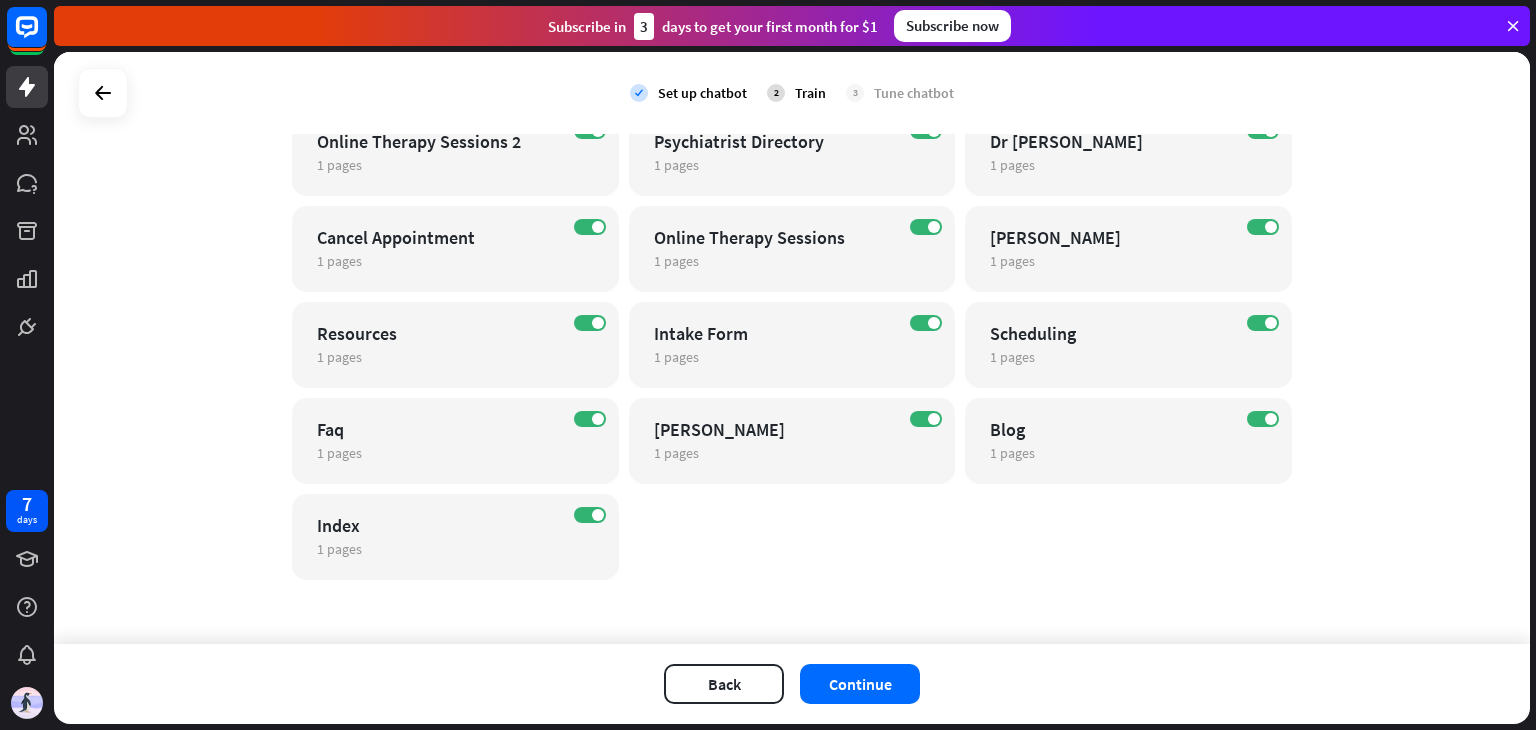 scroll, scrollTop: 0, scrollLeft: 0, axis: both 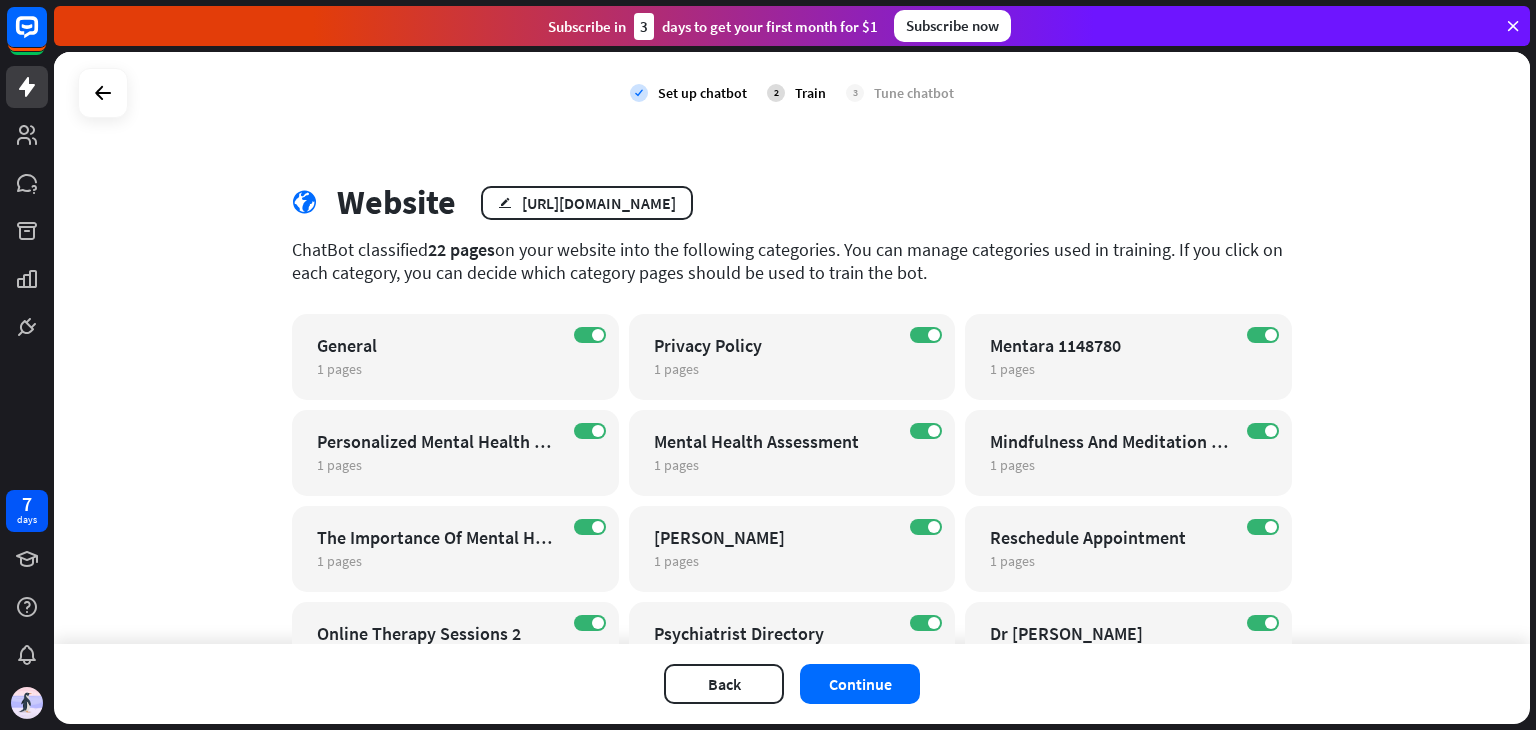 click on "Tune chatbot" at bounding box center (914, 93) 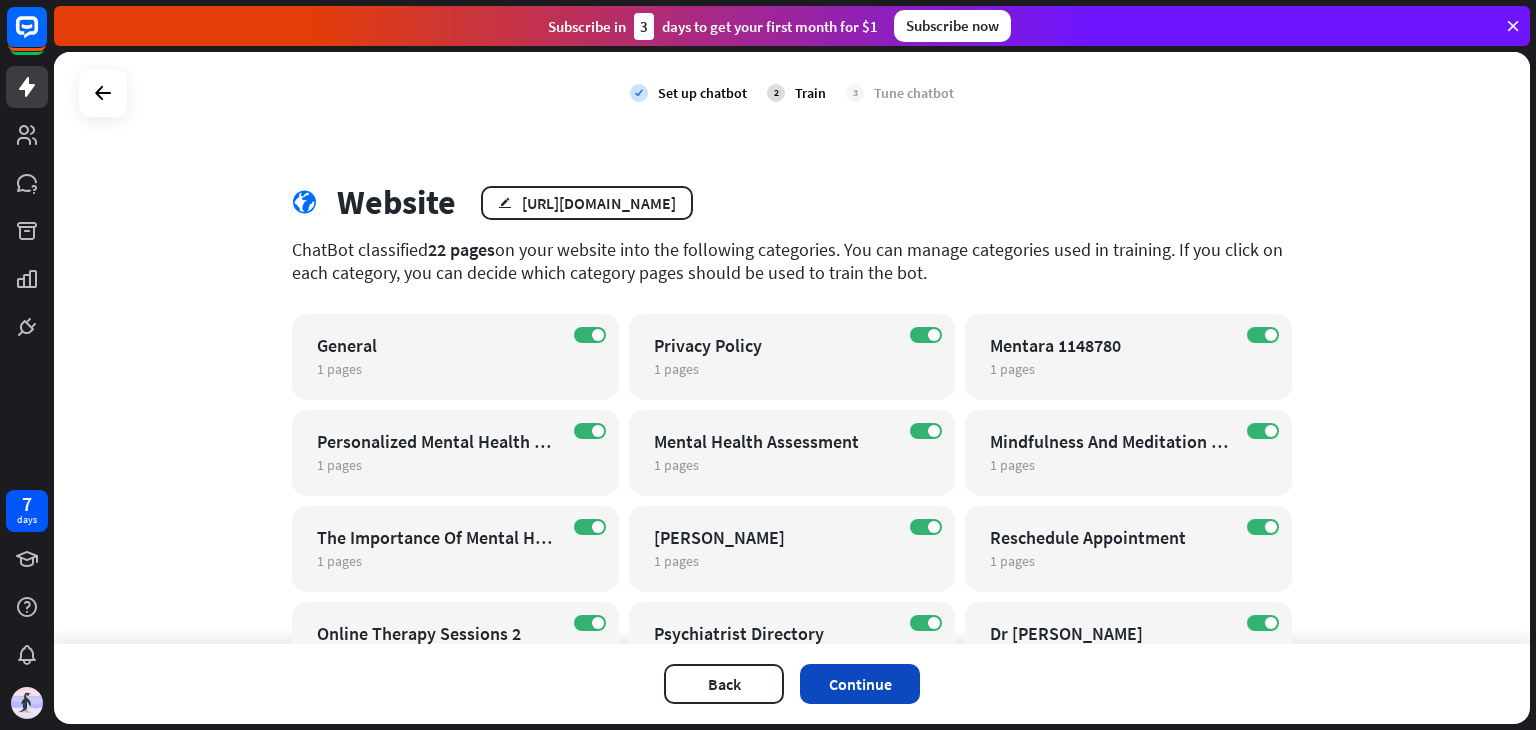 click on "Continue" at bounding box center [860, 684] 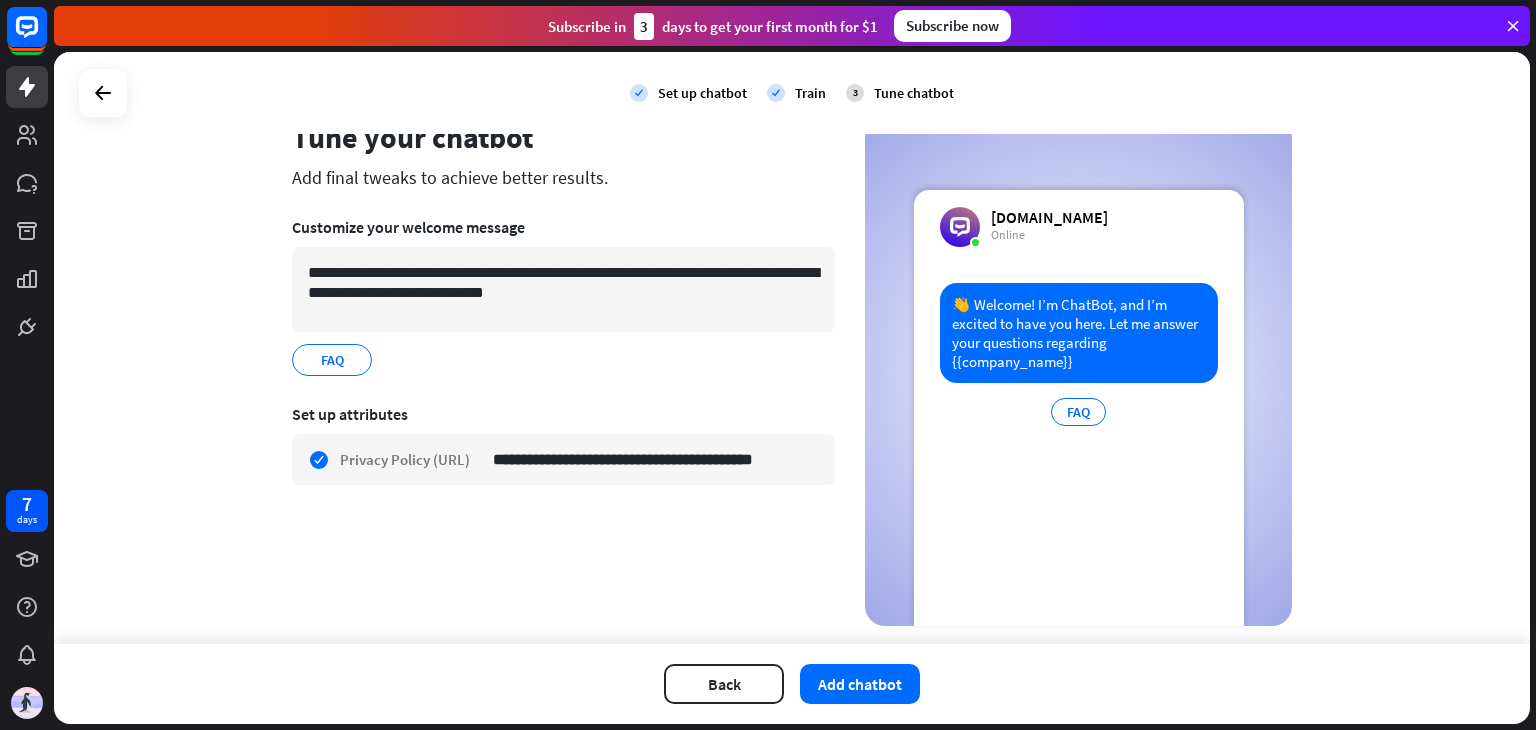 scroll, scrollTop: 70, scrollLeft: 0, axis: vertical 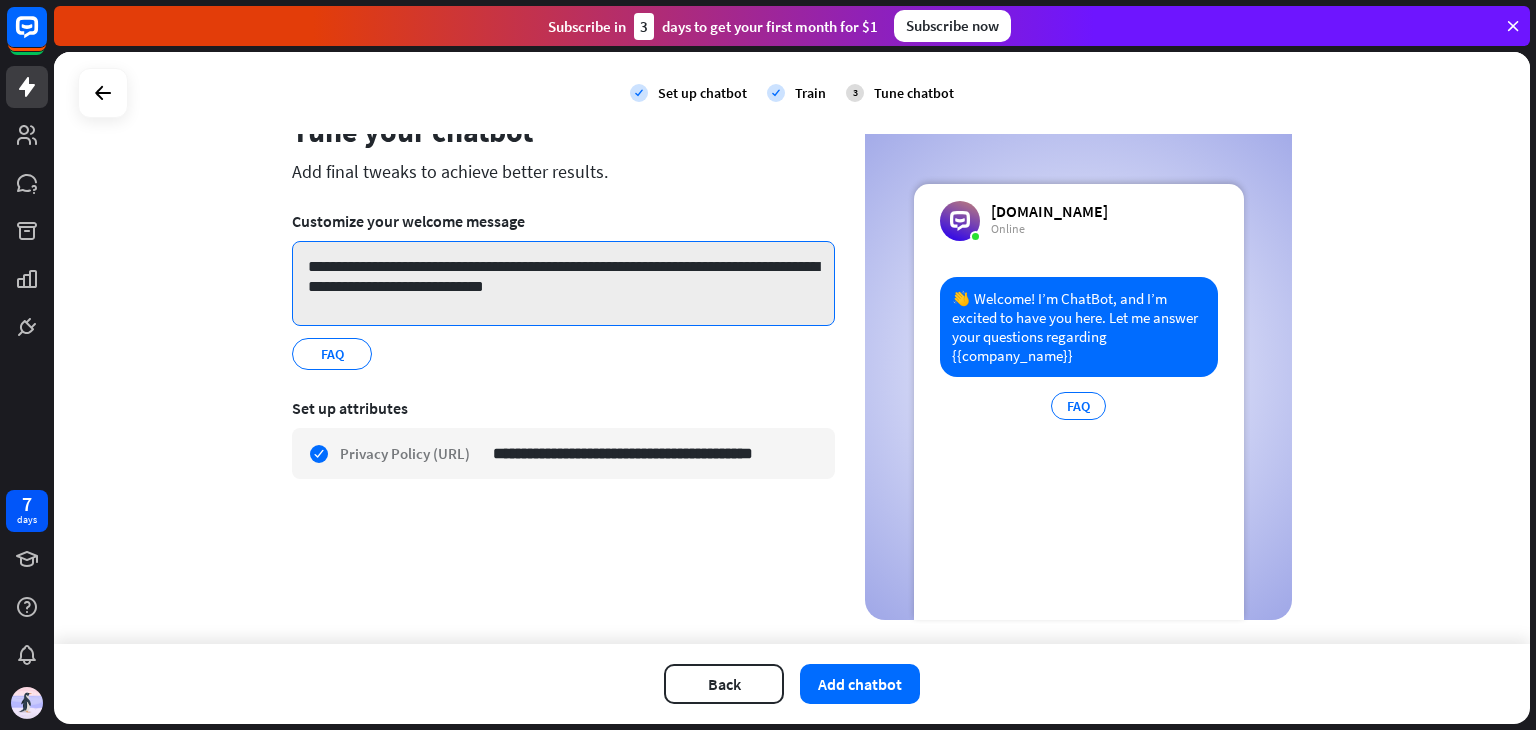 drag, startPoint x: 409, startPoint y: 263, endPoint x: 528, endPoint y: 277, distance: 119.8207 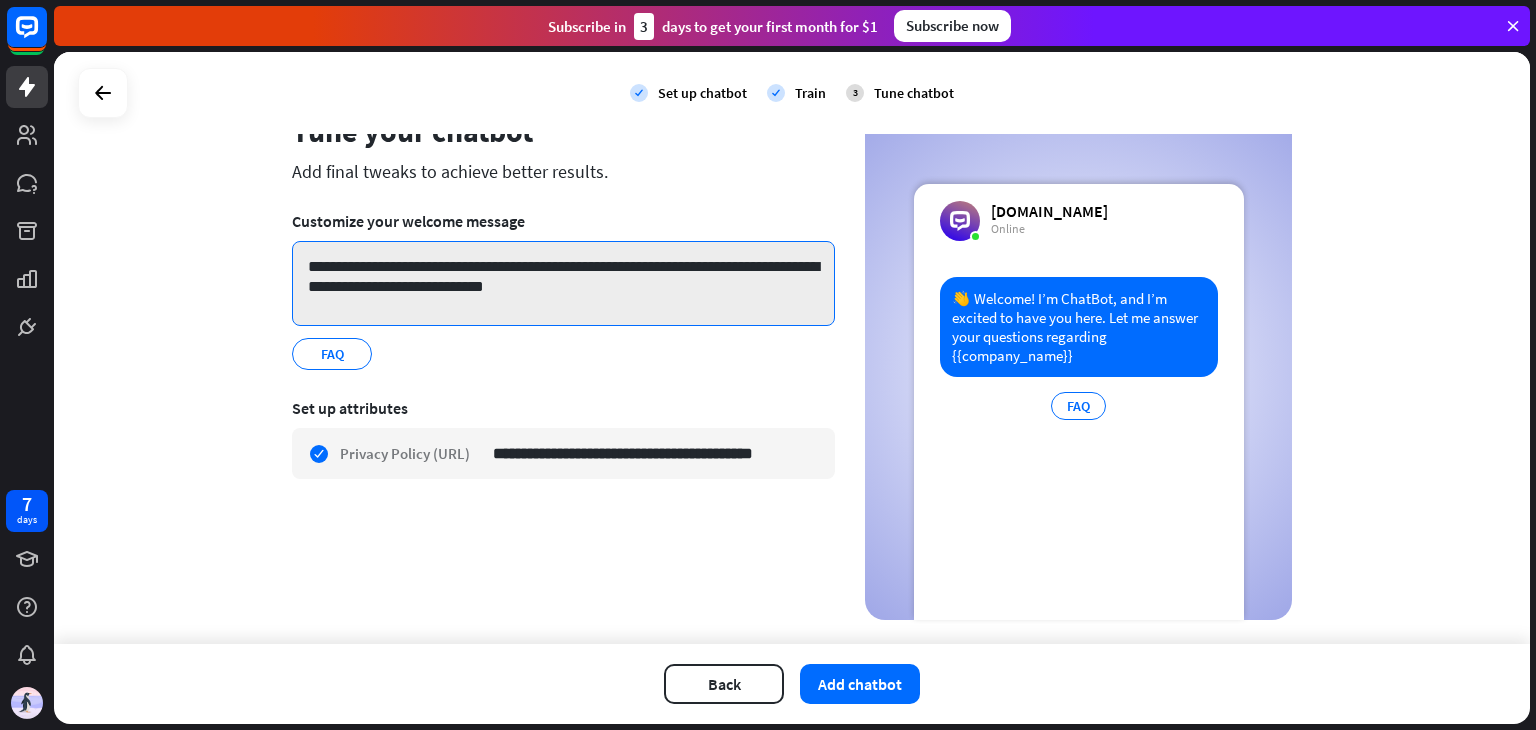 click on "**********" at bounding box center (563, 283) 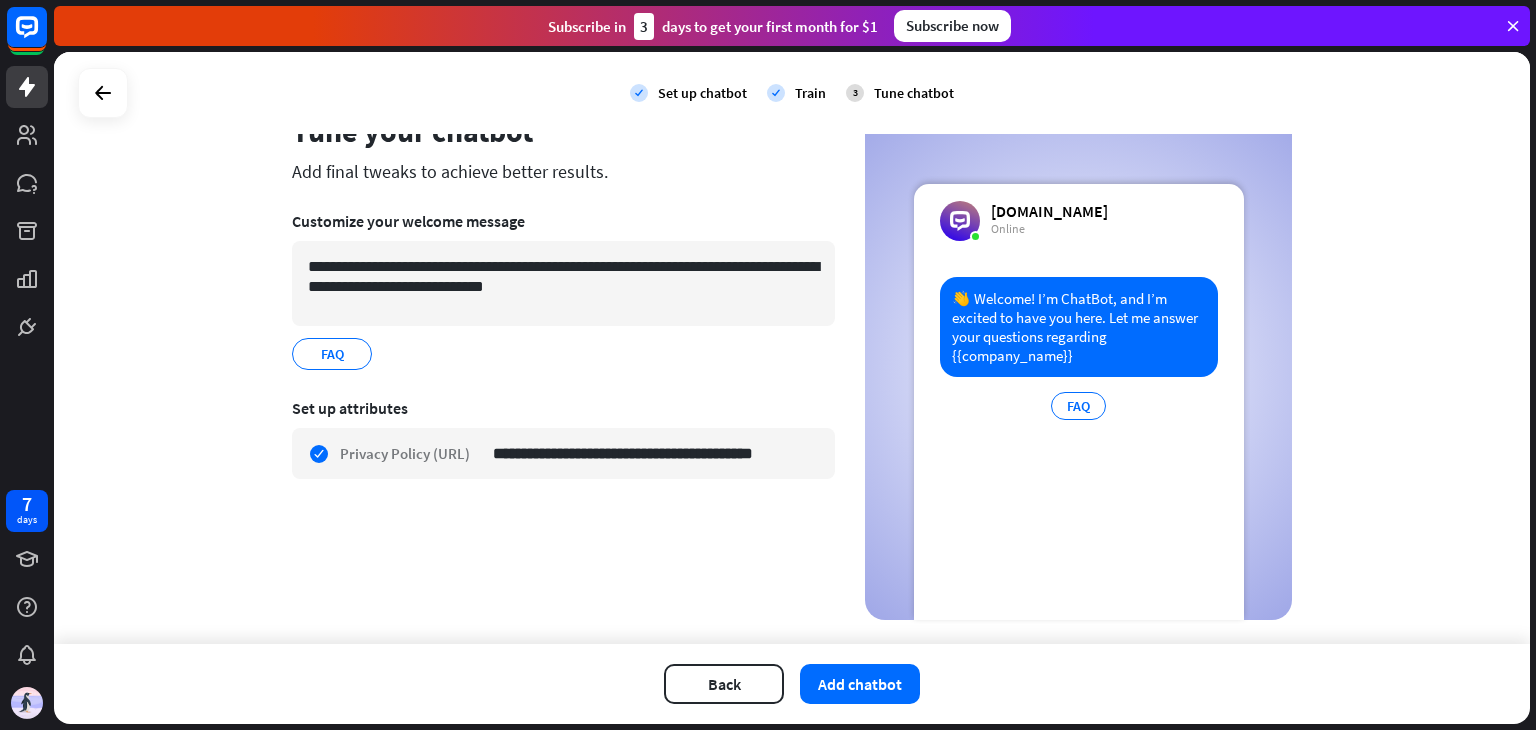 click on "FAQ
edit" at bounding box center (563, 354) 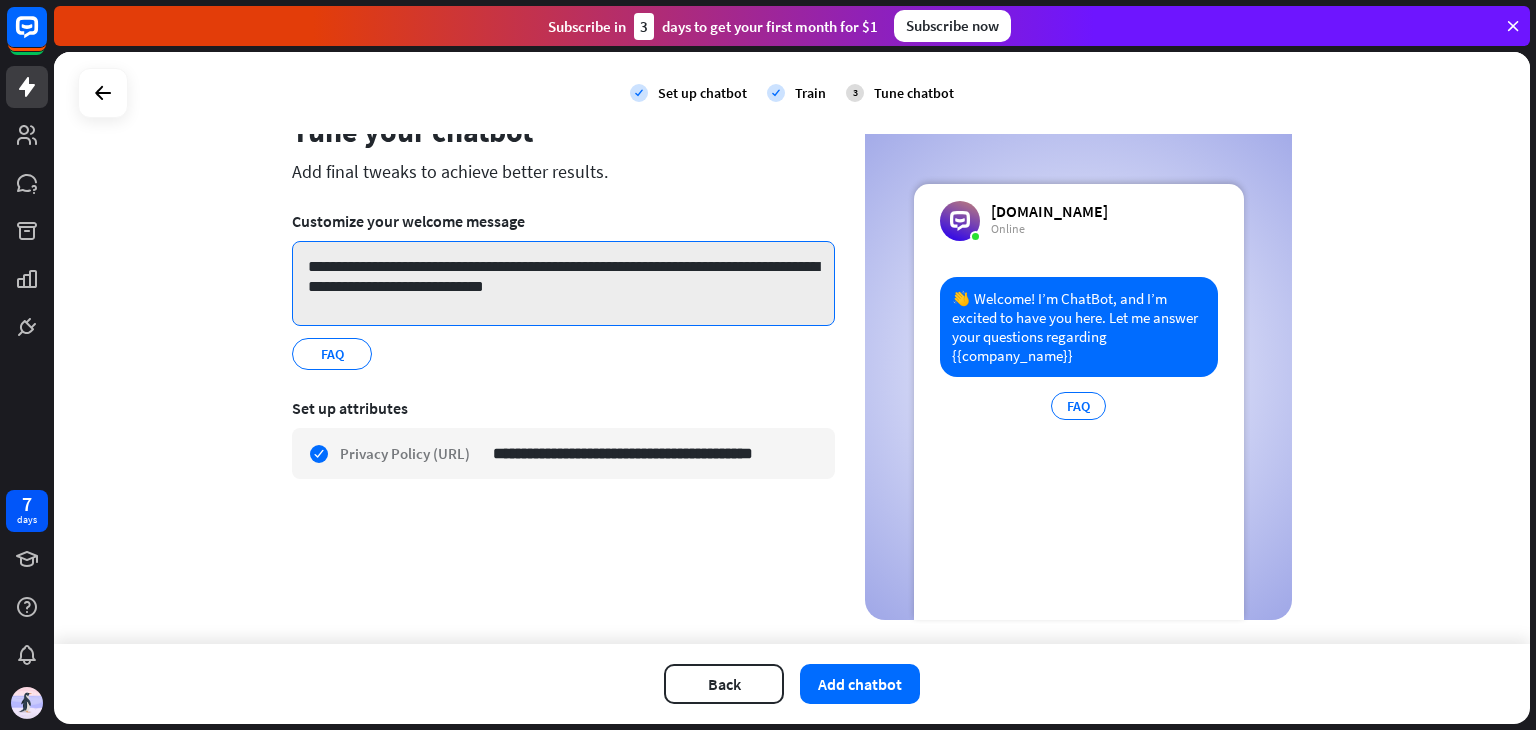 click on "**********" at bounding box center (563, 283) 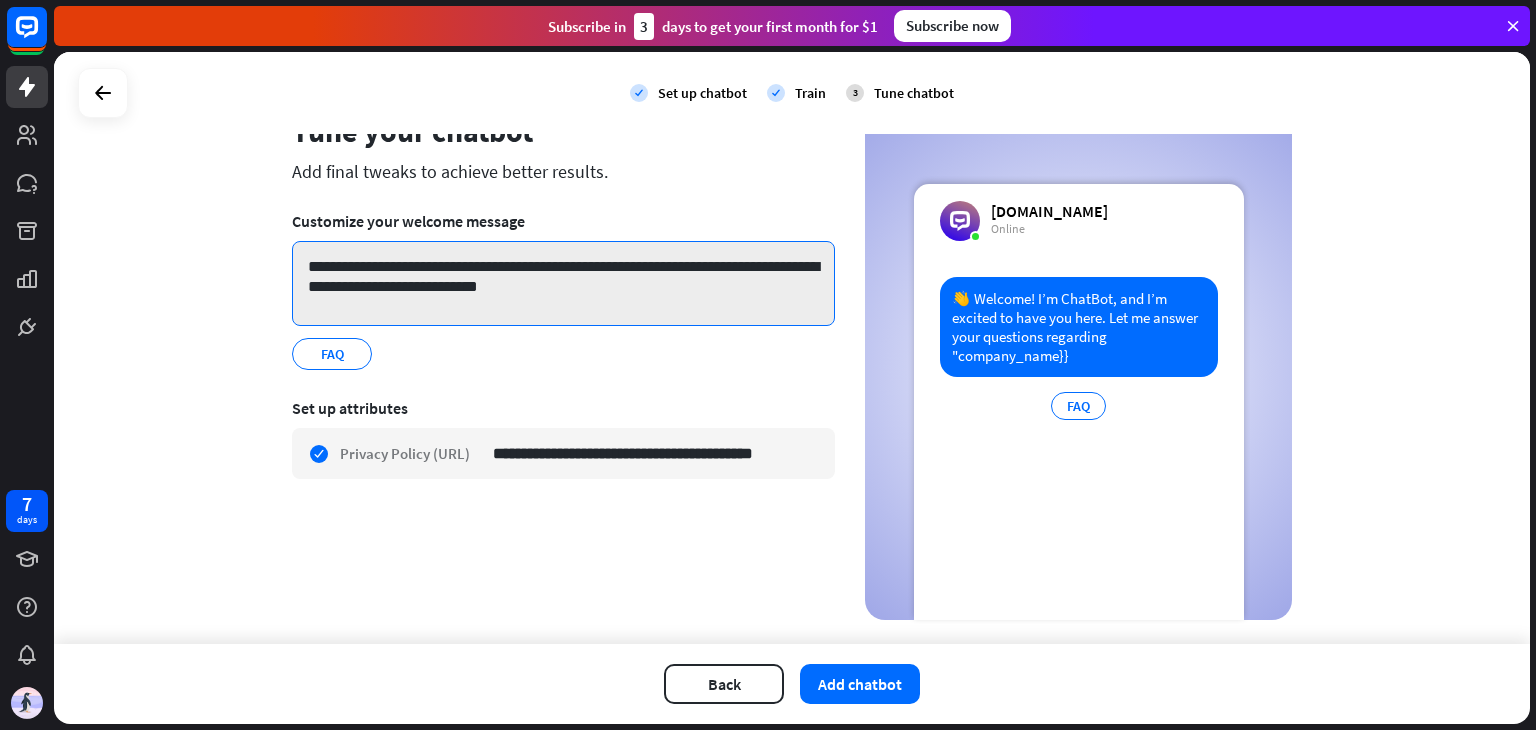 click on "**********" at bounding box center (563, 283) 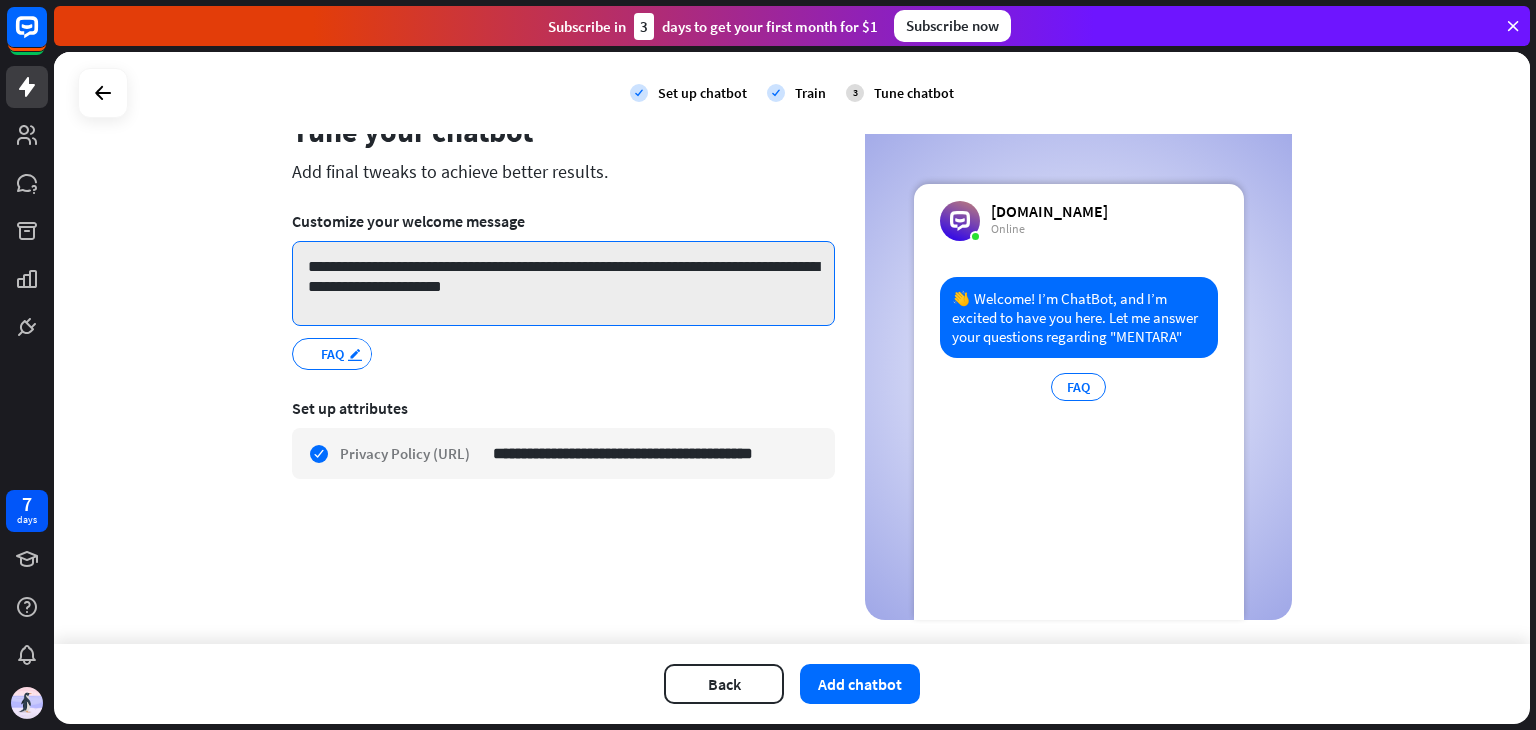 type on "**********" 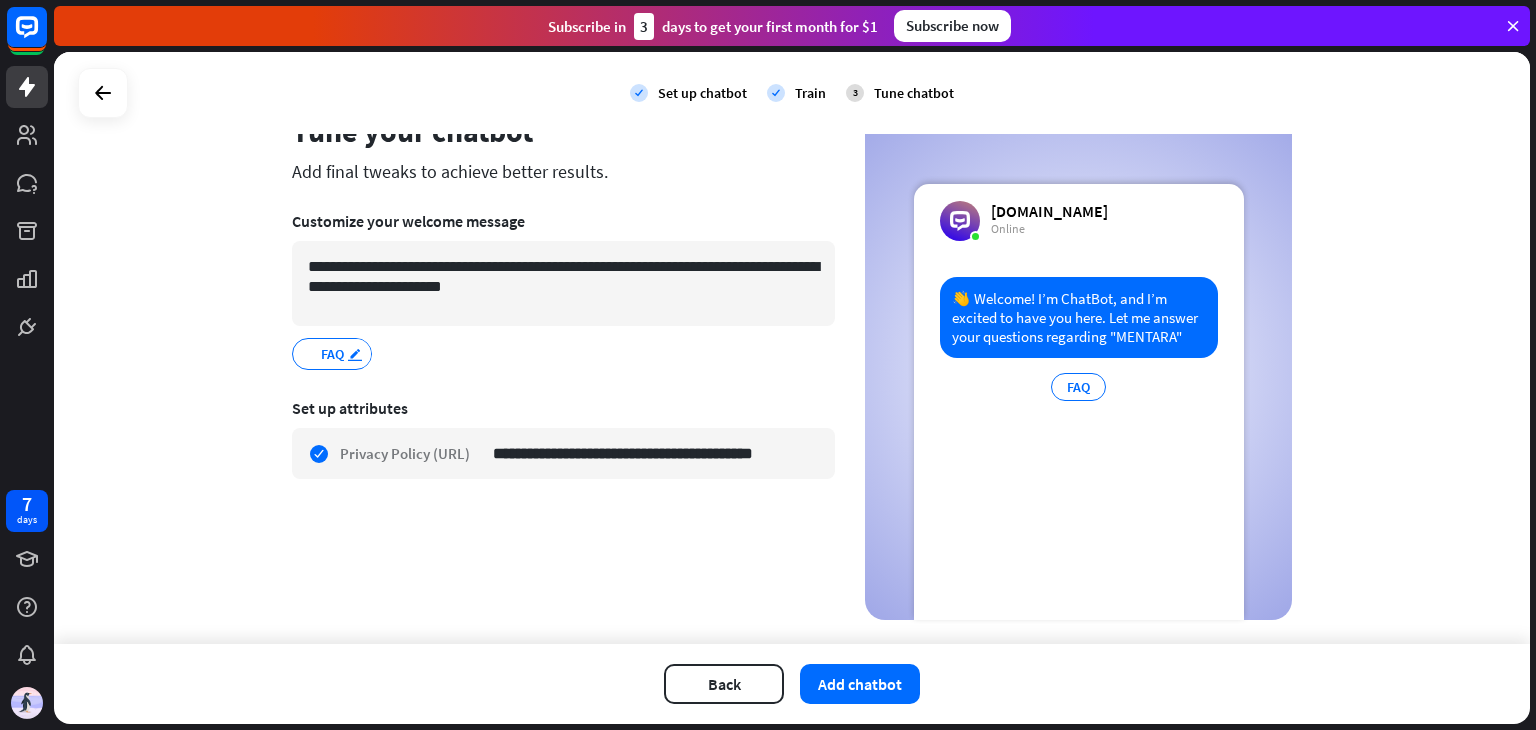 click on "edit" at bounding box center (358, 353) 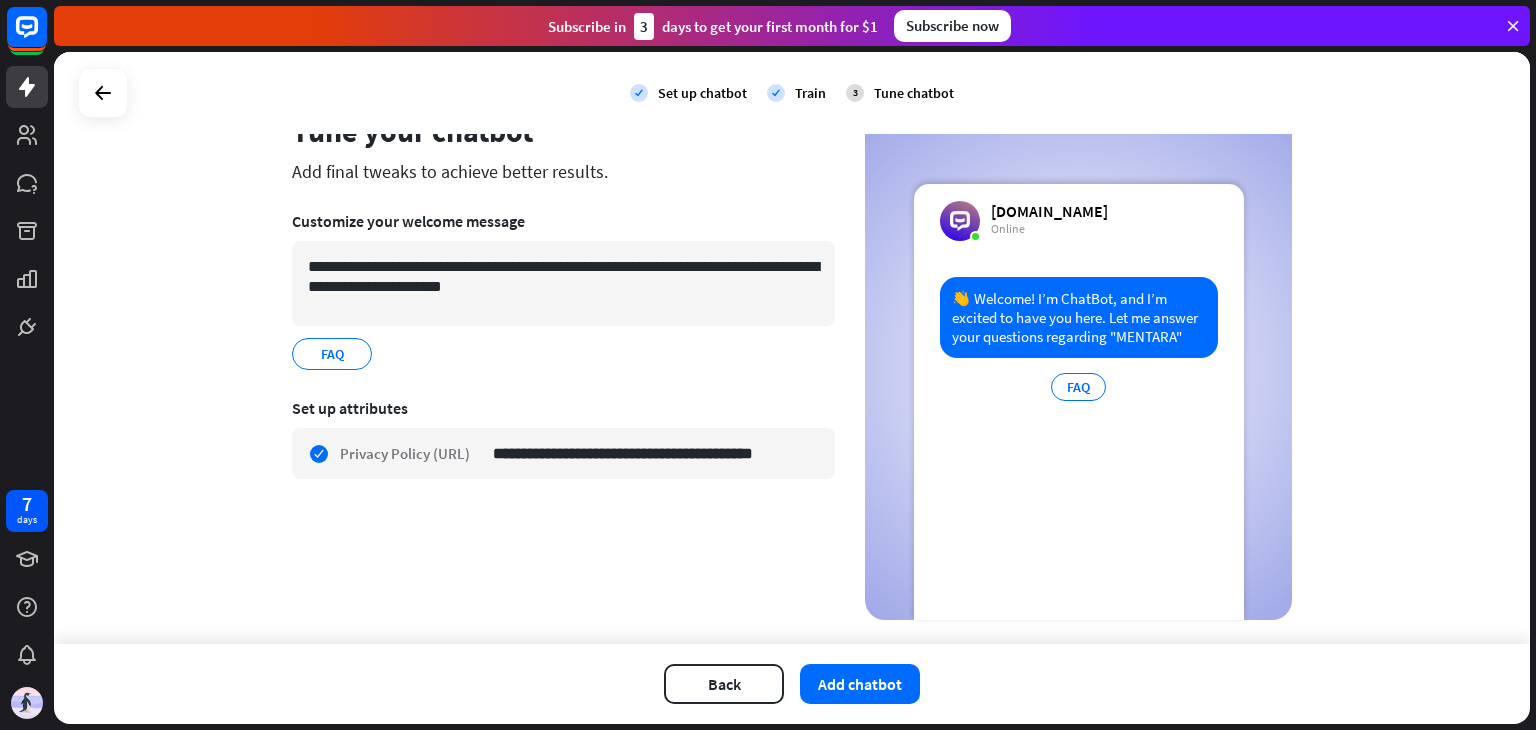 click on "FAQ
edit" at bounding box center (563, 354) 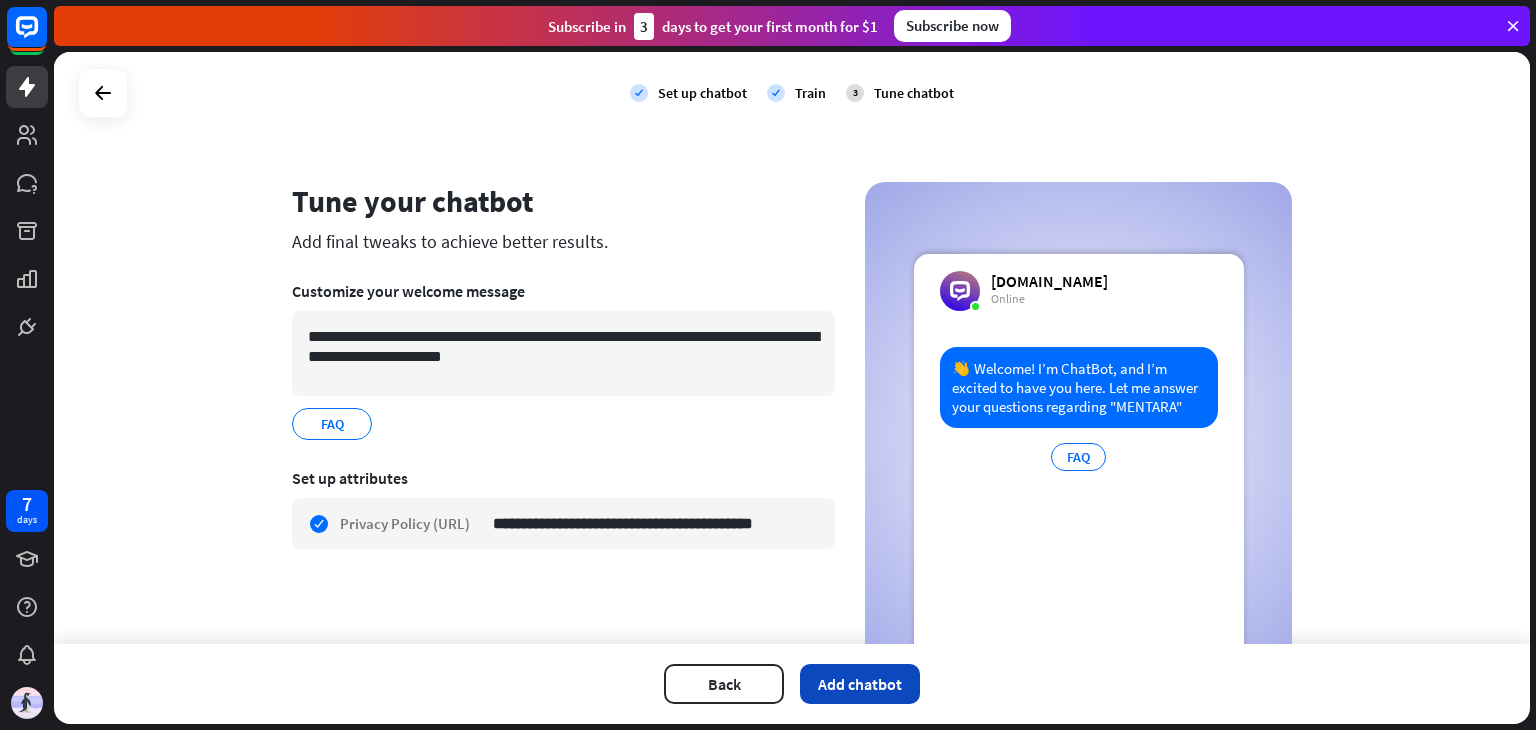 click on "Add chatbot" at bounding box center (860, 684) 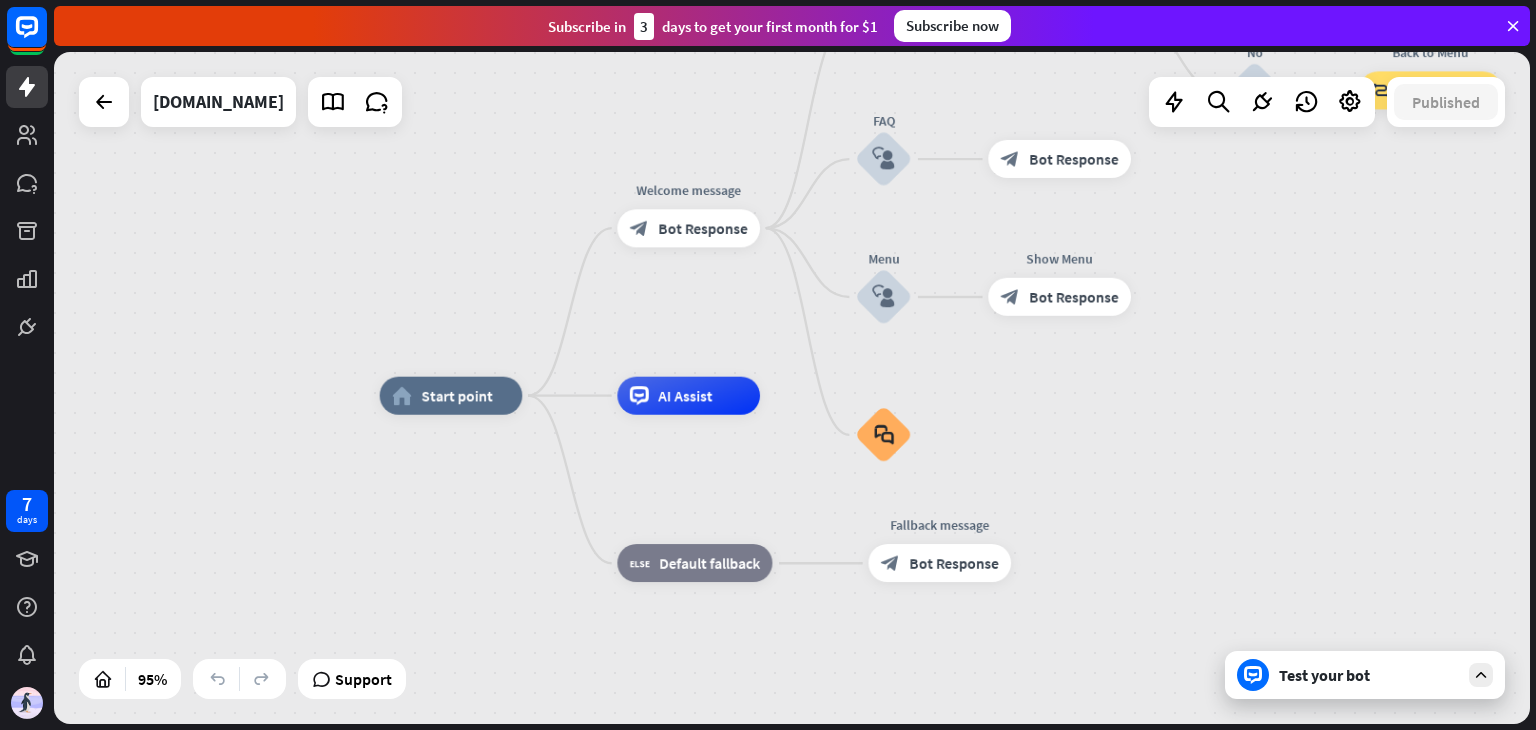 click on "Test your bot" at bounding box center [1365, 675] 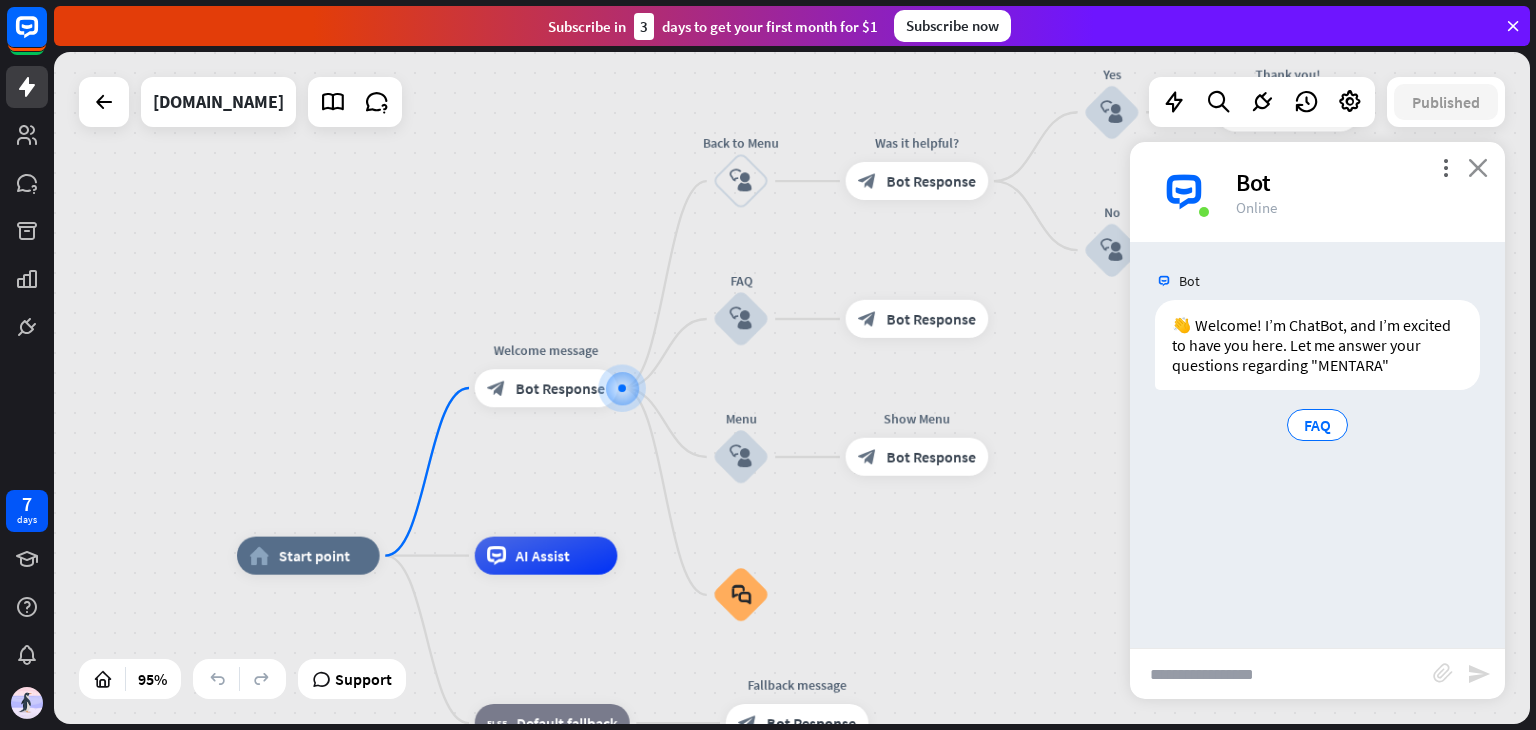 click on "close" at bounding box center (1478, 167) 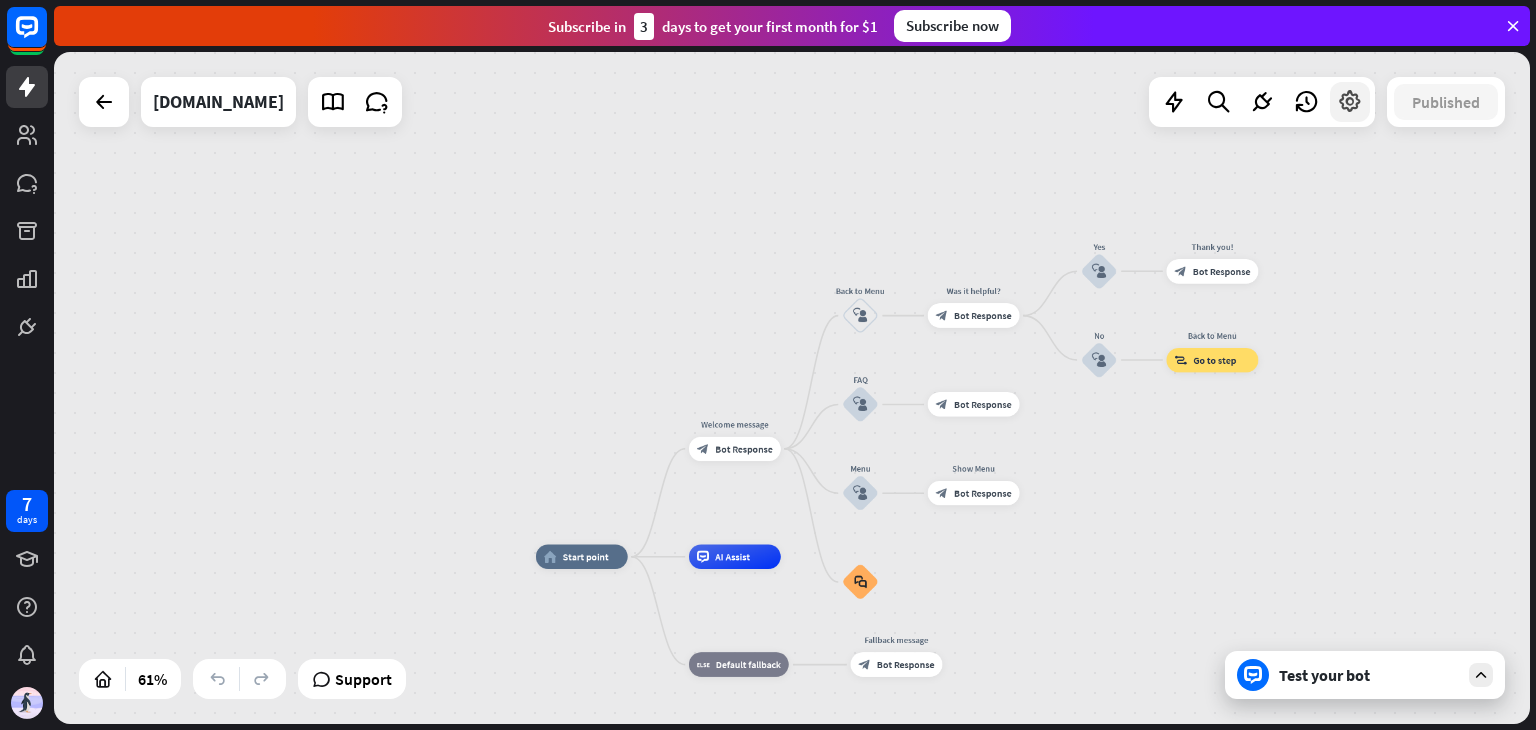 click at bounding box center [1350, 102] 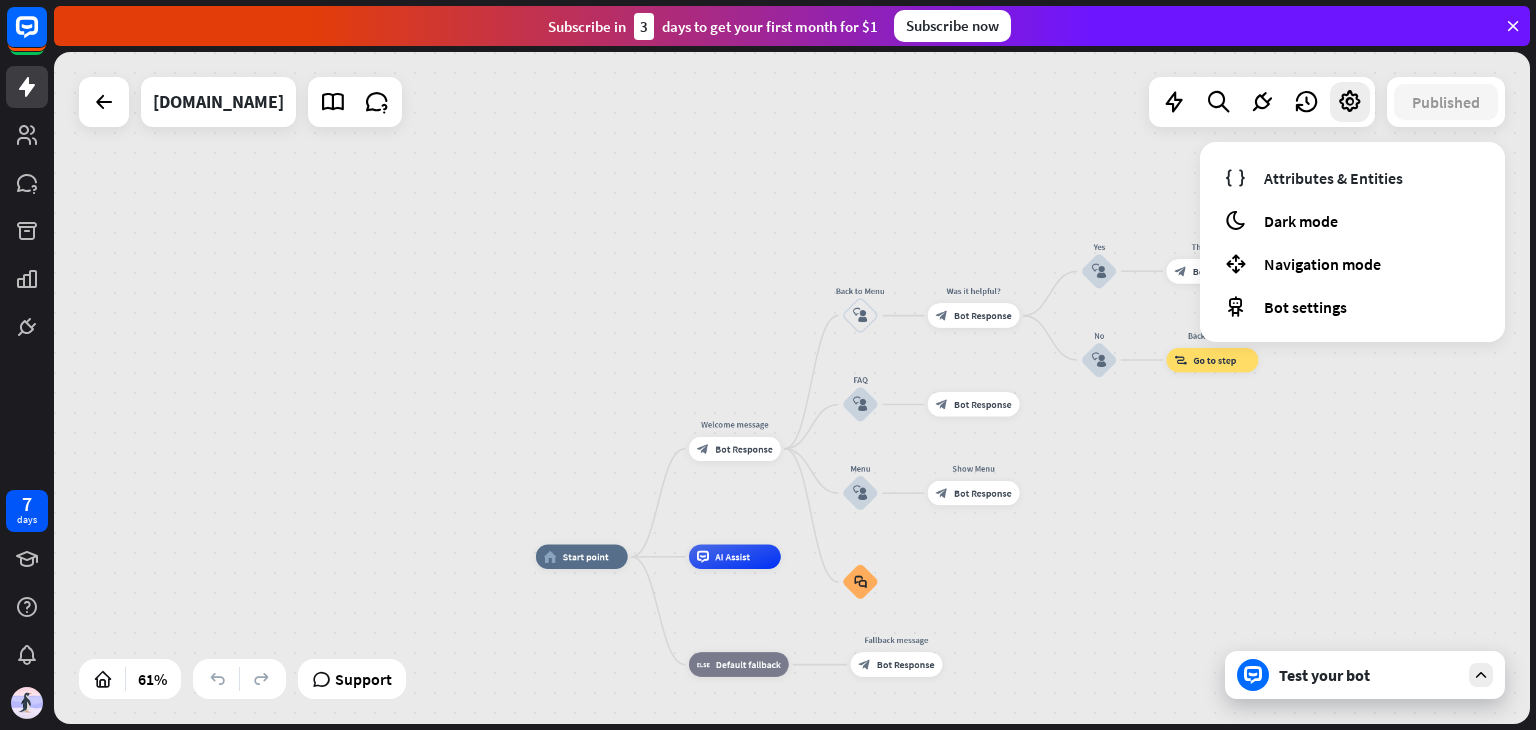 click on "home_2   Start point                 Welcome message   block_bot_response   Bot Response                 Back to Menu   block_user_input                 Was it helpful?   block_bot_response   Bot Response                 Yes   block_user_input                 Thank you!   block_bot_response   Bot Response                 No   block_user_input                 Back to Menu   block_goto   Go to step                 FAQ   block_user_input                   block_bot_response   Bot Response                 Menu   block_user_input                 Show Menu   block_bot_response   Bot Response                   block_faq                     AI Assist                   block_fallback   Default fallback                 Fallback message   block_bot_response   Bot Response" at bounding box center (792, 388) 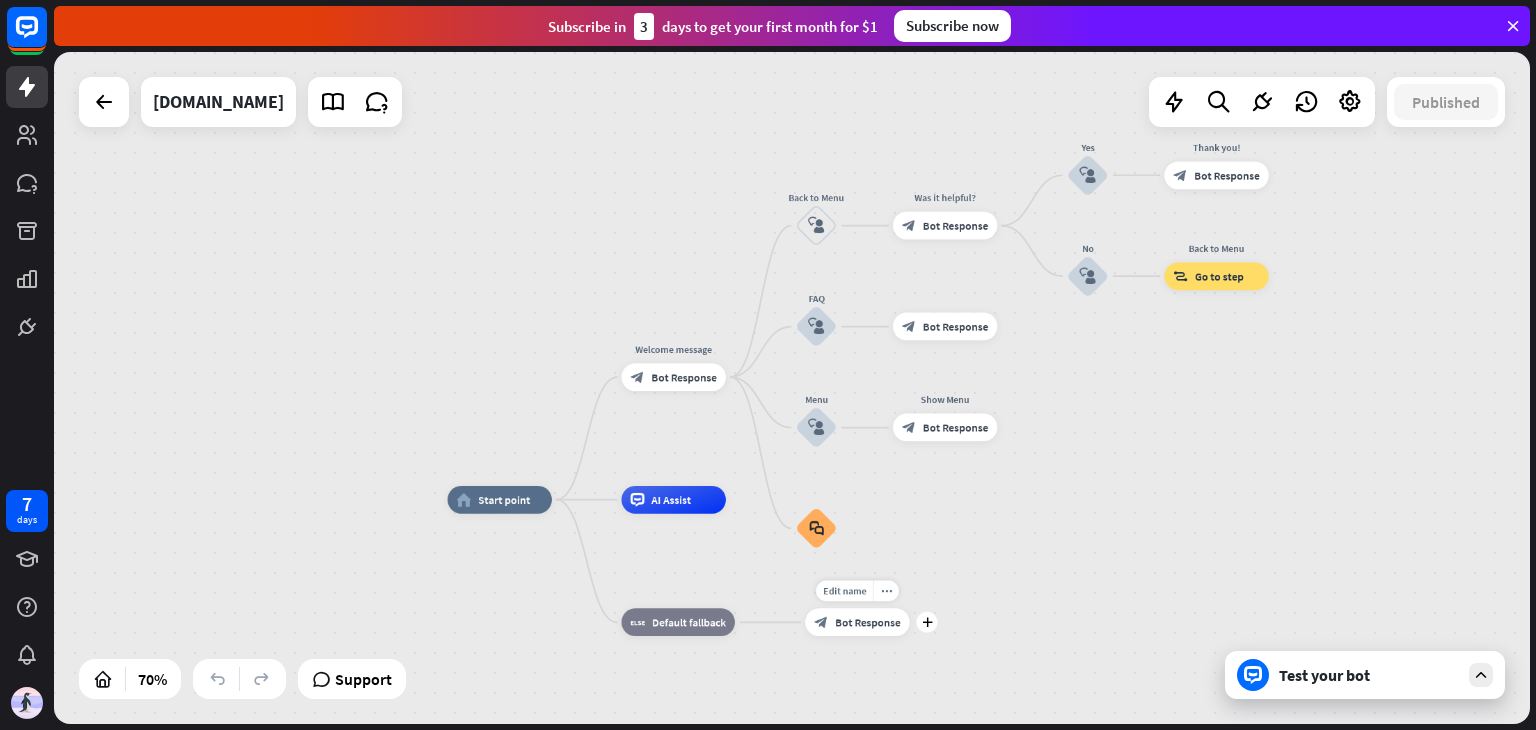 click on "Bot Response" at bounding box center (867, 622) 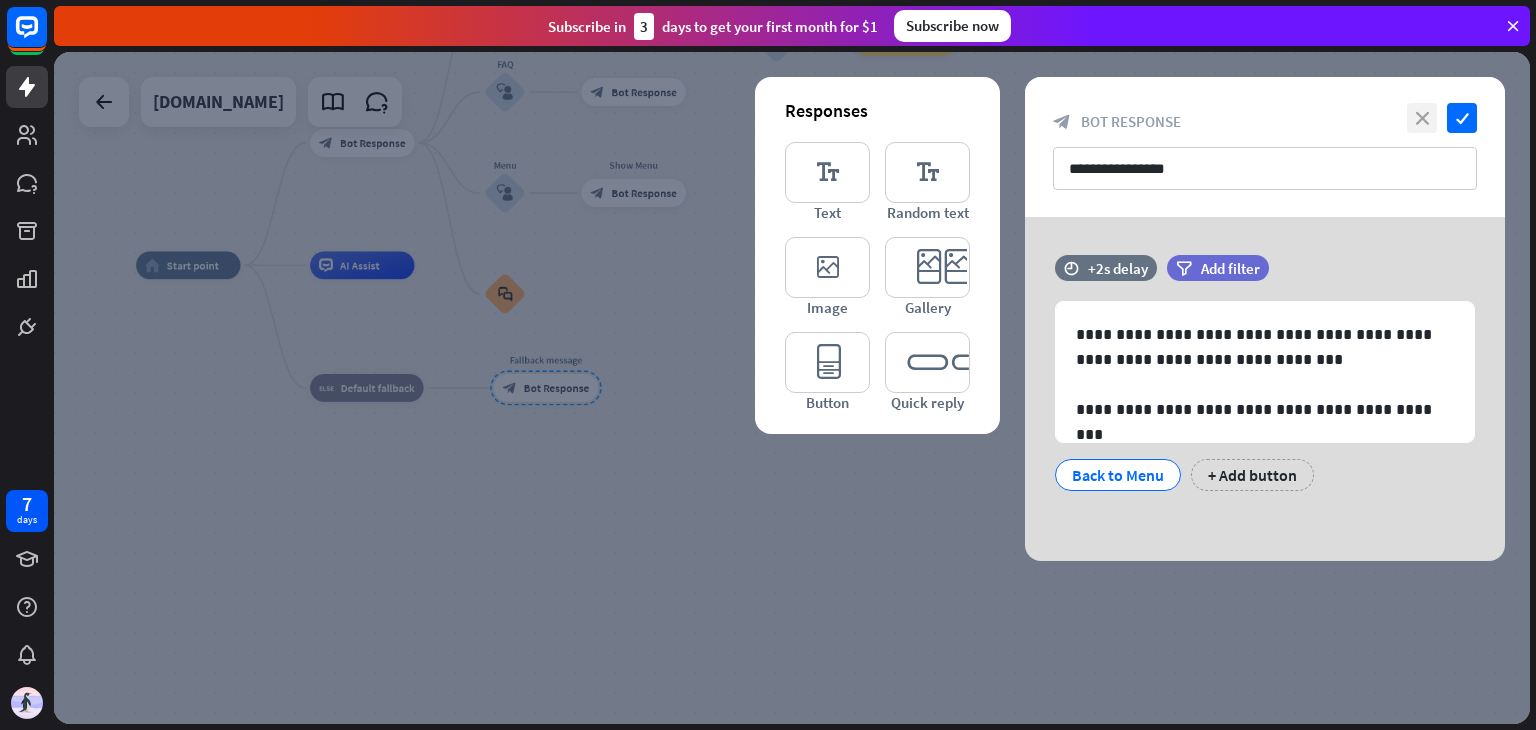 click on "close" at bounding box center [1422, 118] 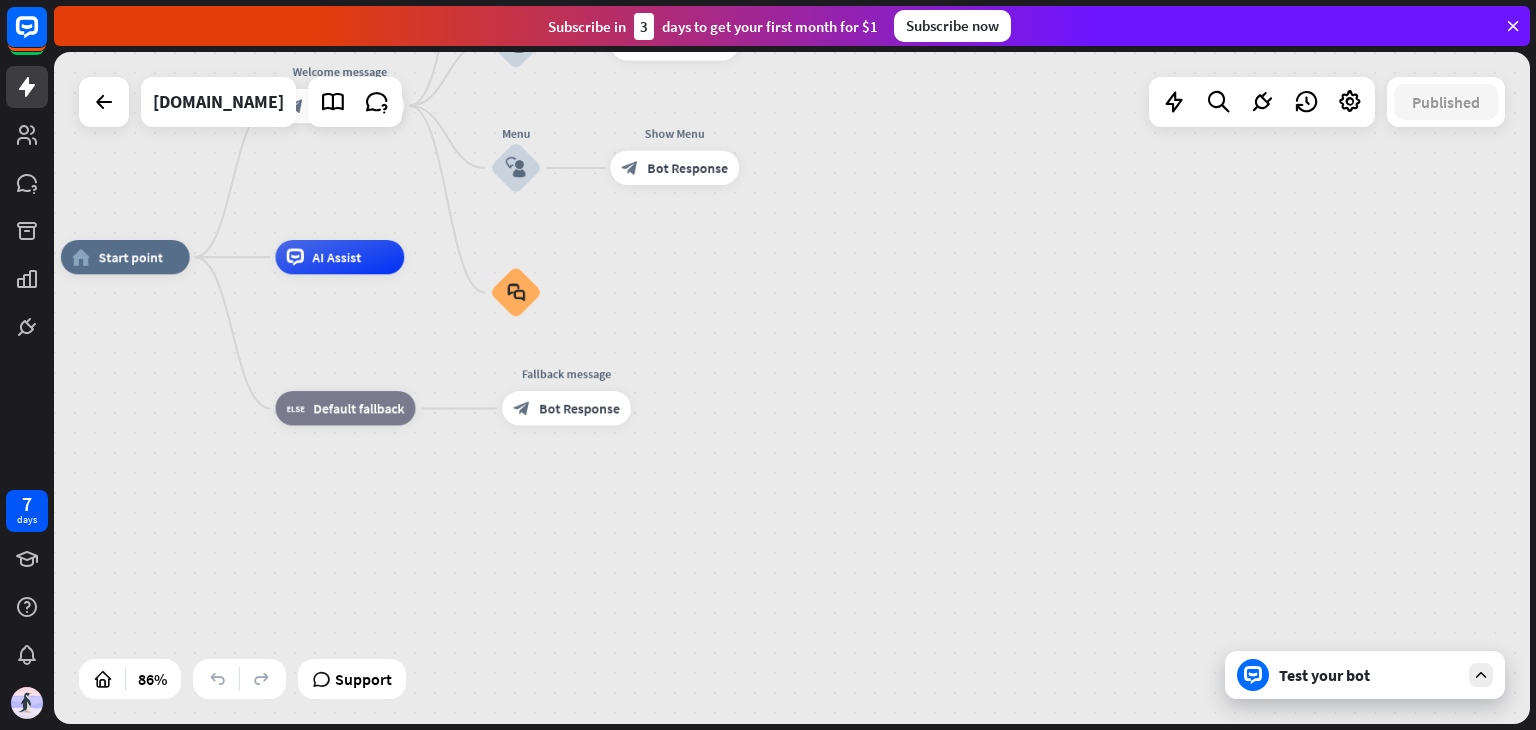 click on "Test your bot" at bounding box center [1365, 675] 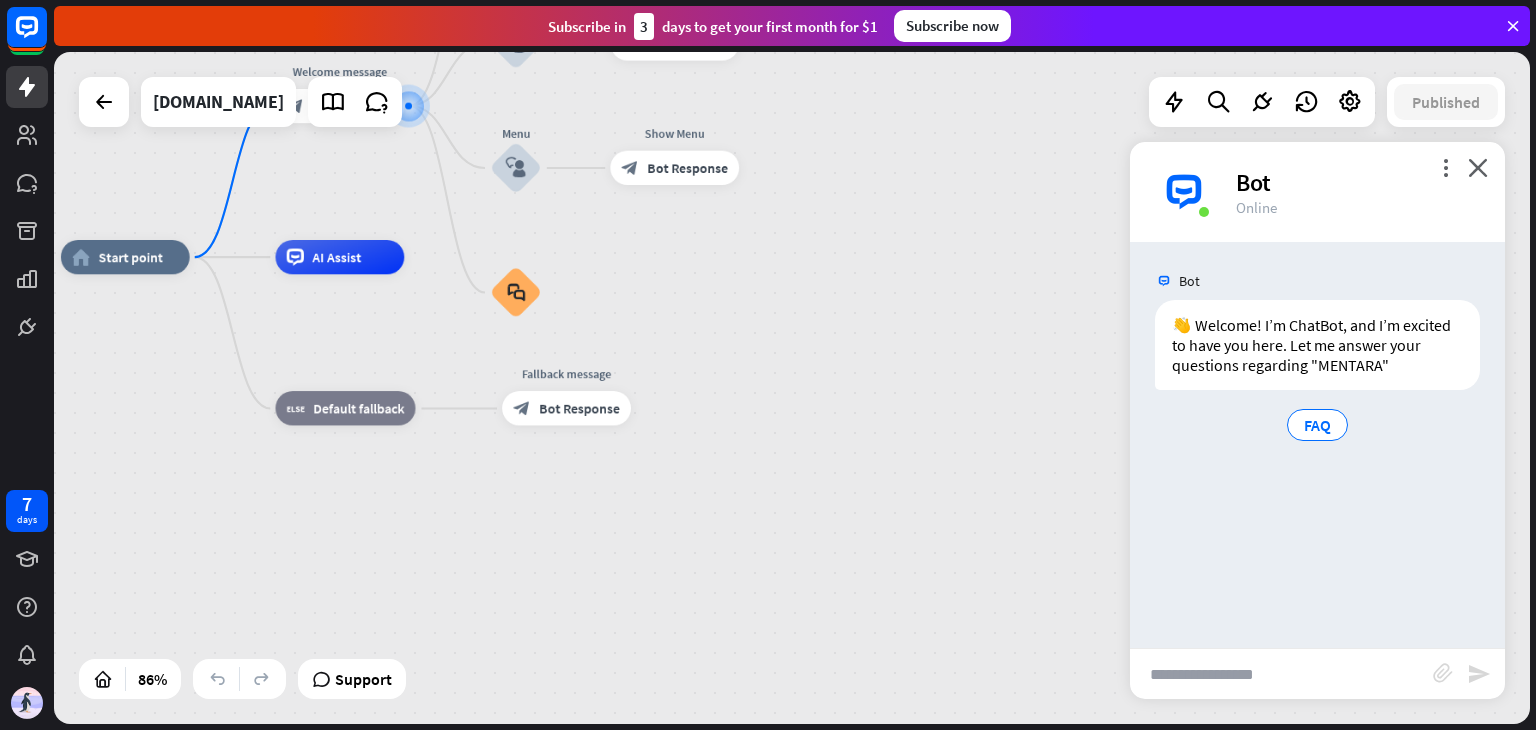 click at bounding box center (1281, 674) 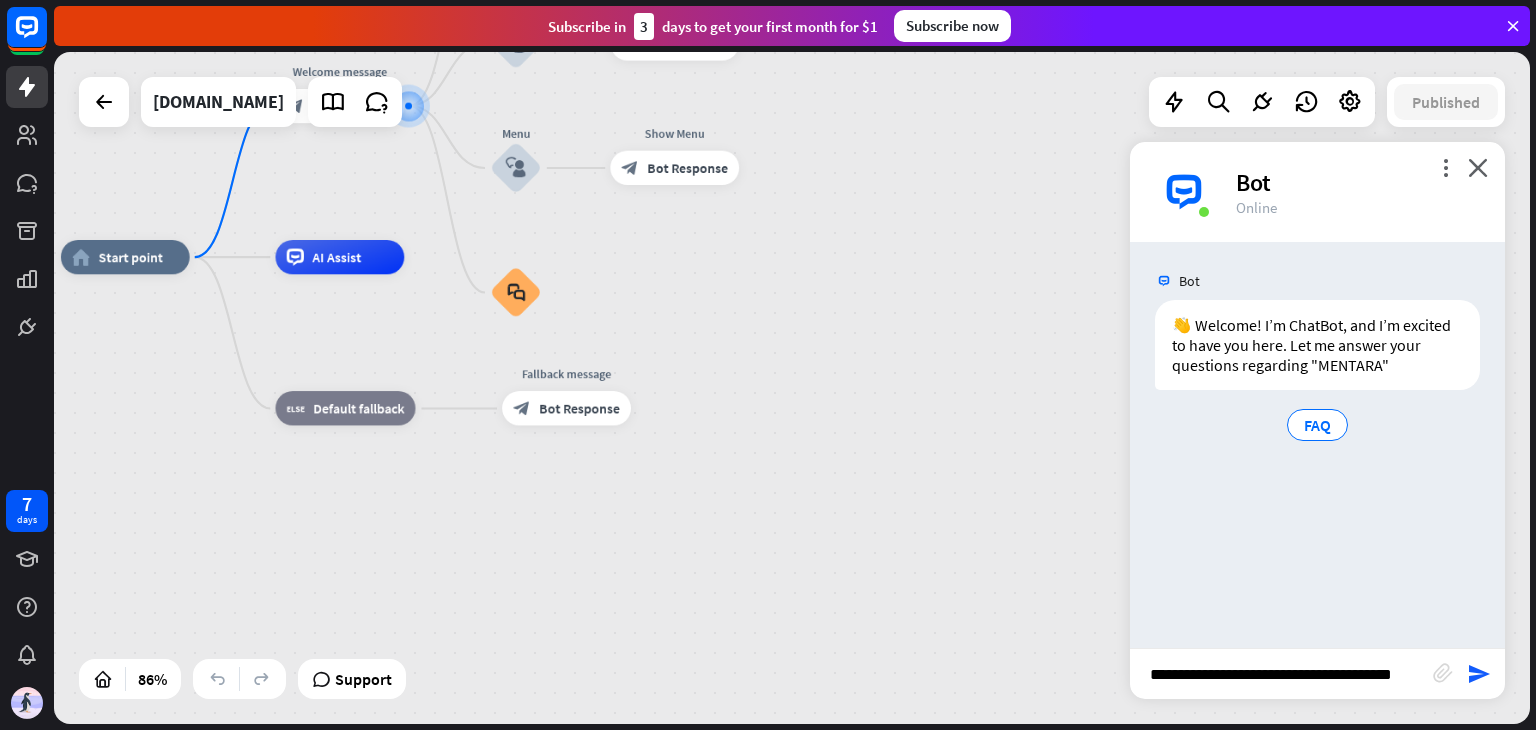 scroll, scrollTop: 0, scrollLeft: 56, axis: horizontal 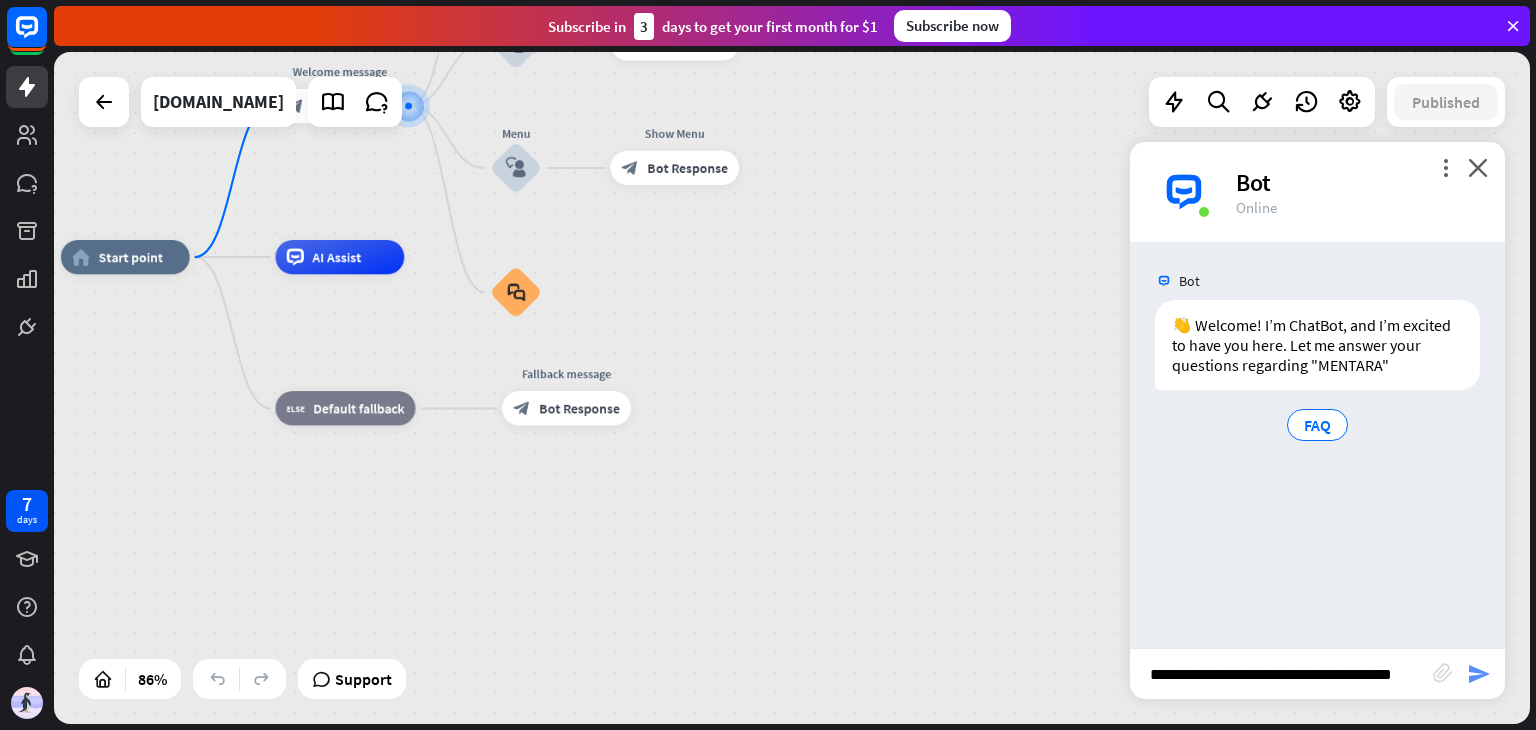 type on "**********" 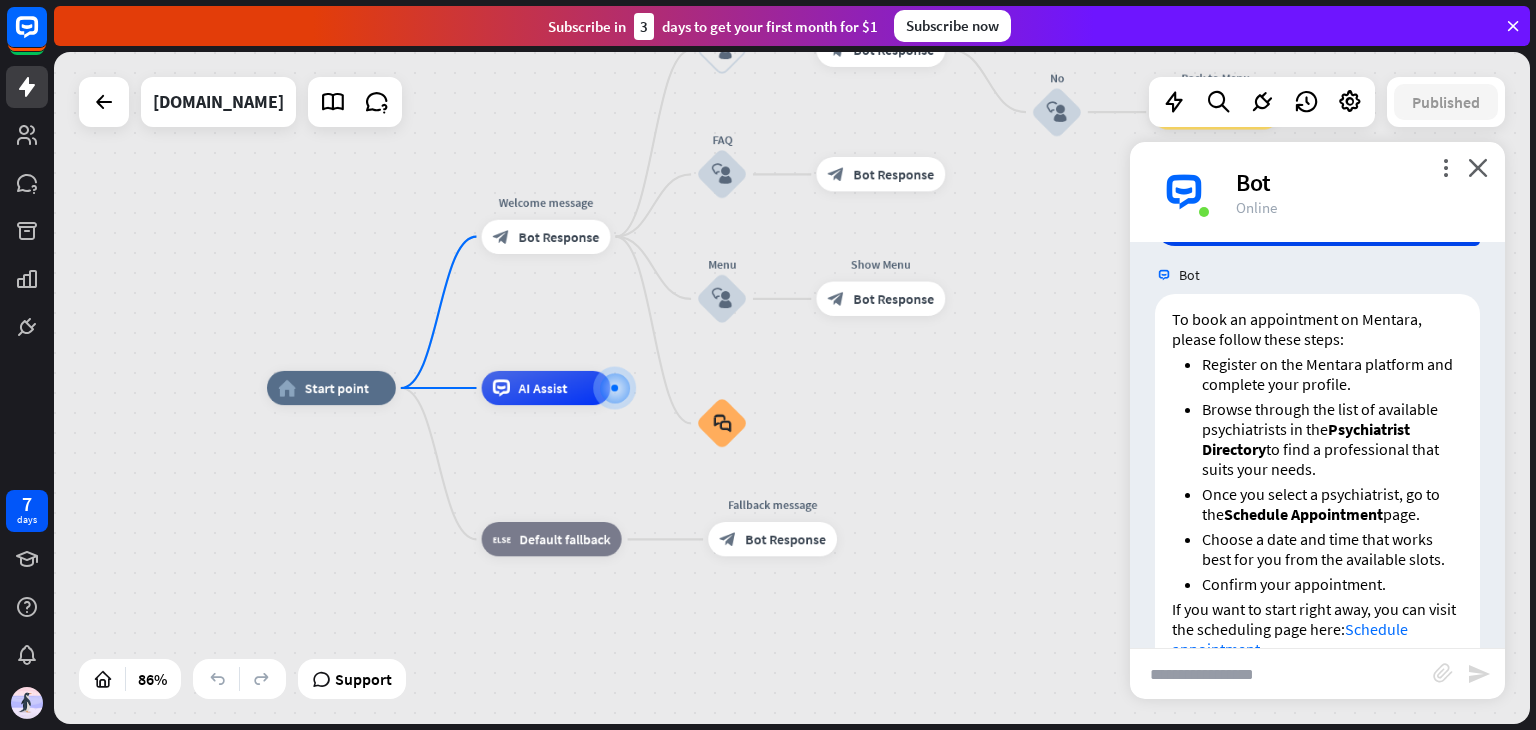 scroll, scrollTop: 340, scrollLeft: 0, axis: vertical 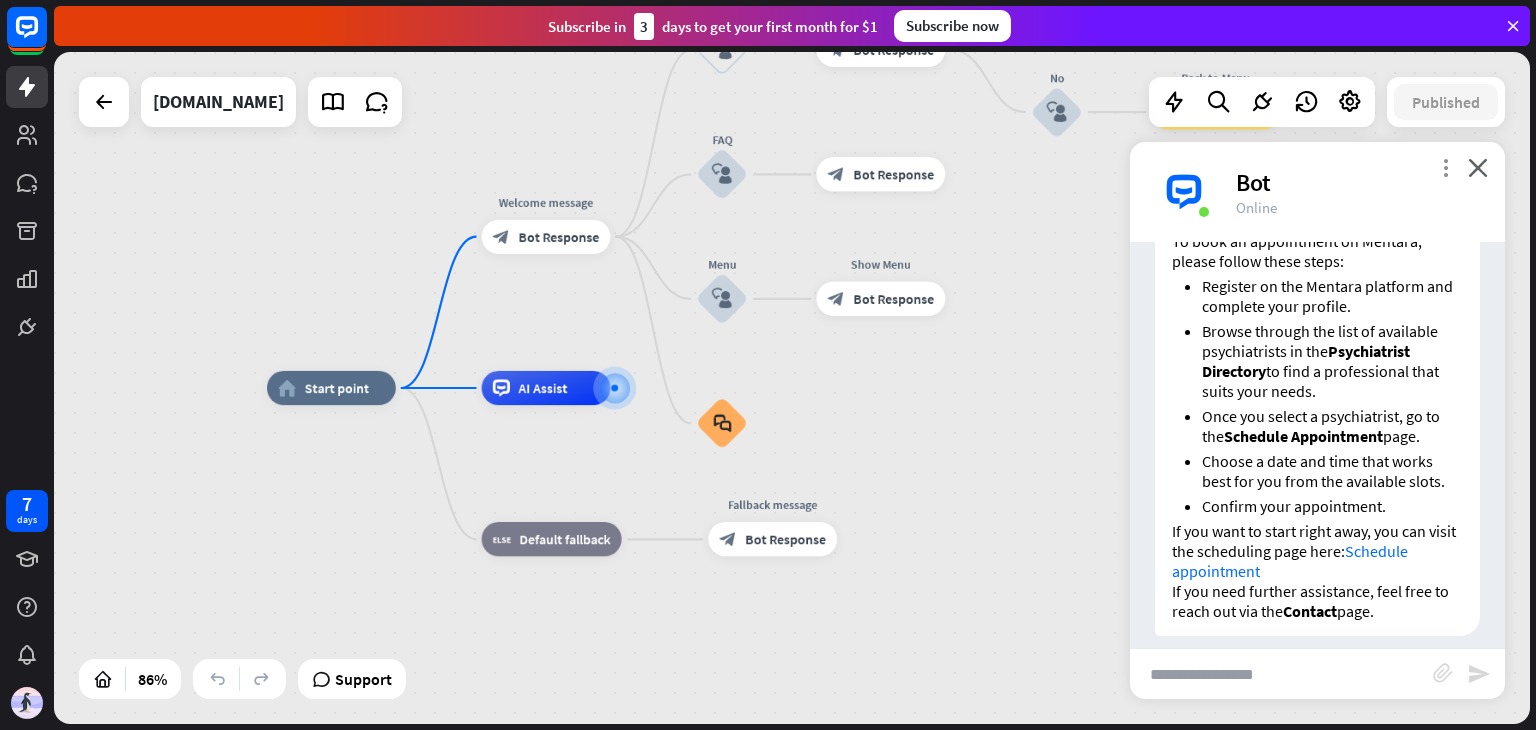 click on "more_vert" at bounding box center (1445, 167) 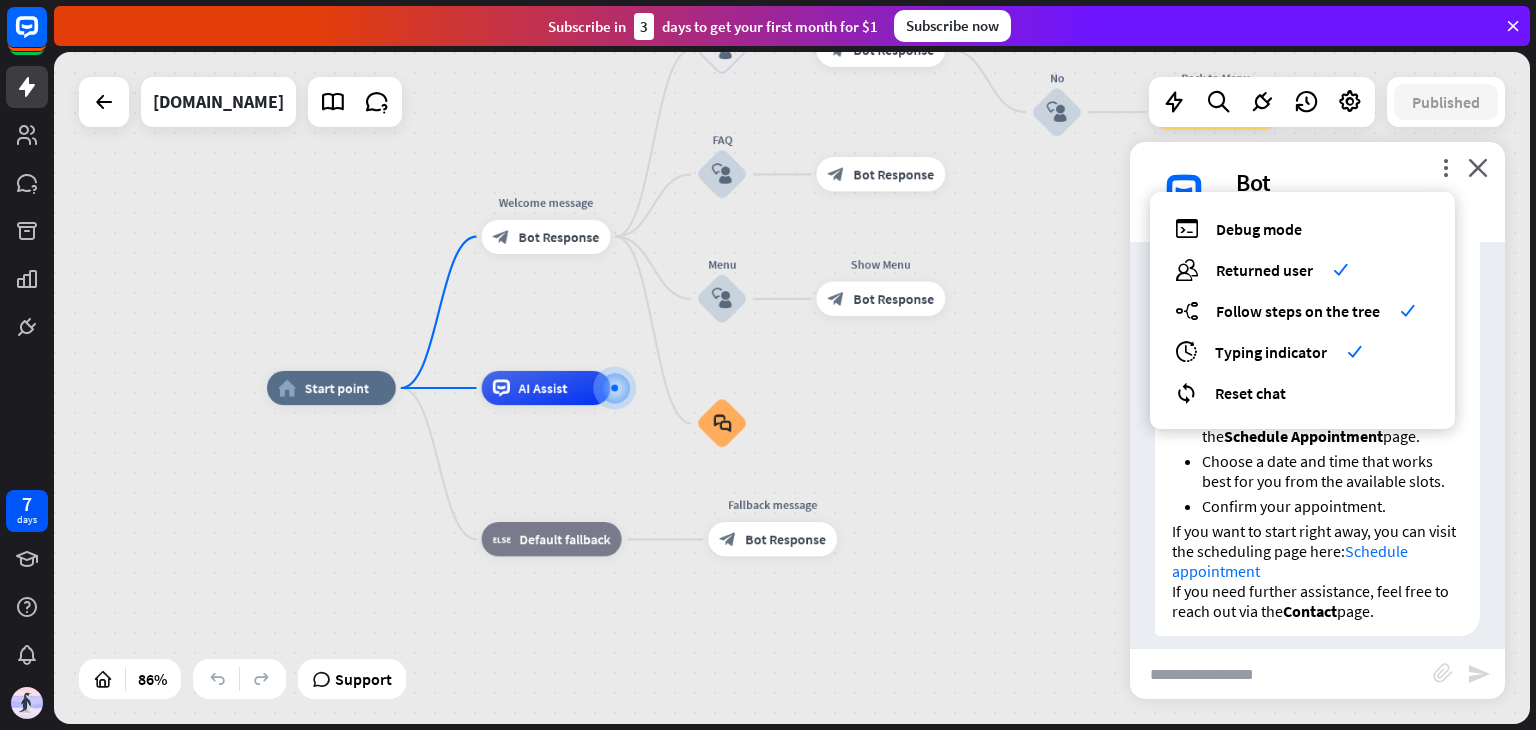 click on "Bot" at bounding box center (1358, 182) 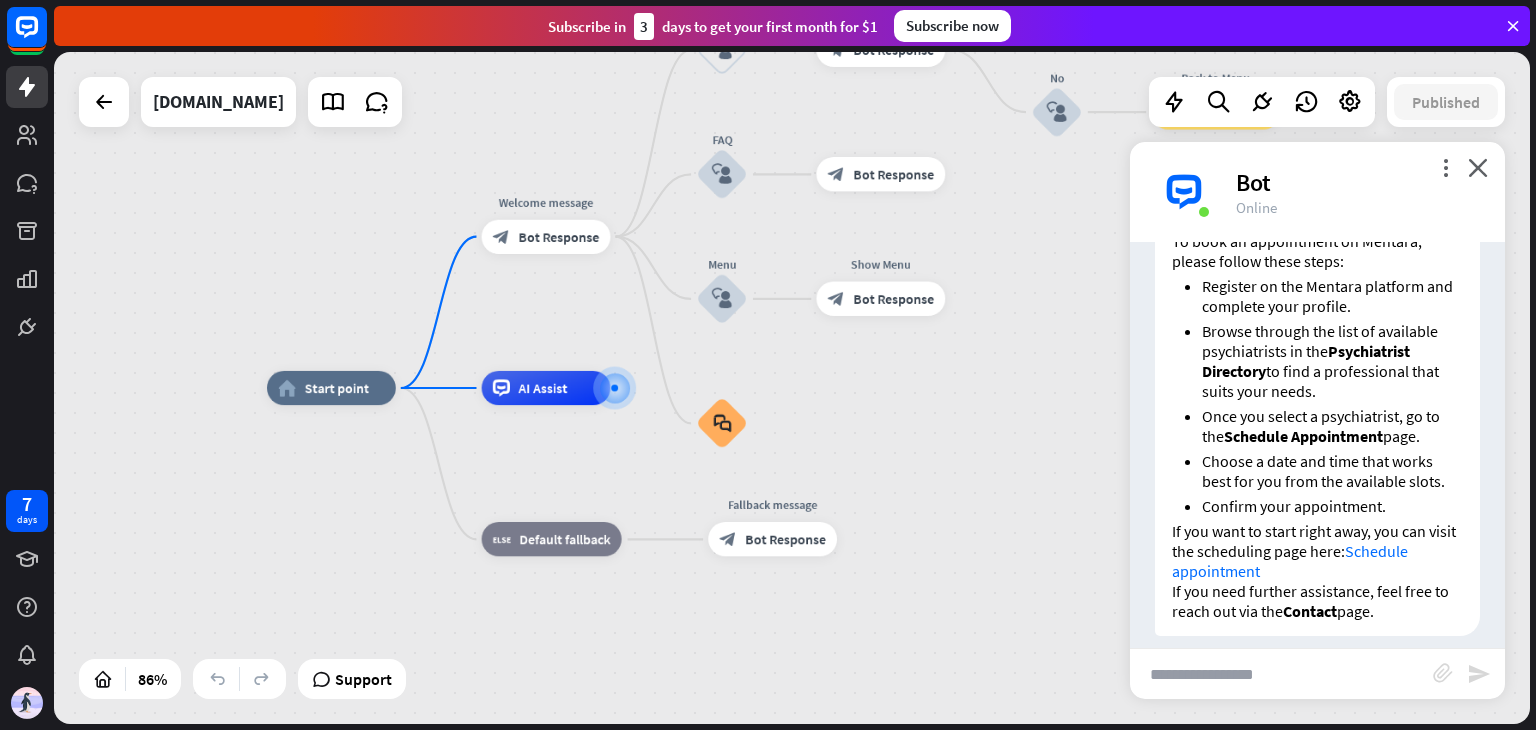 click on "more_vert
close
Bot
Online" at bounding box center (1317, 192) 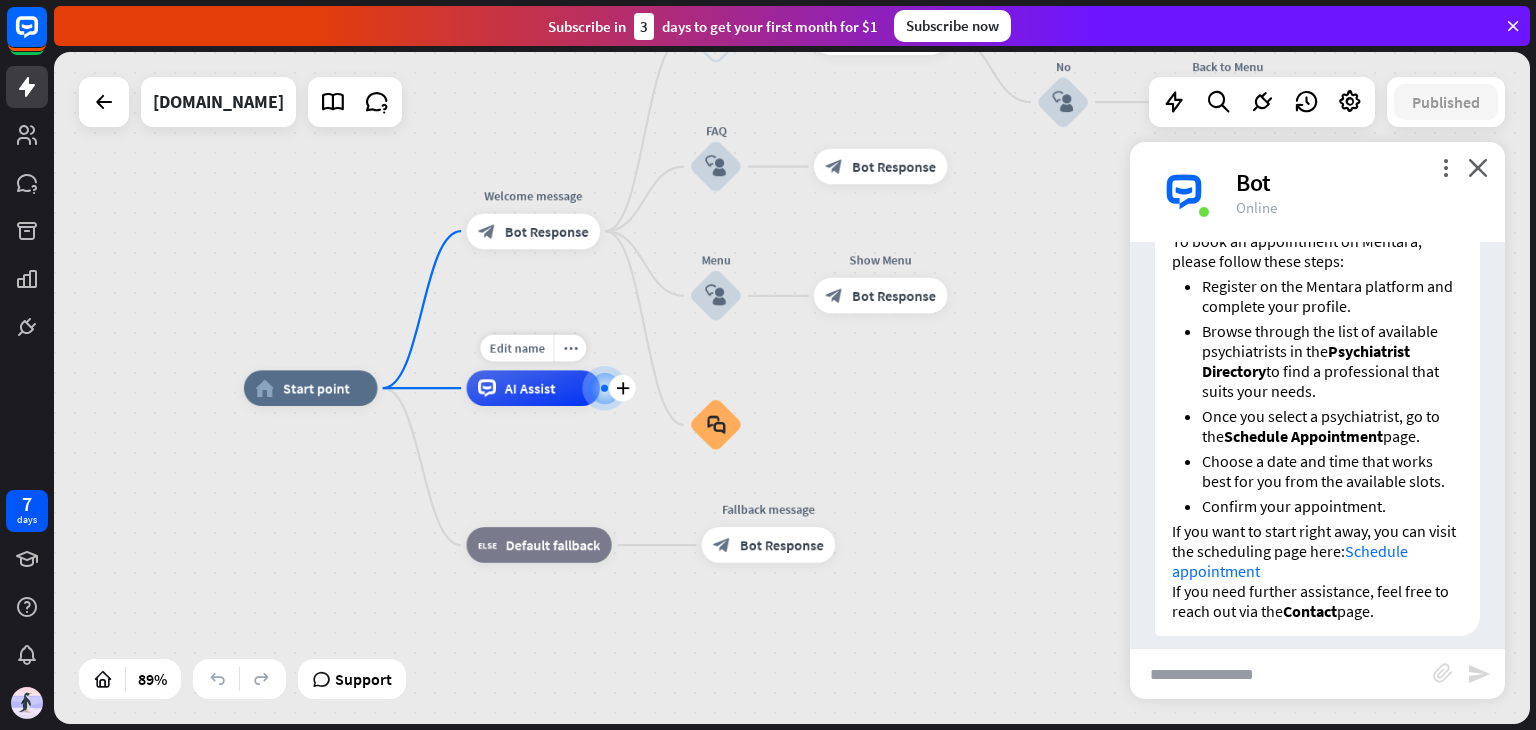 click on "AI Assist" at bounding box center (534, 388) 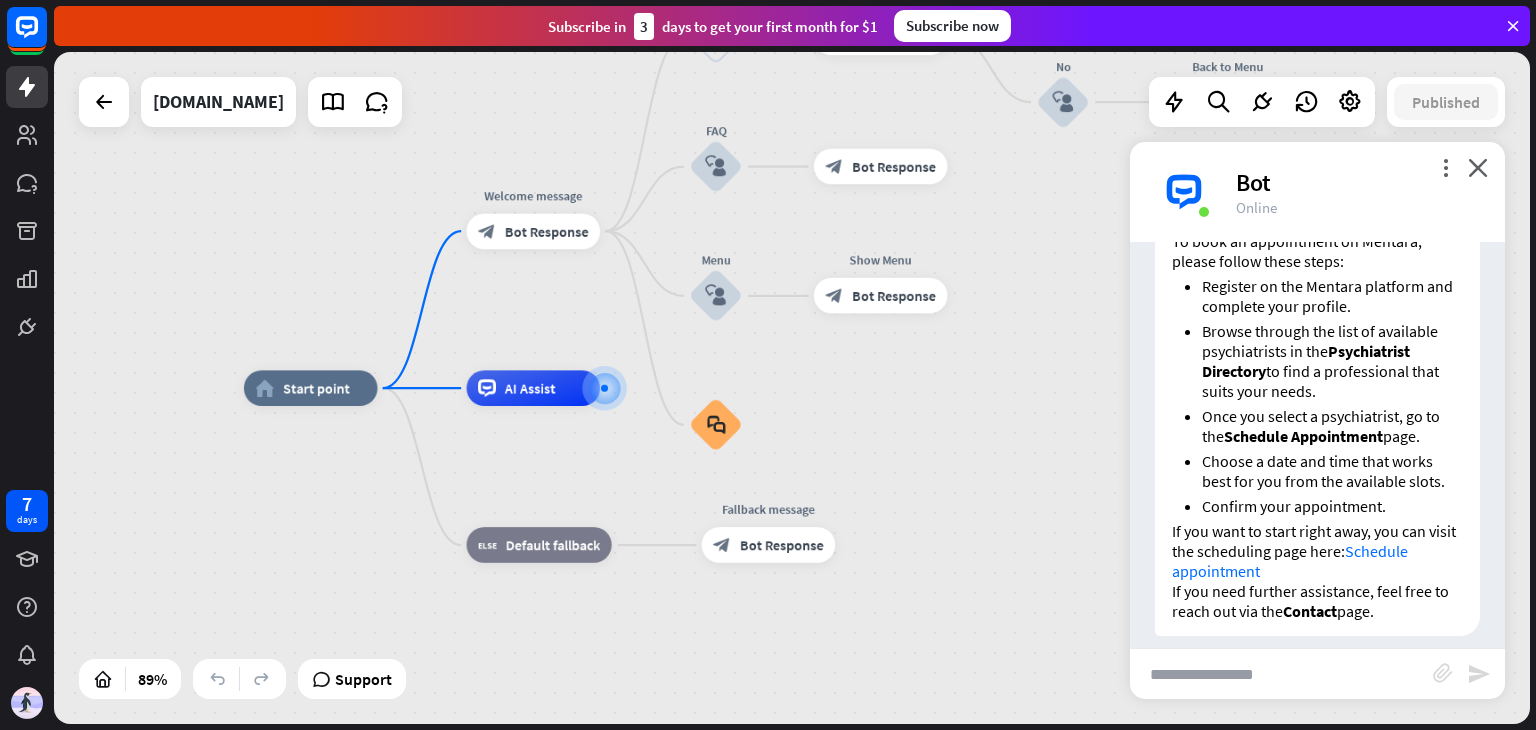 click on "home_2   Start point                 Welcome message   block_bot_response   Bot Response                 Back to Menu   block_user_input                 Was it helpful?   block_bot_response   Bot Response                 Yes   block_user_input                 Thank you!   block_bot_response   Bot Response                 No   block_user_input                 Back to Menu   block_goto   Go to step                 FAQ   block_user_input                   block_bot_response   Bot Response                 Menu   block_user_input                 Show Menu   block_bot_response   Bot Response                   block_faq                     AI Assist                       block_fallback   Default fallback                 Fallback message   block_bot_response   Bot Response" at bounding box center [901, 687] 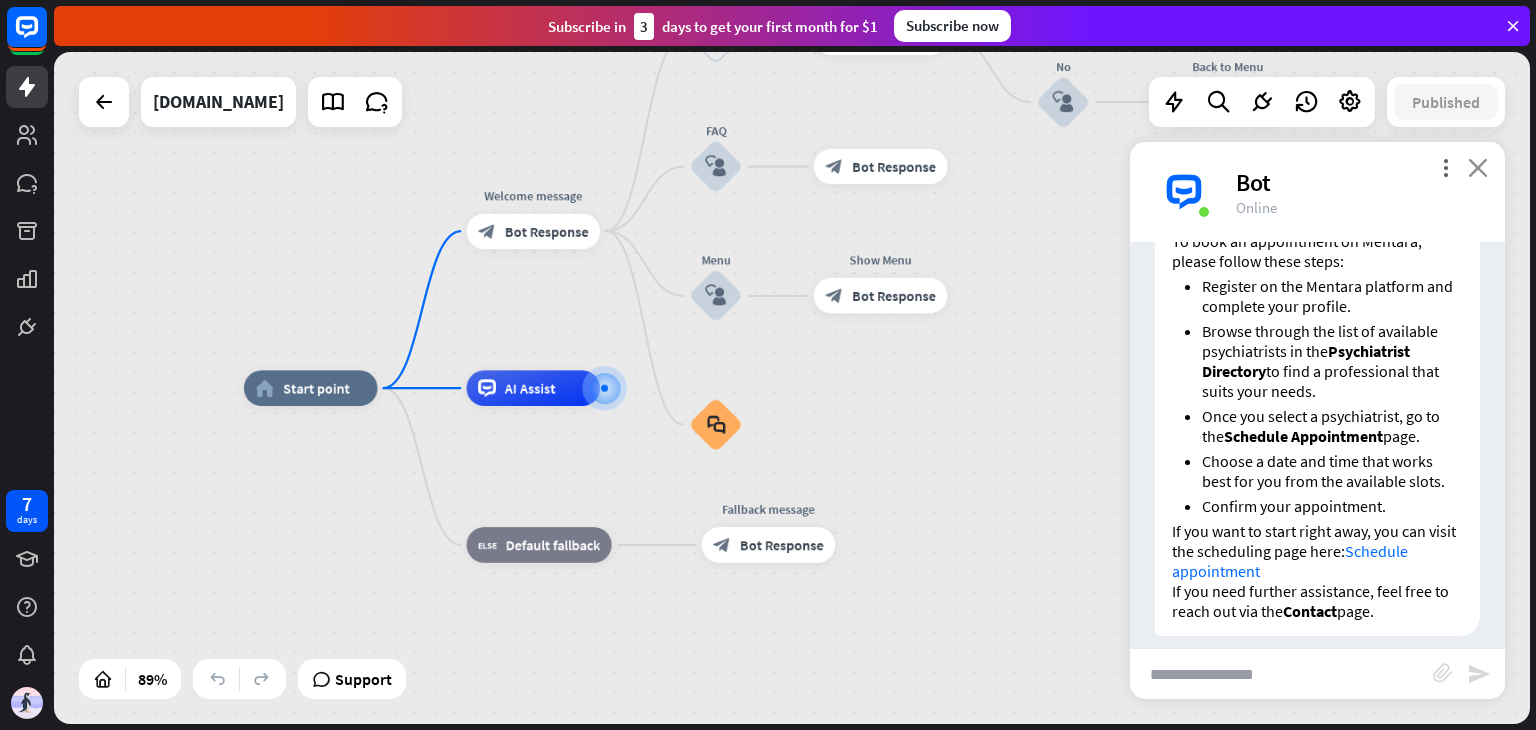 click on "close" at bounding box center (1478, 167) 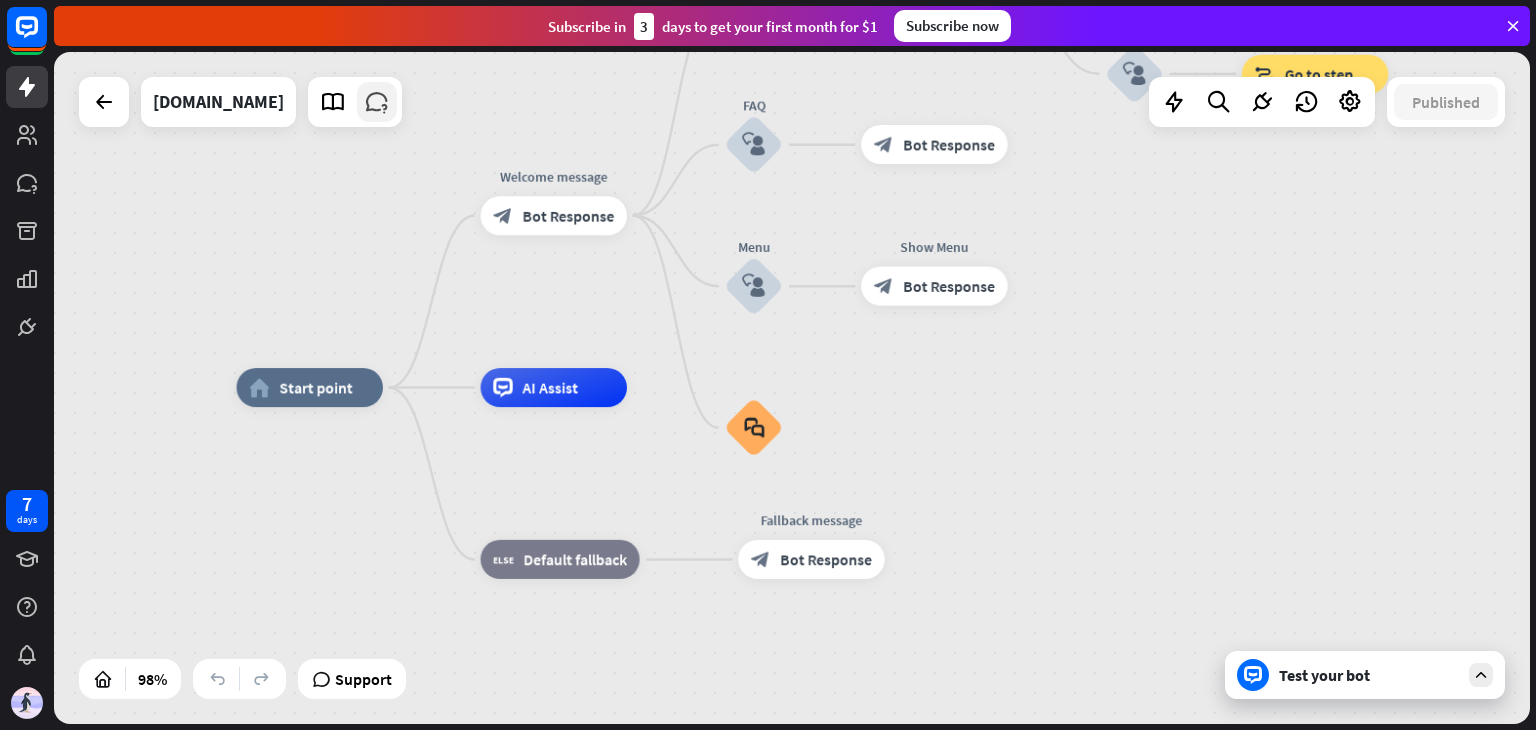 click at bounding box center (377, 102) 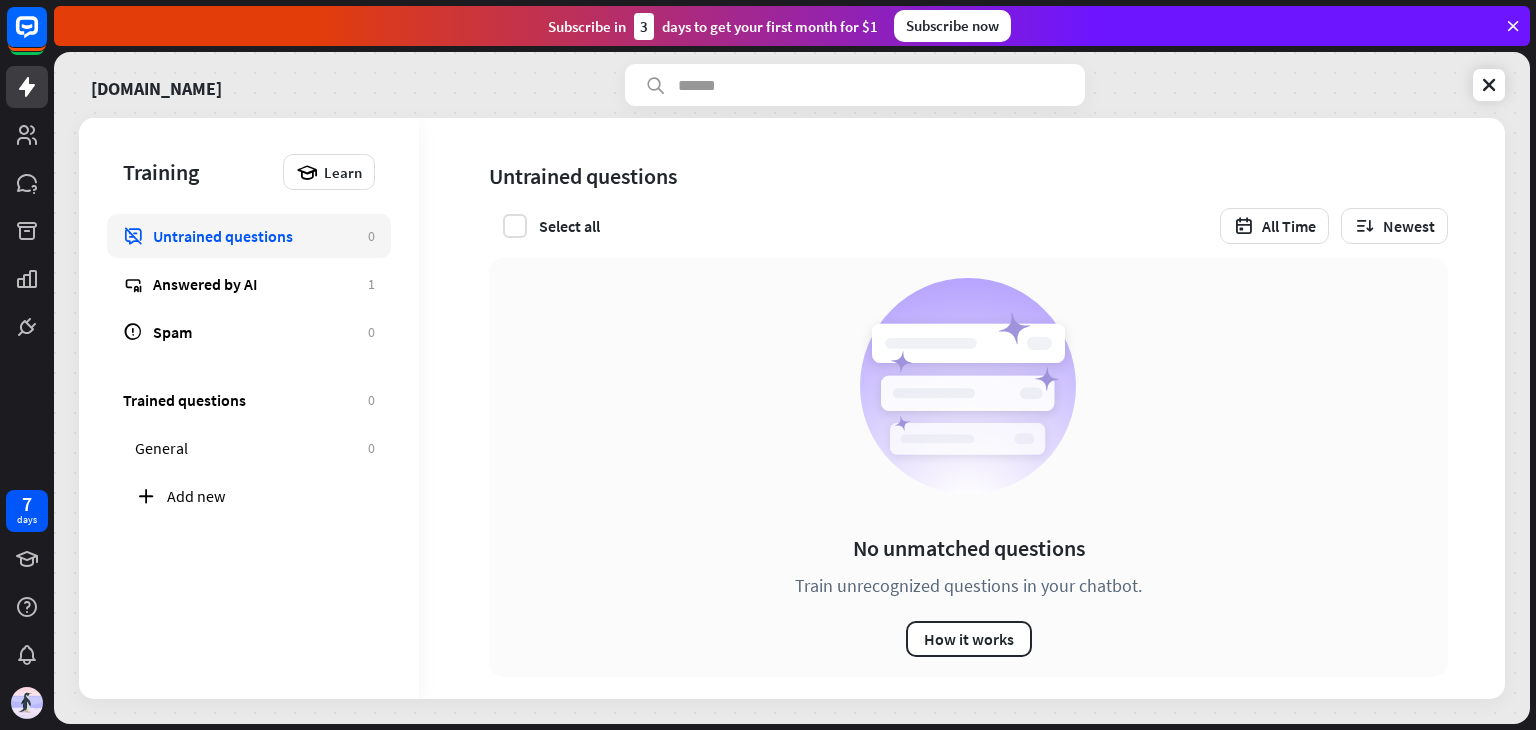 scroll, scrollTop: 20, scrollLeft: 0, axis: vertical 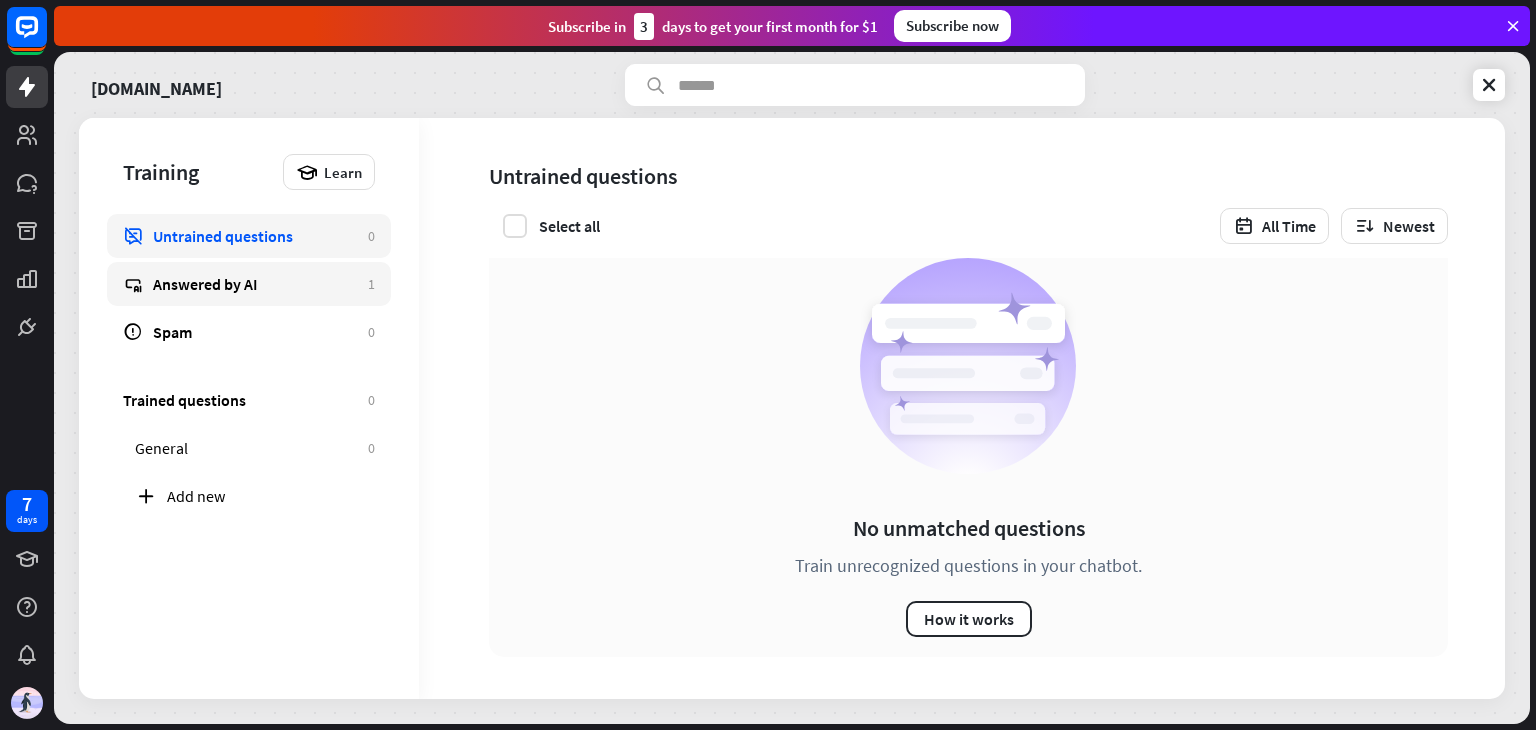click on "Answered by AI   1" at bounding box center (249, 284) 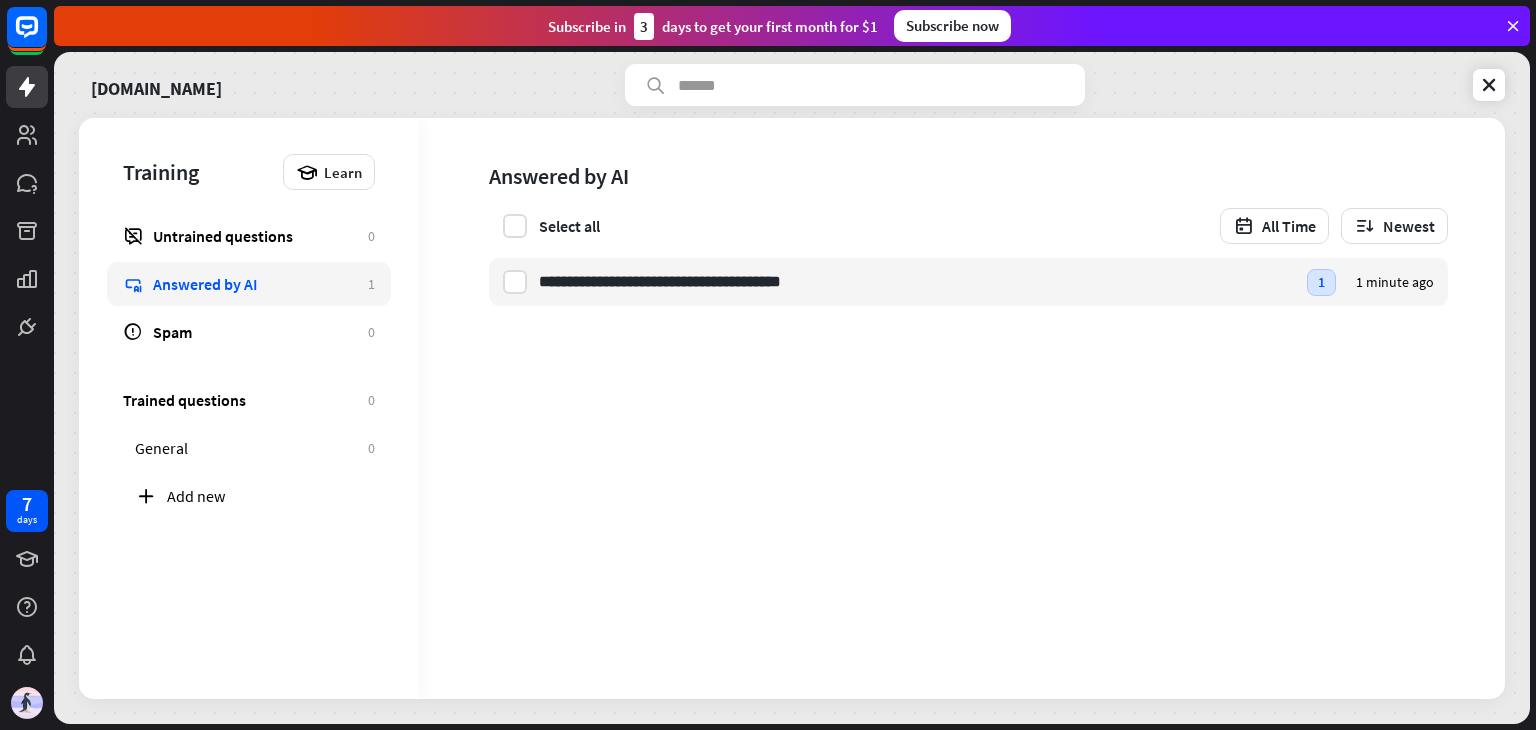 scroll, scrollTop: 0, scrollLeft: 0, axis: both 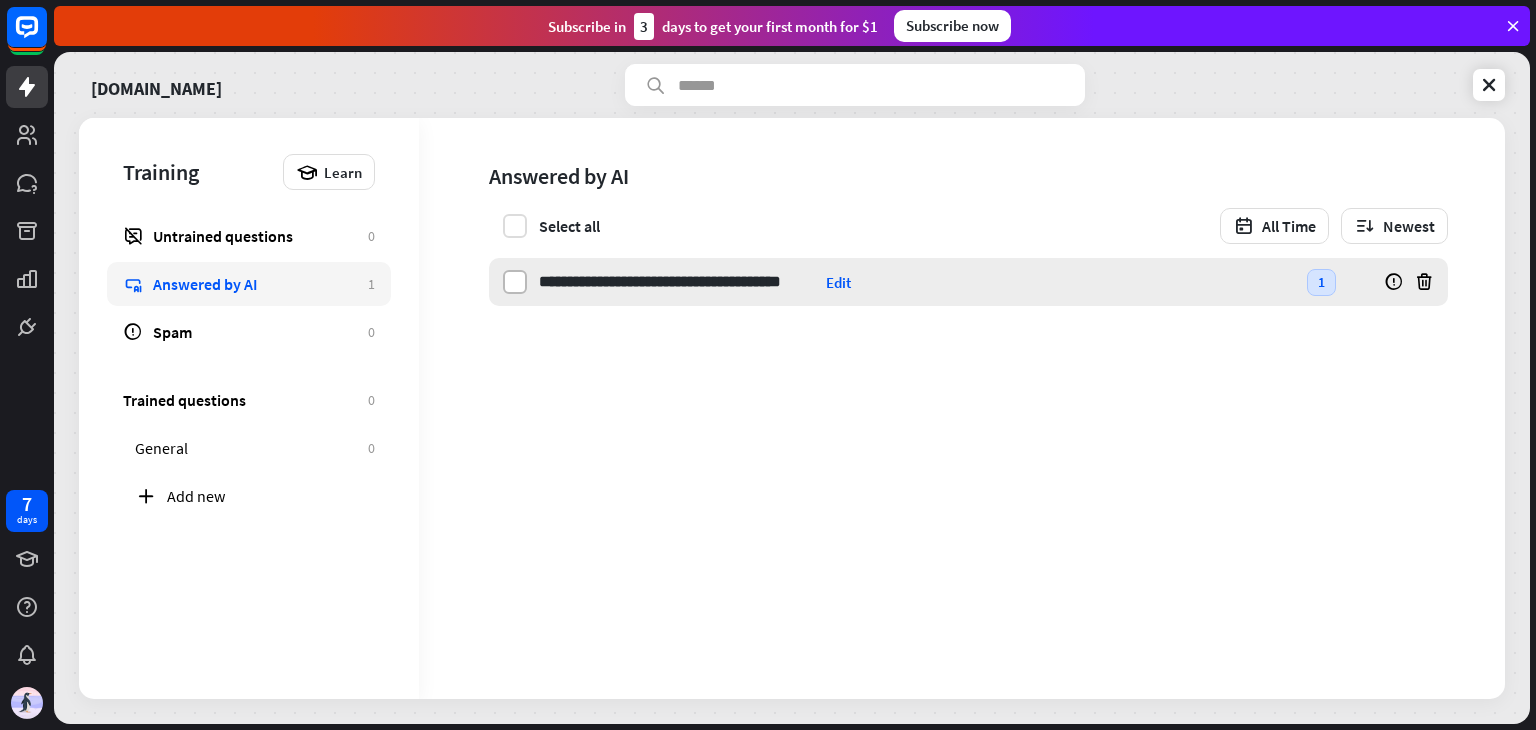click at bounding box center [515, 282] 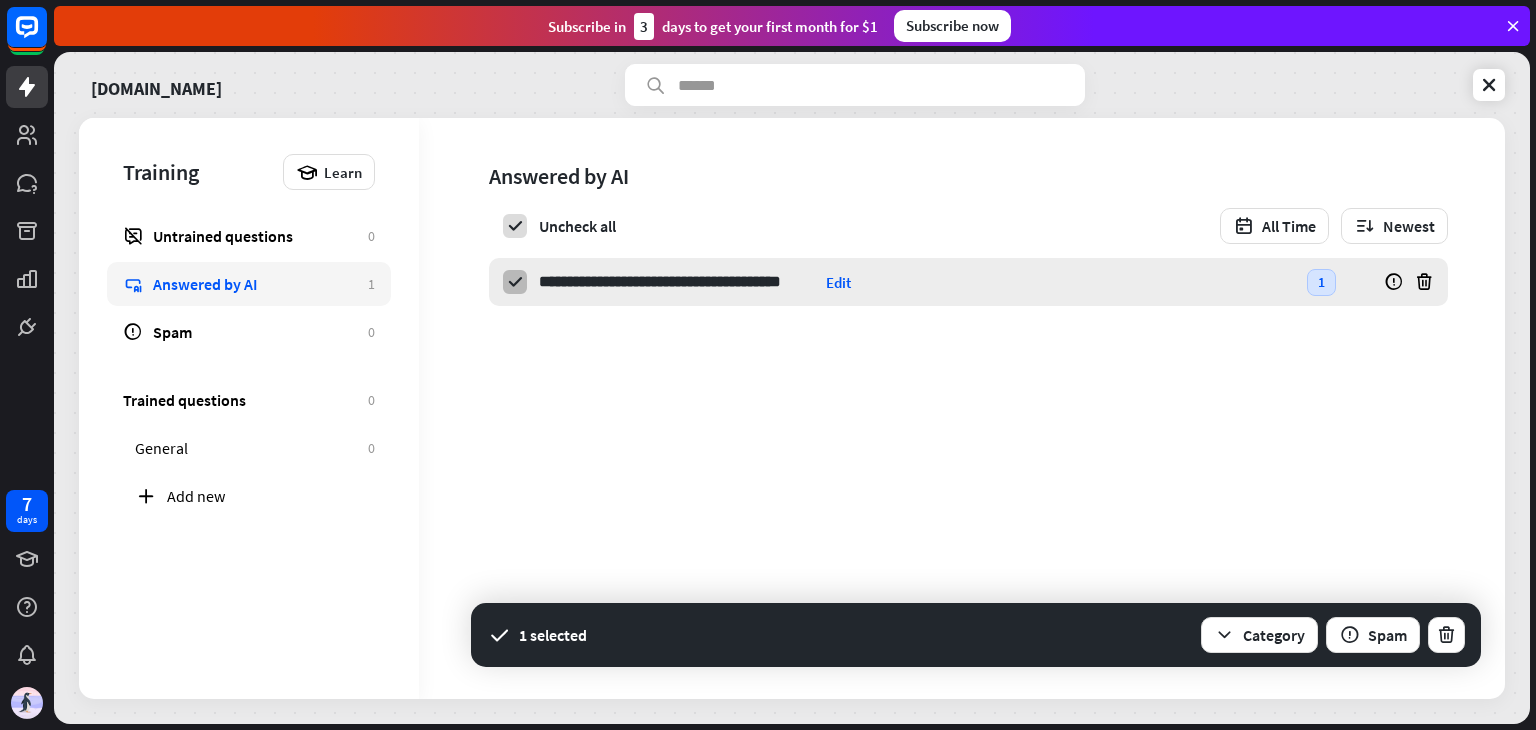 click at bounding box center [515, 282] 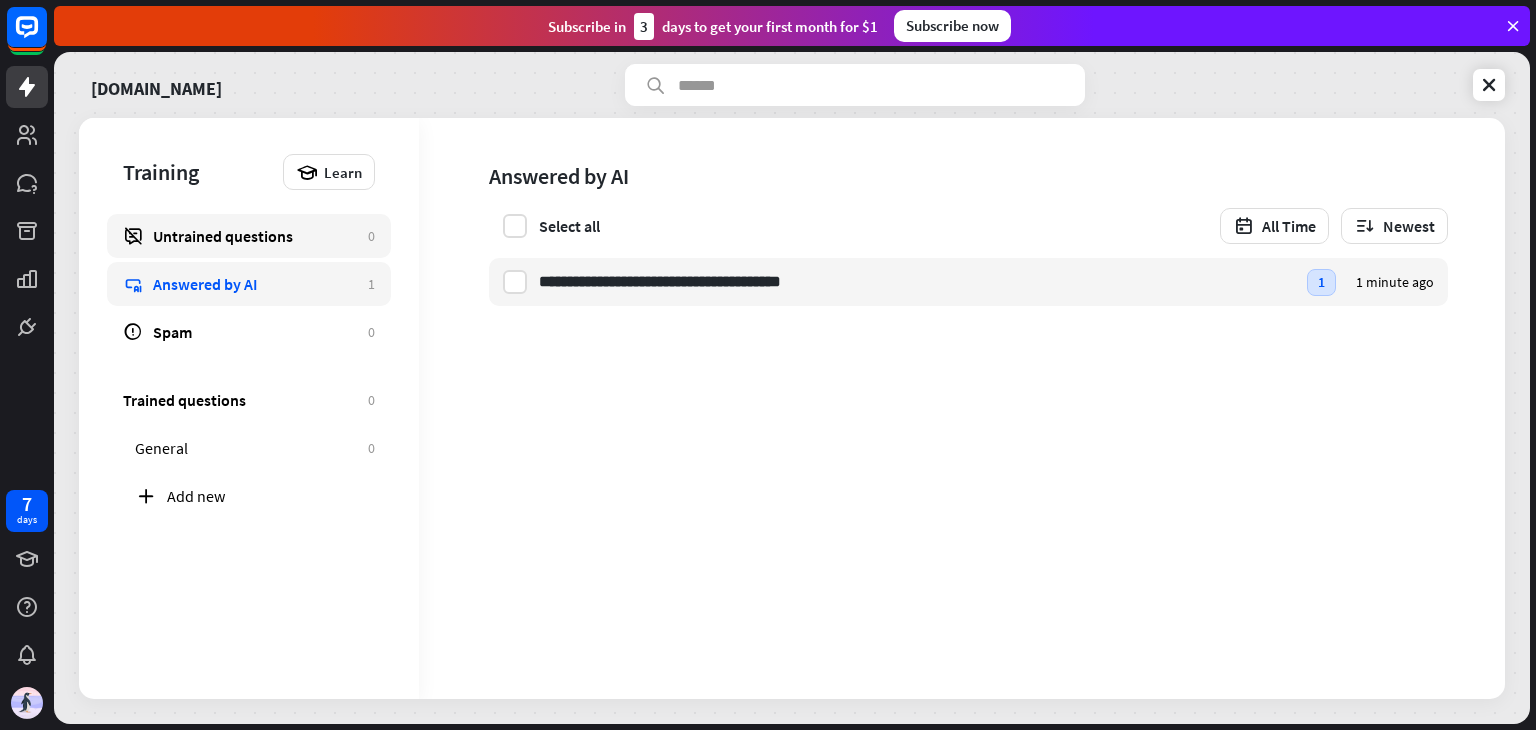 click on "Untrained questions" at bounding box center [255, 236] 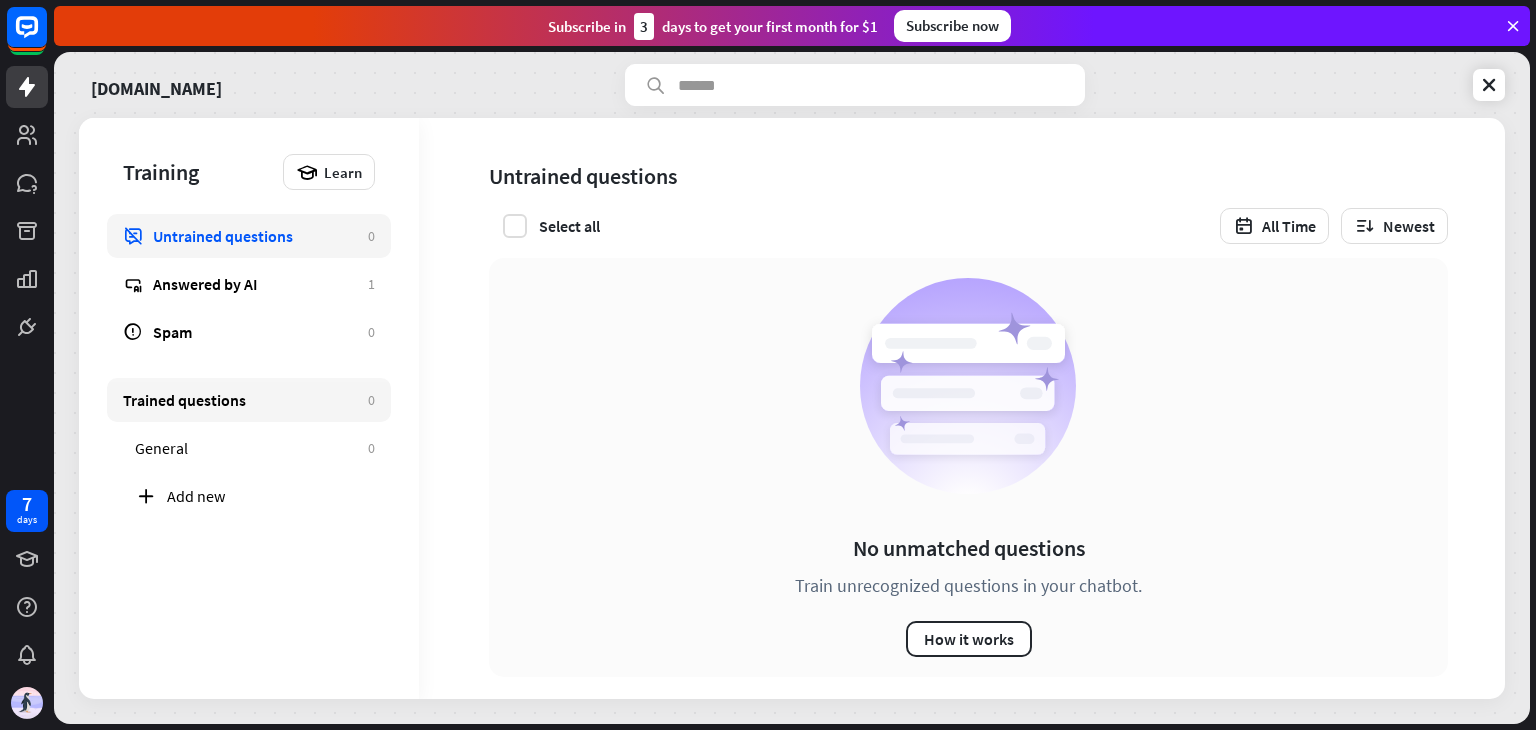 click on "Trained questions" at bounding box center [240, 400] 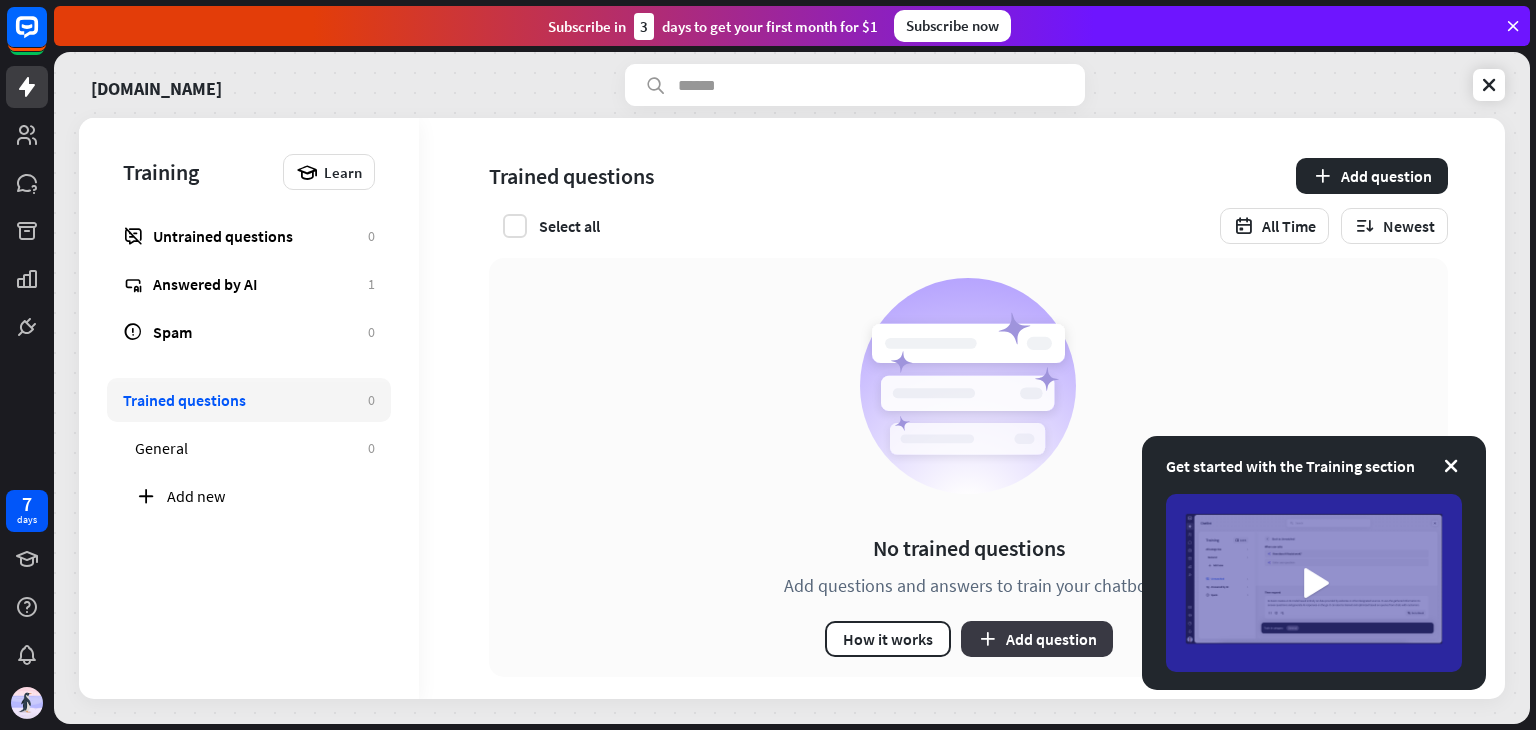 click on "Add question" at bounding box center (1037, 639) 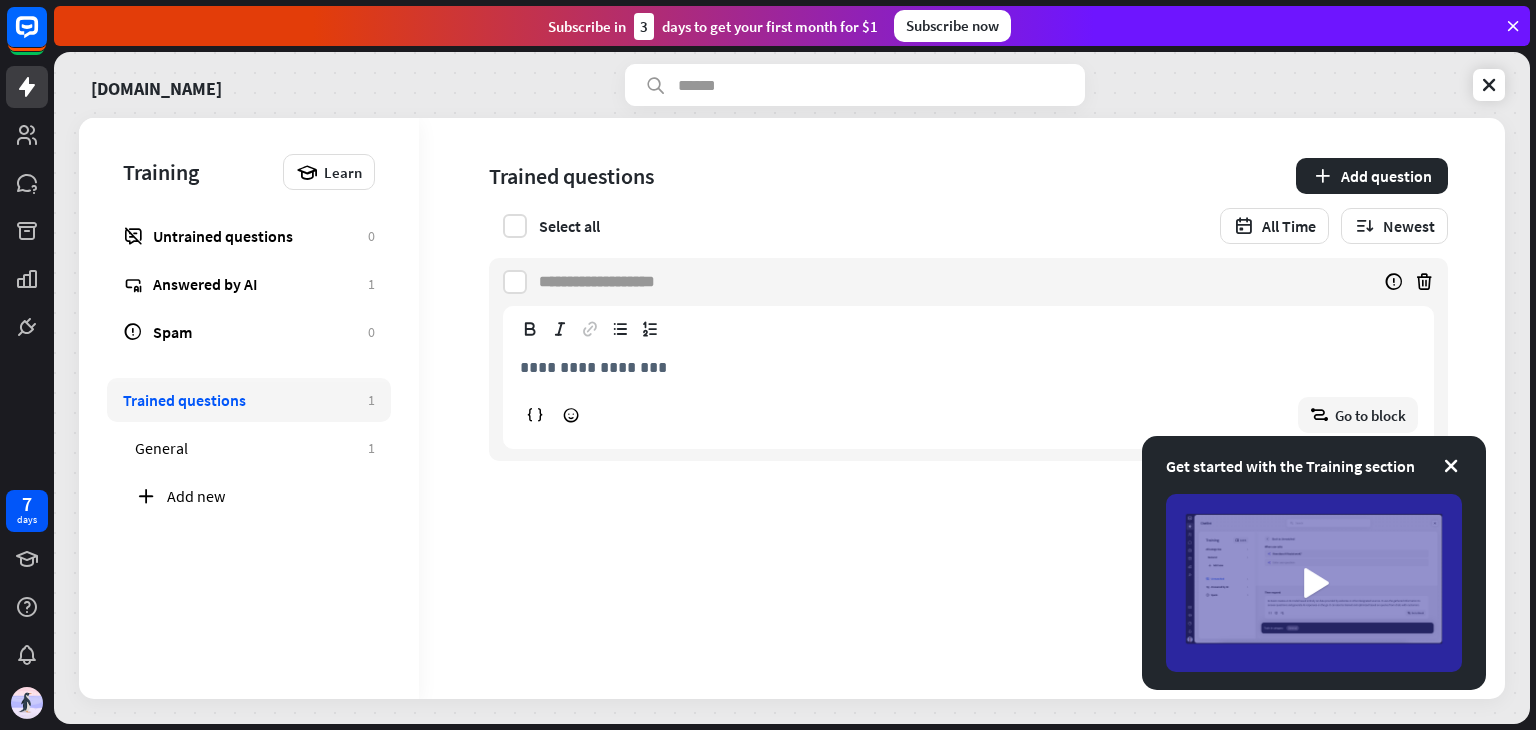 click at bounding box center [607, 282] 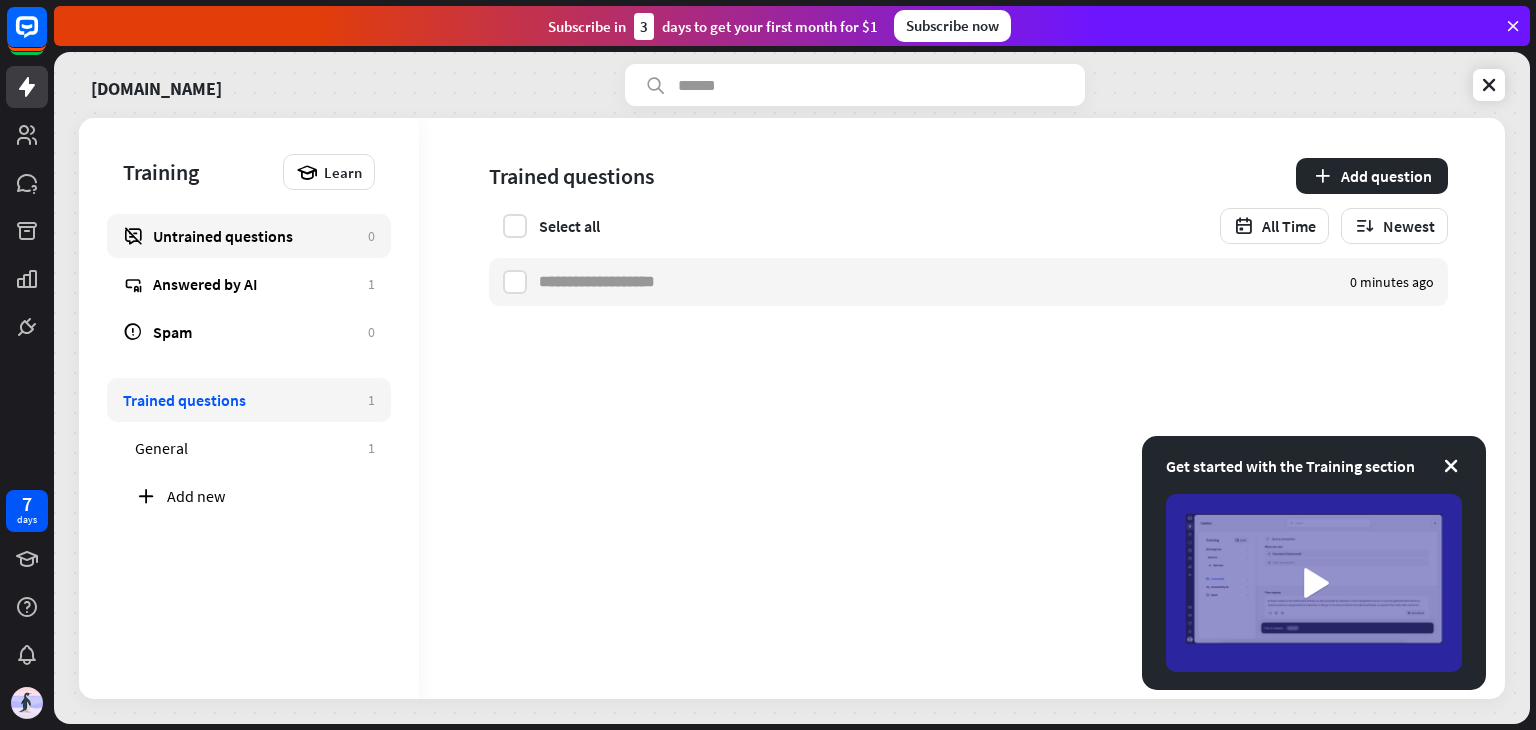 click on "Untrained questions" at bounding box center [255, 236] 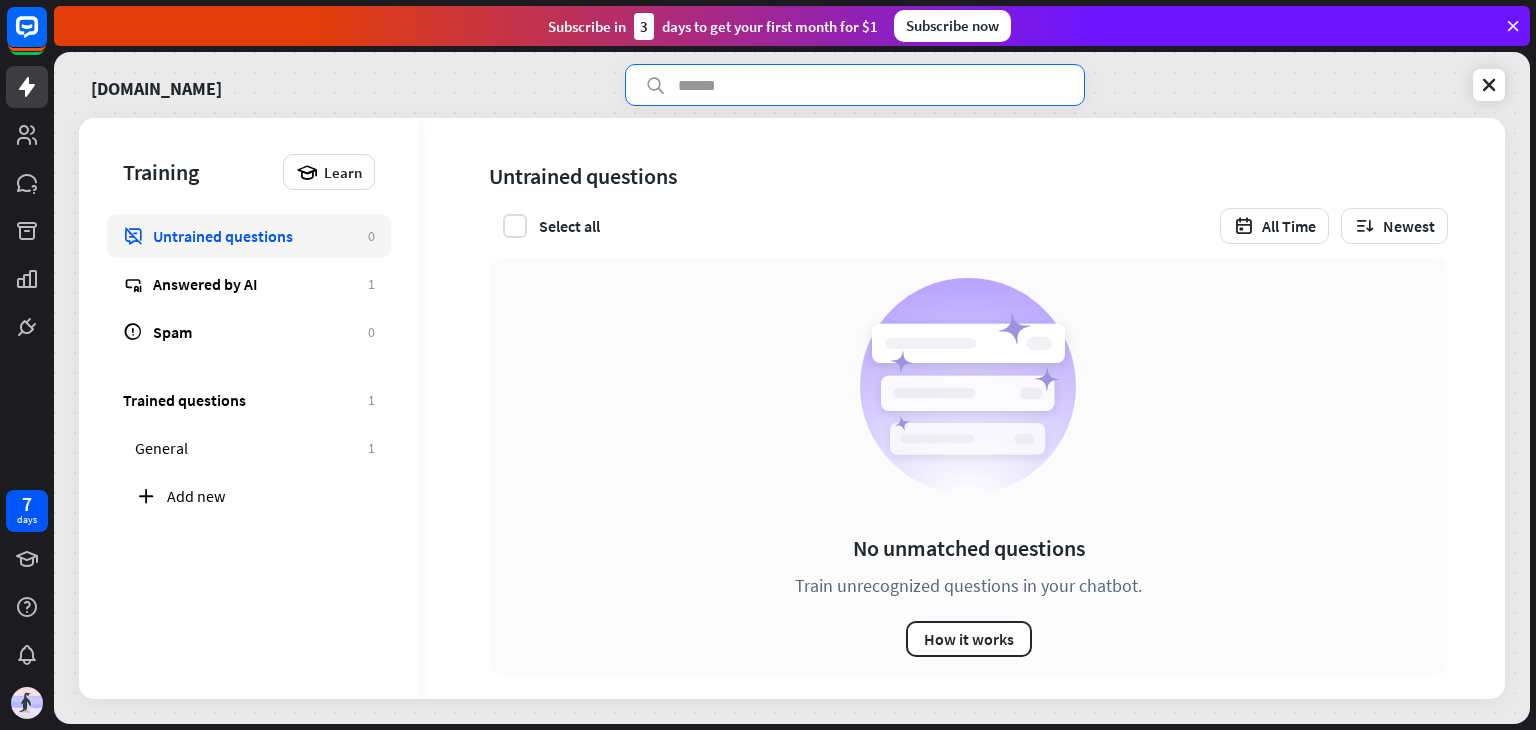 click at bounding box center [855, 85] 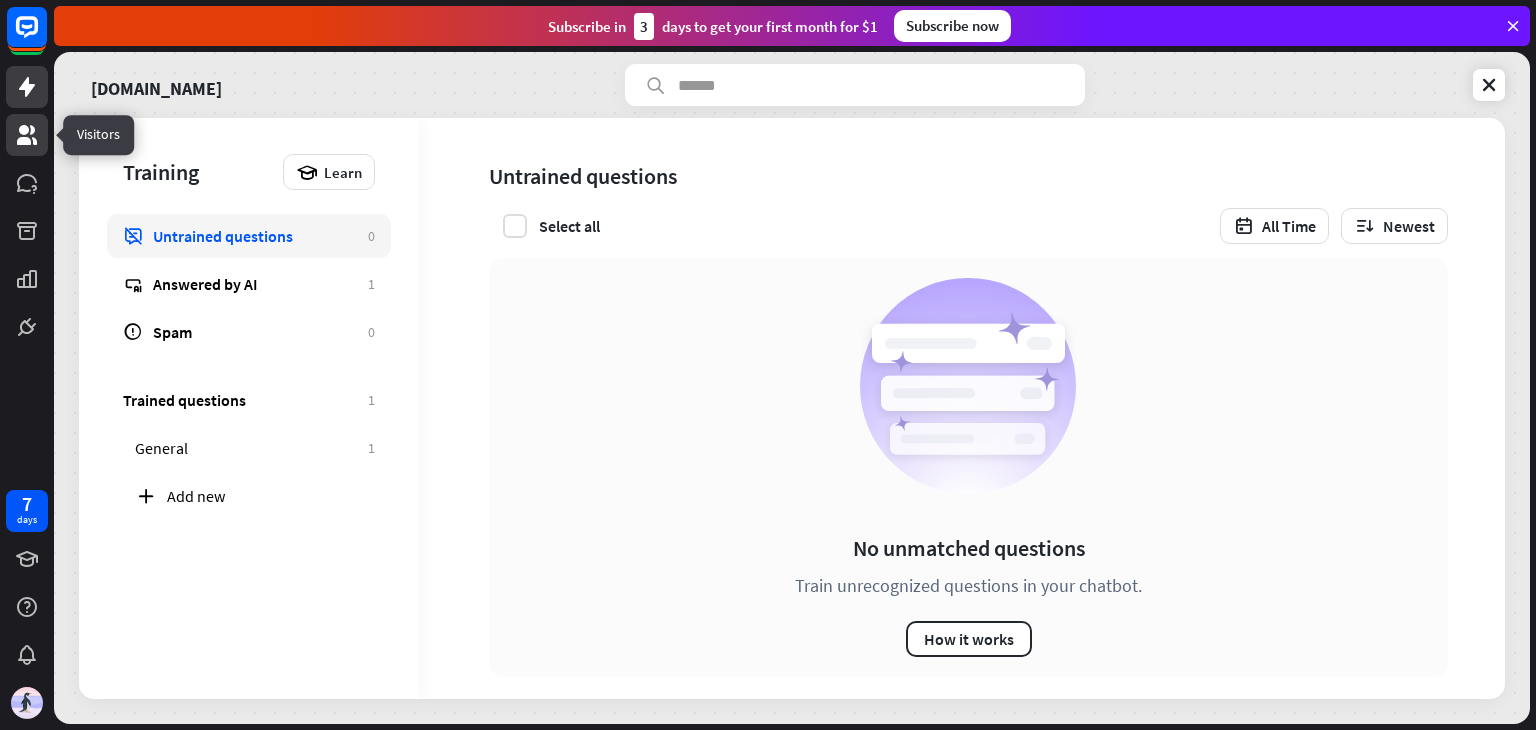 click at bounding box center (27, 135) 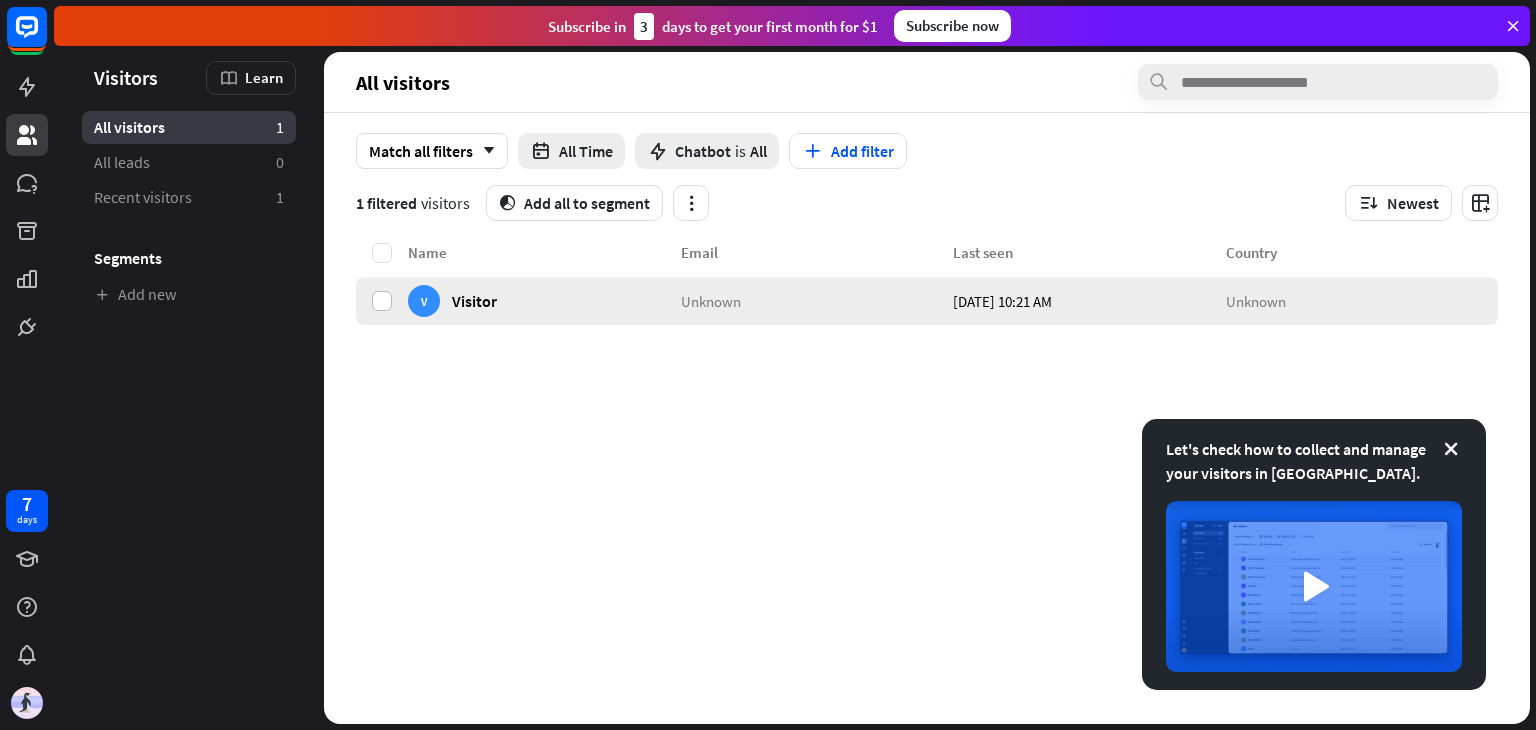 click at bounding box center [382, 301] 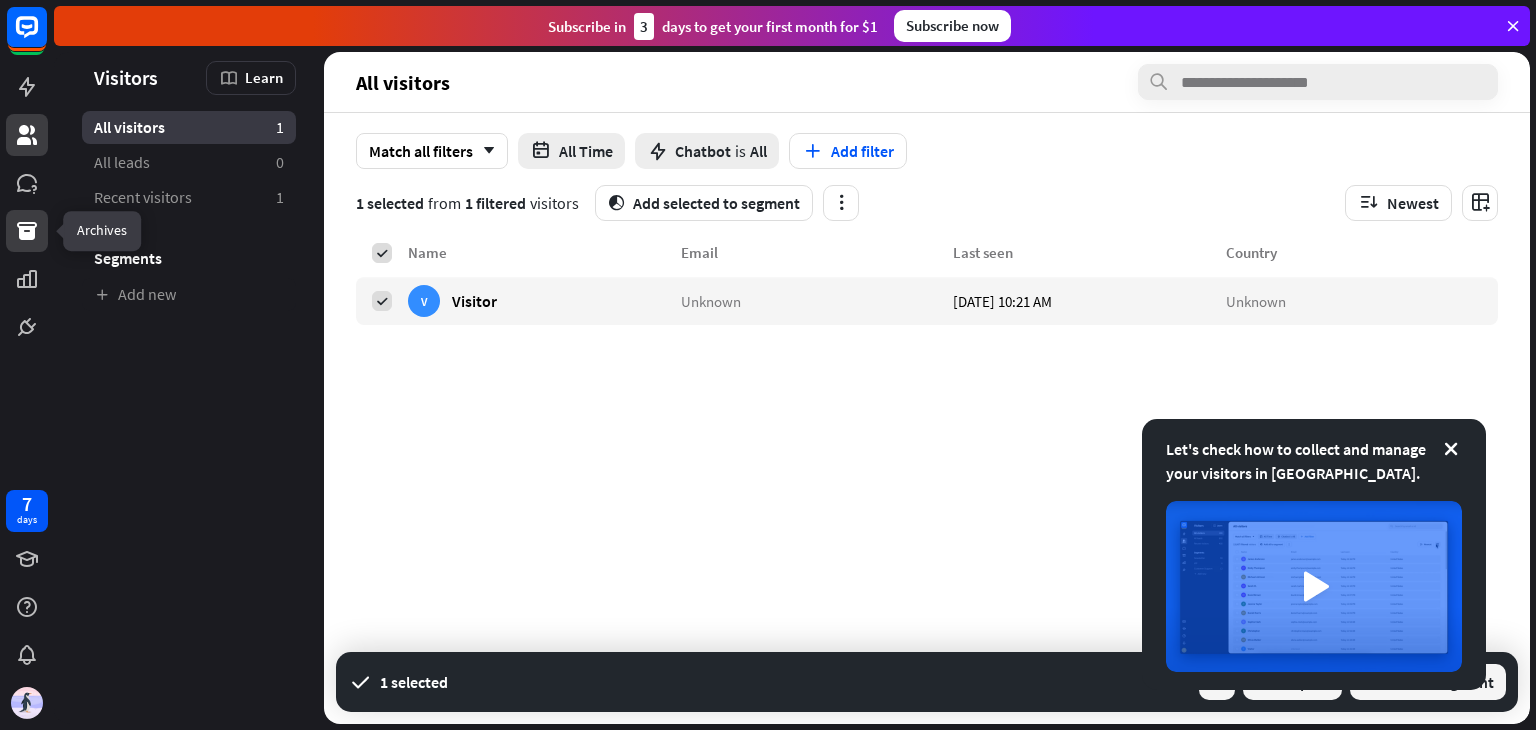 click 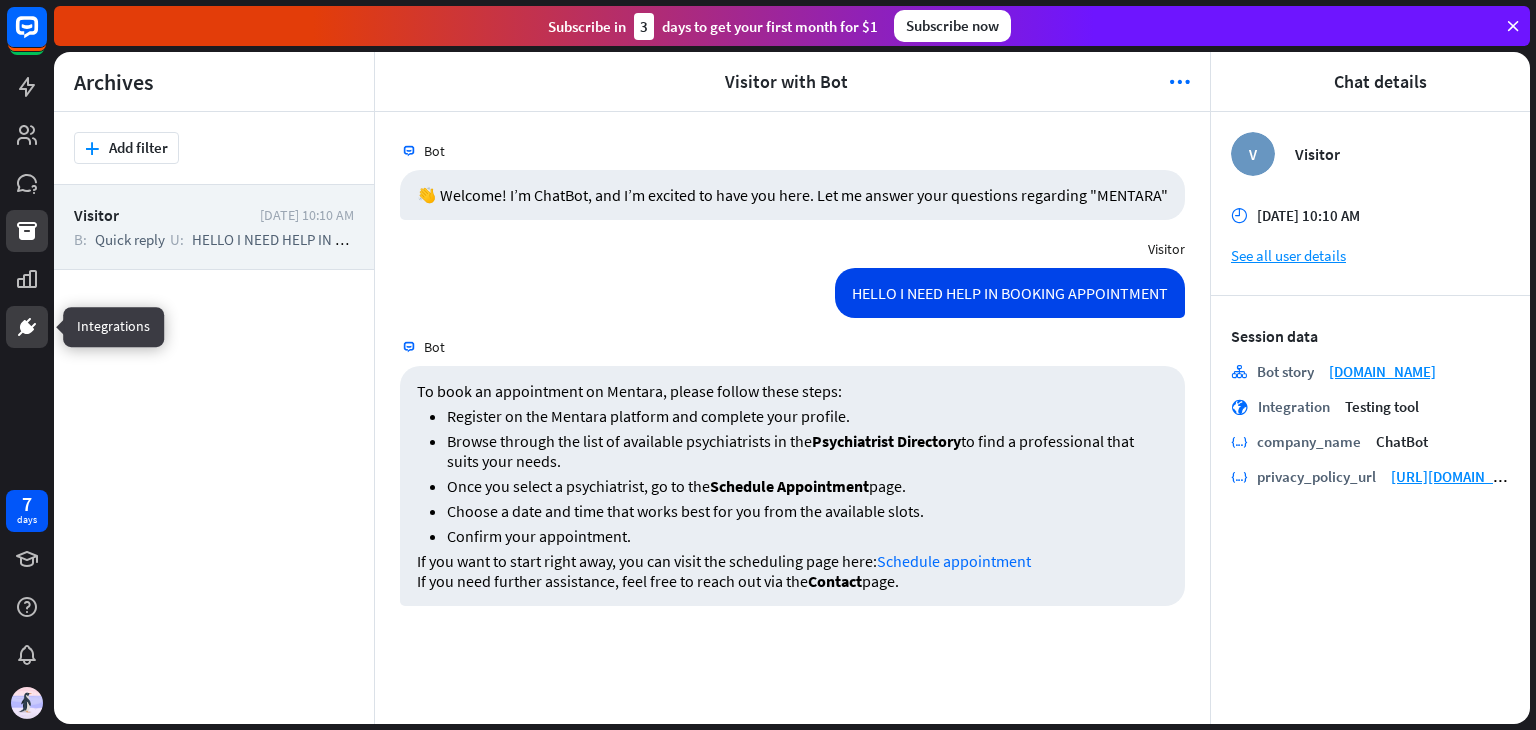 click 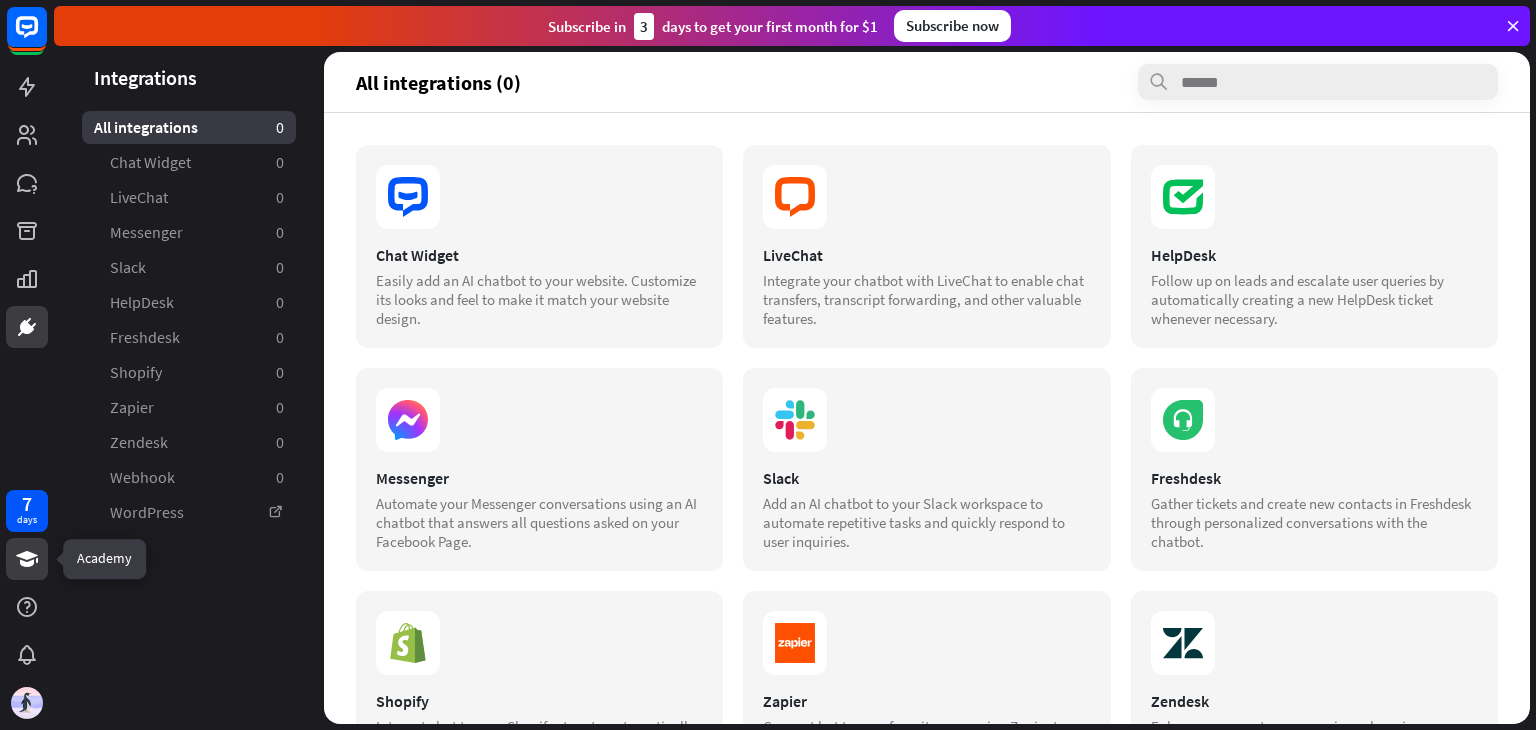click 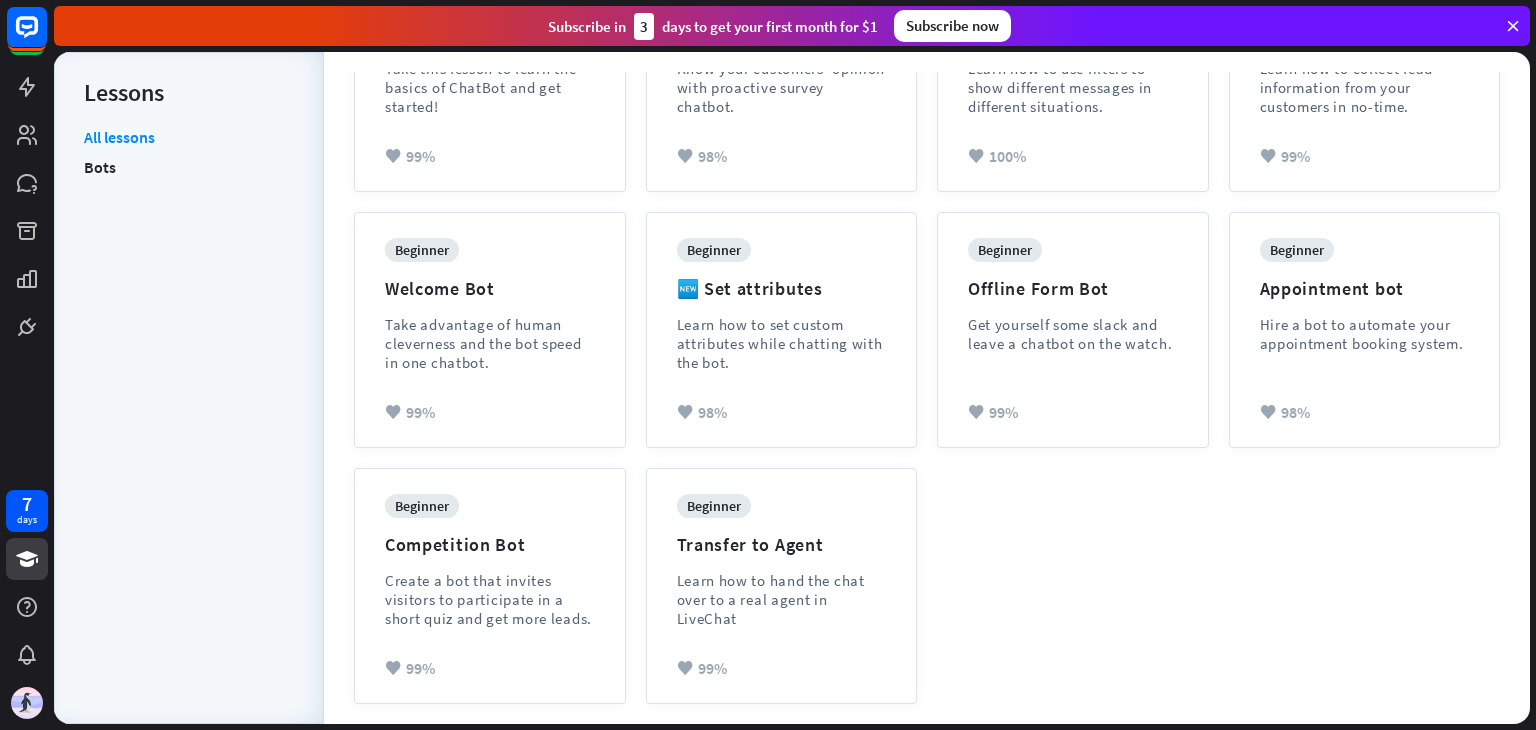 scroll, scrollTop: 369, scrollLeft: 0, axis: vertical 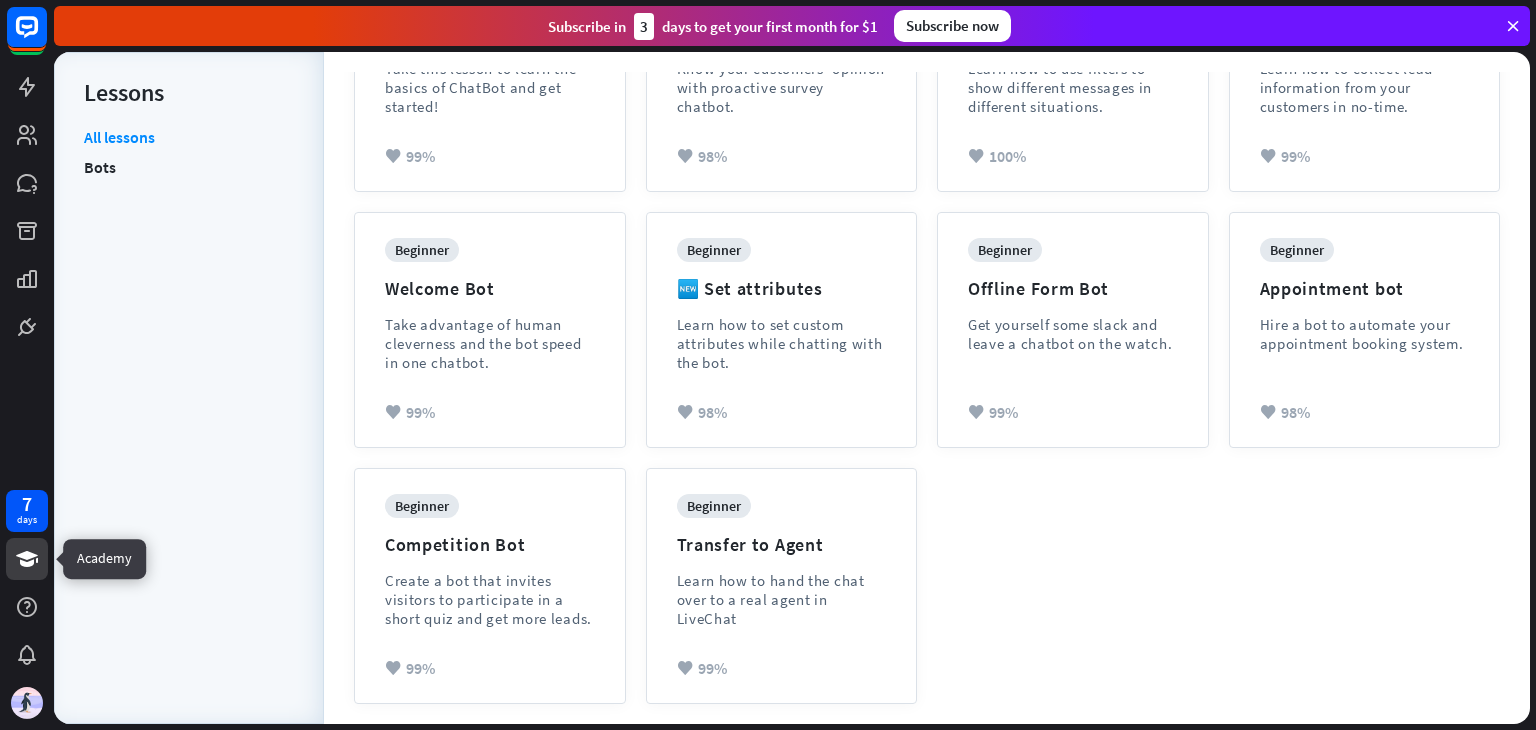 click 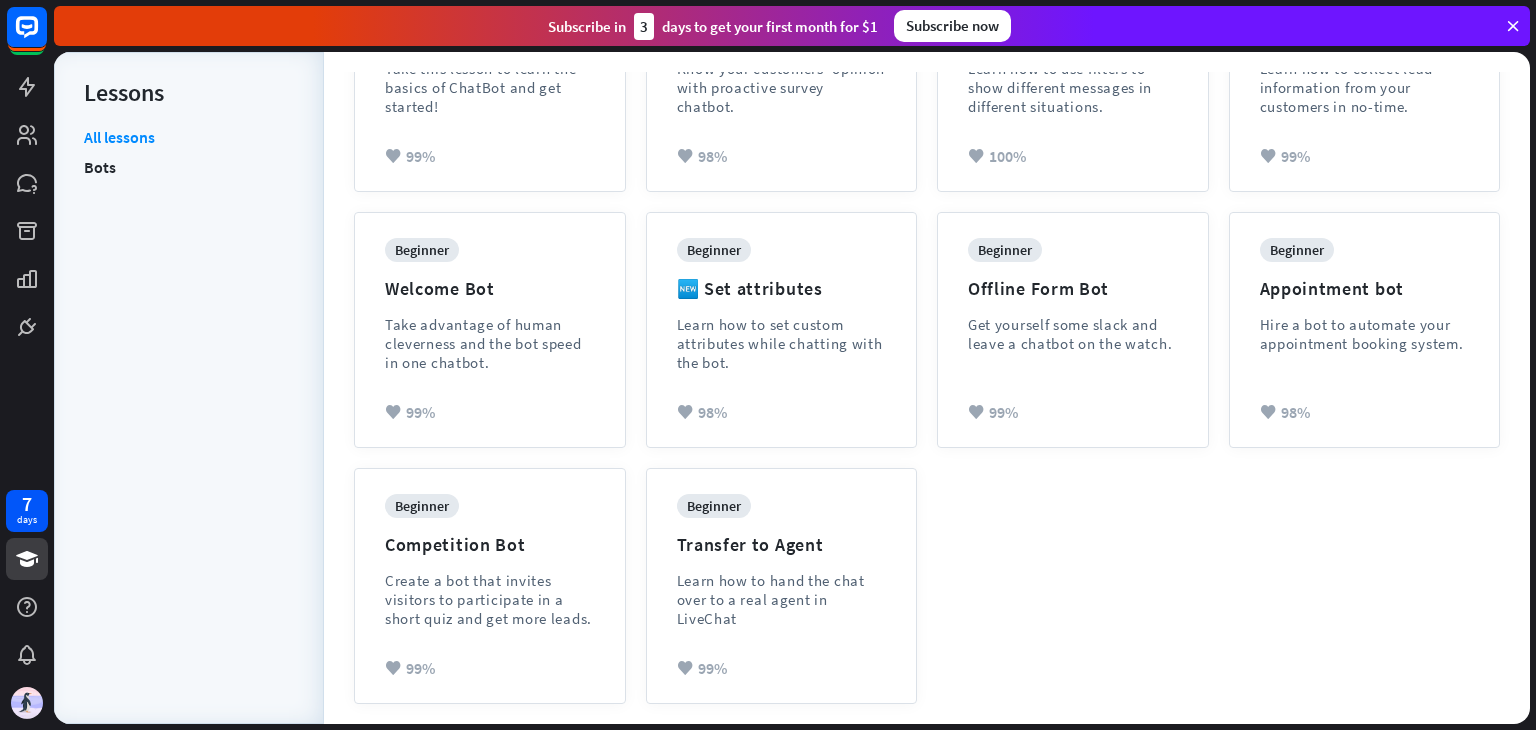 click on "Bots" at bounding box center (189, 167) 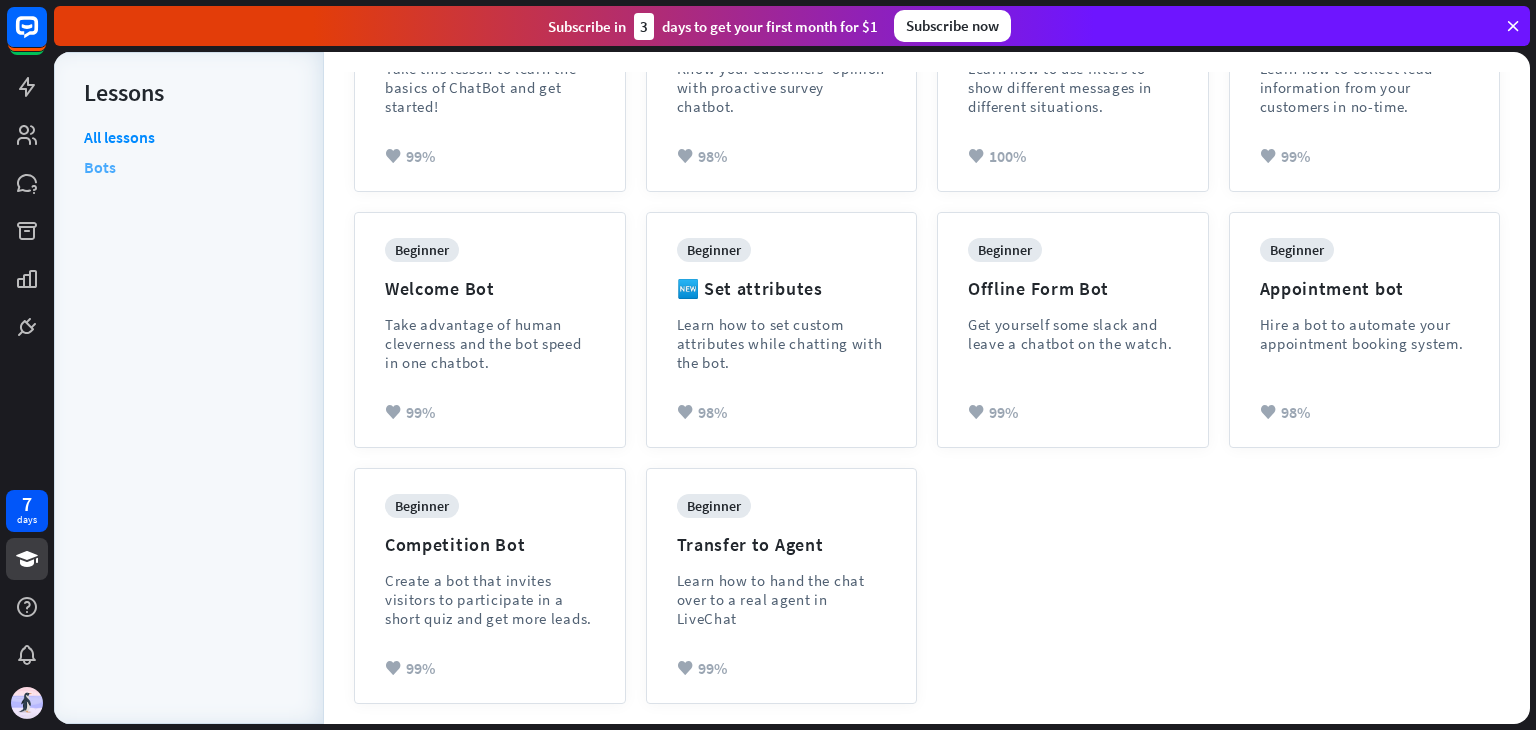 click on "Bots" at bounding box center (100, 167) 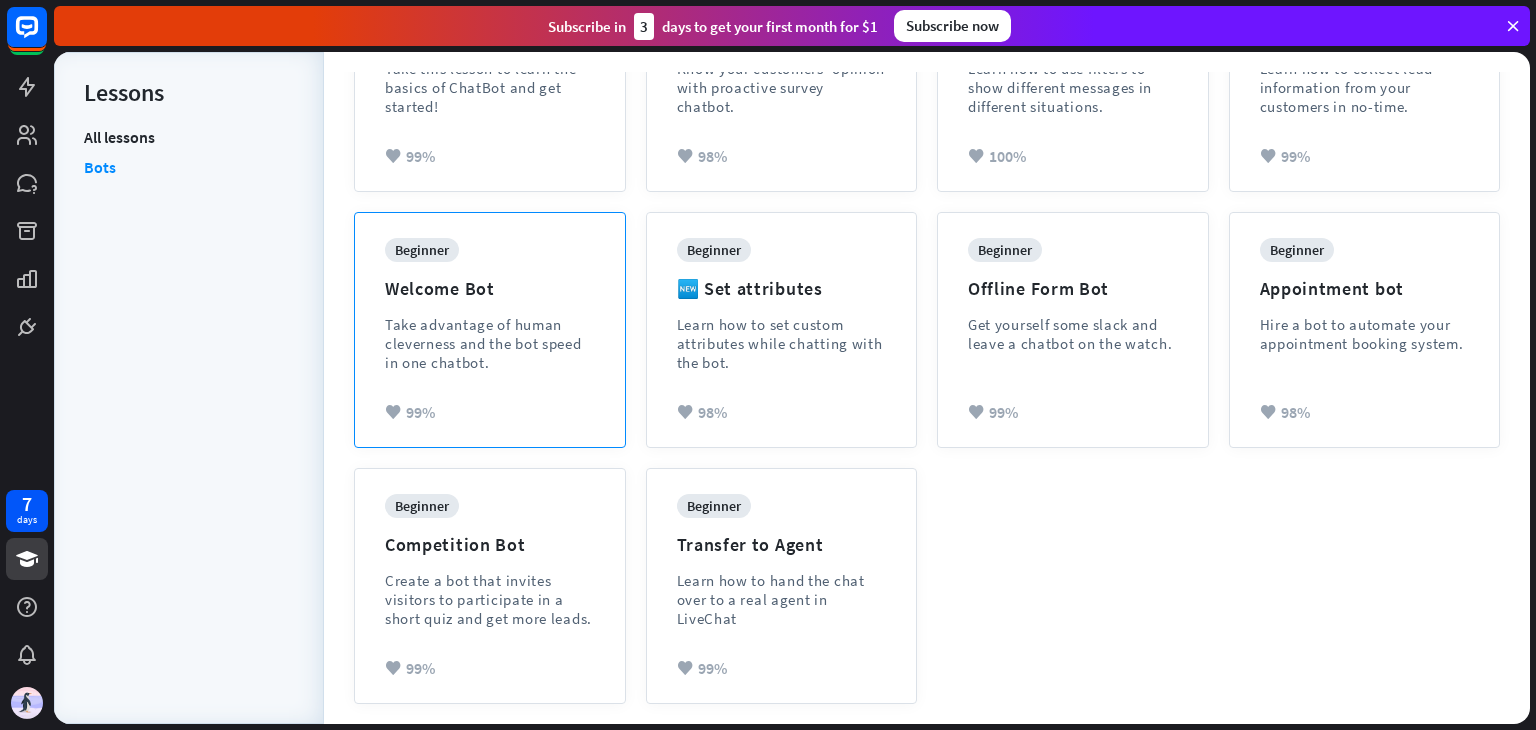 scroll, scrollTop: 0, scrollLeft: 0, axis: both 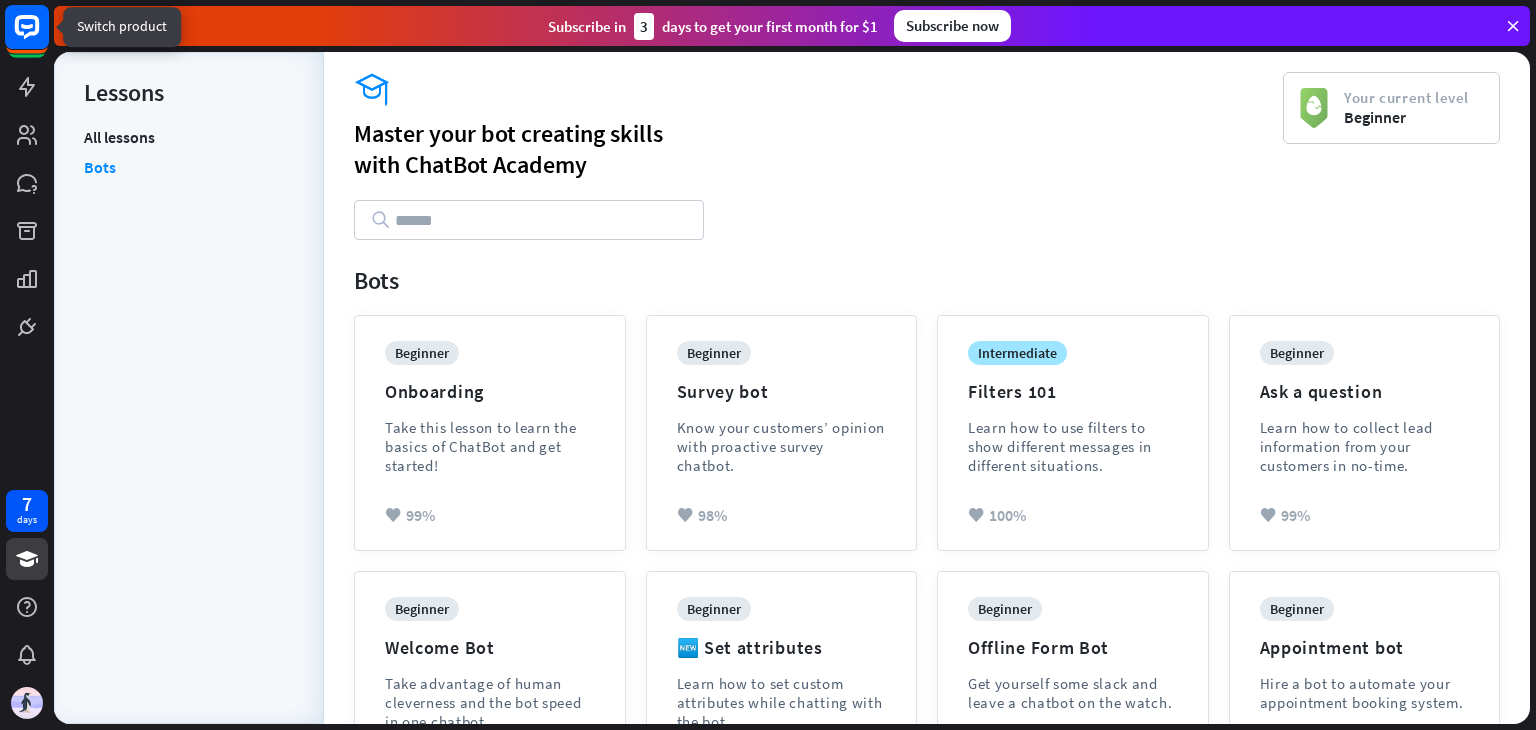 click 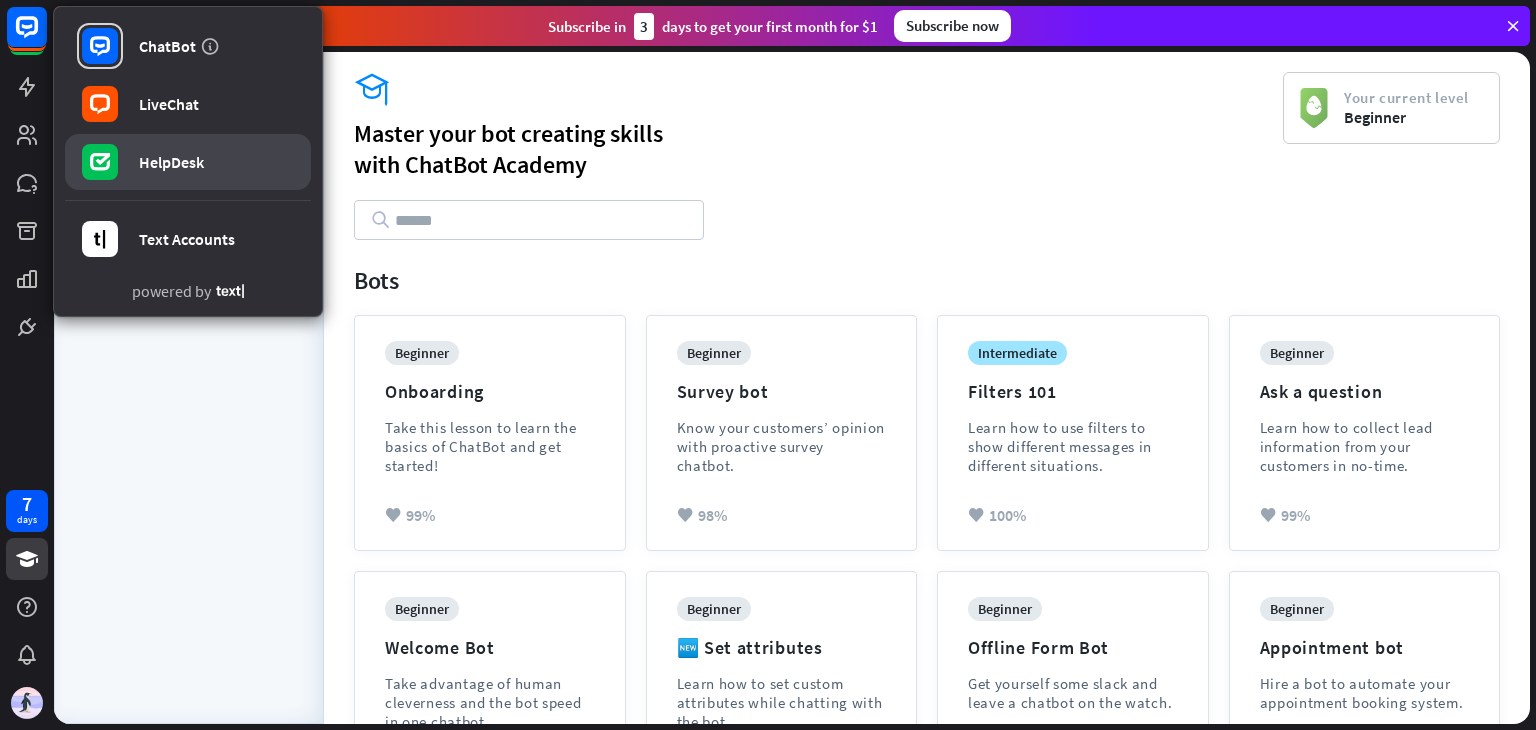 click on "HelpDesk" at bounding box center (171, 162) 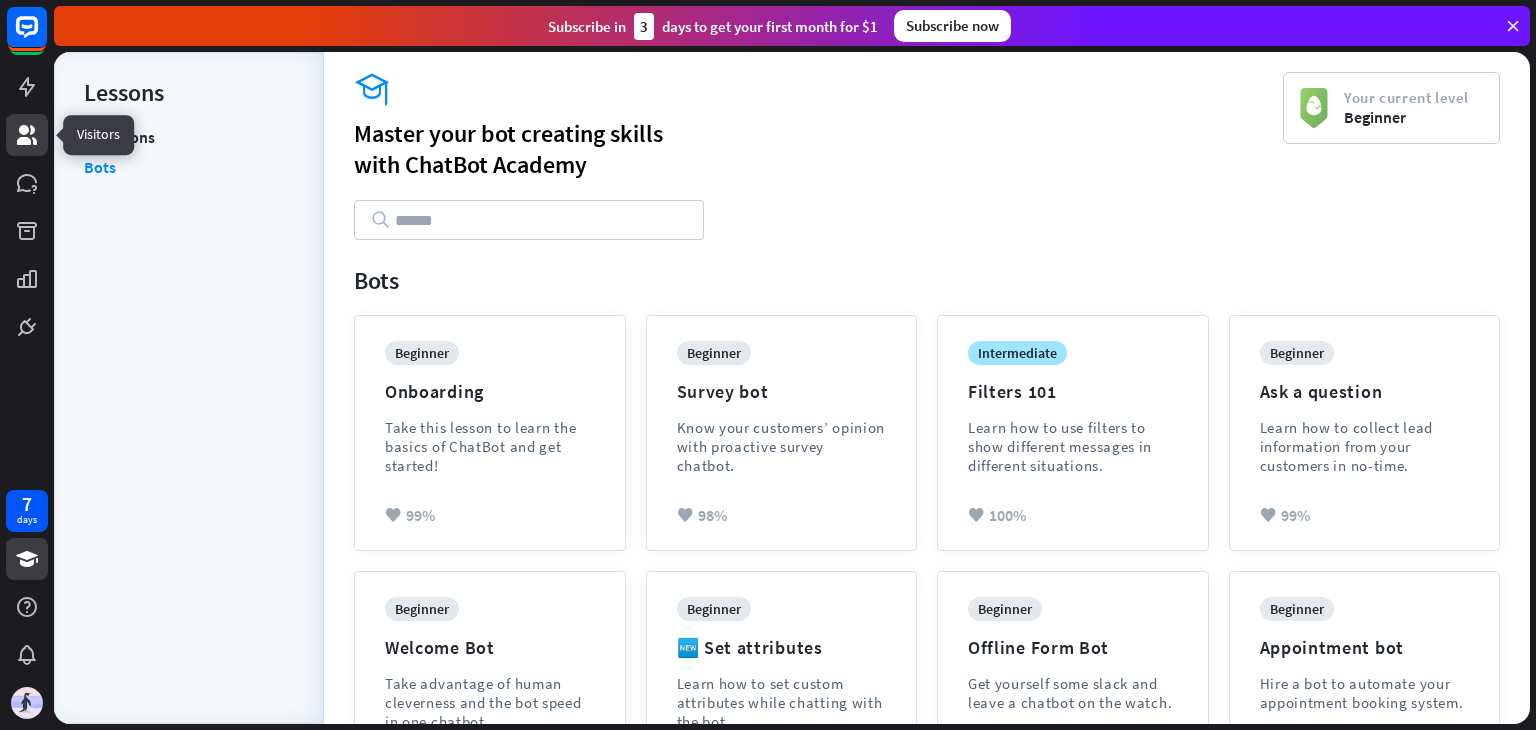 click at bounding box center (27, 135) 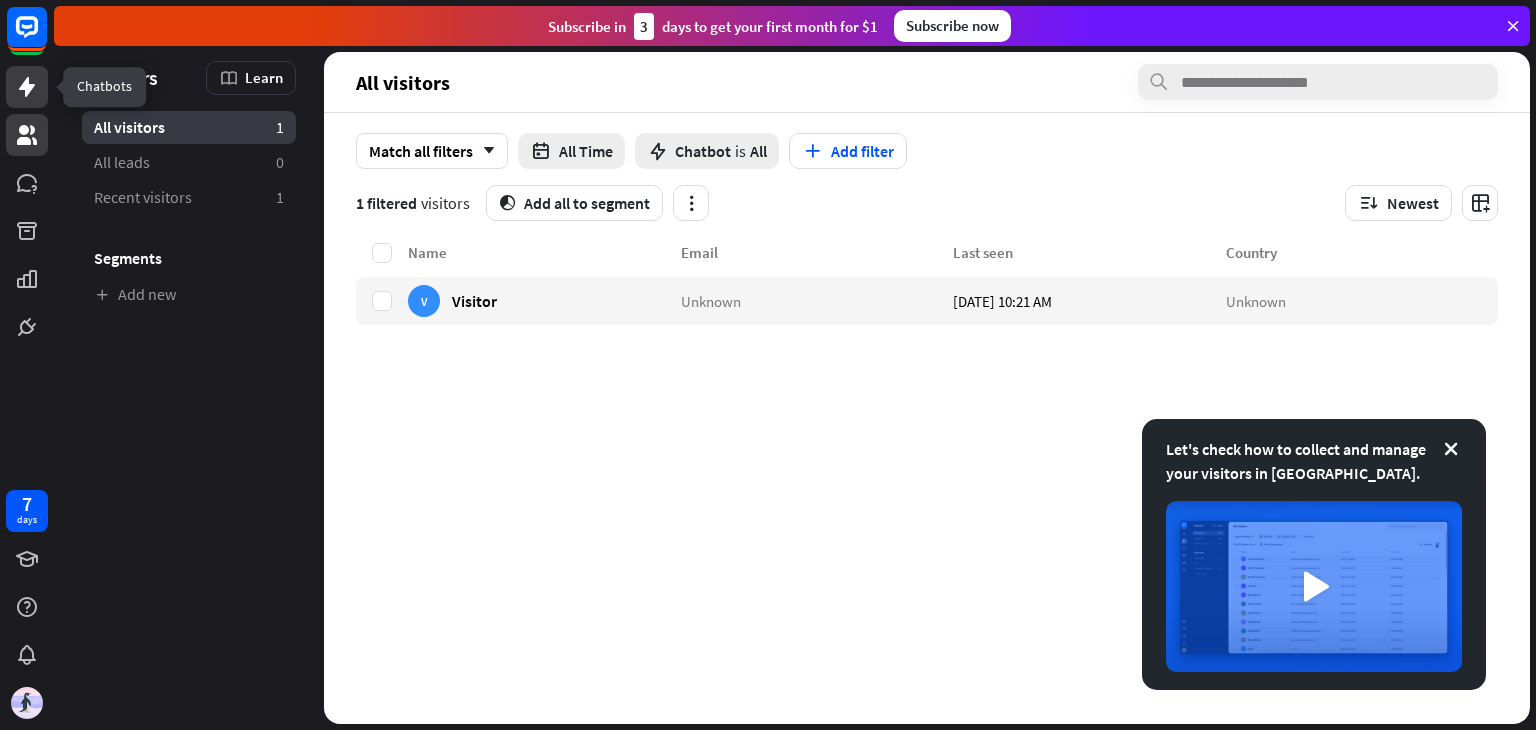 click at bounding box center [27, 87] 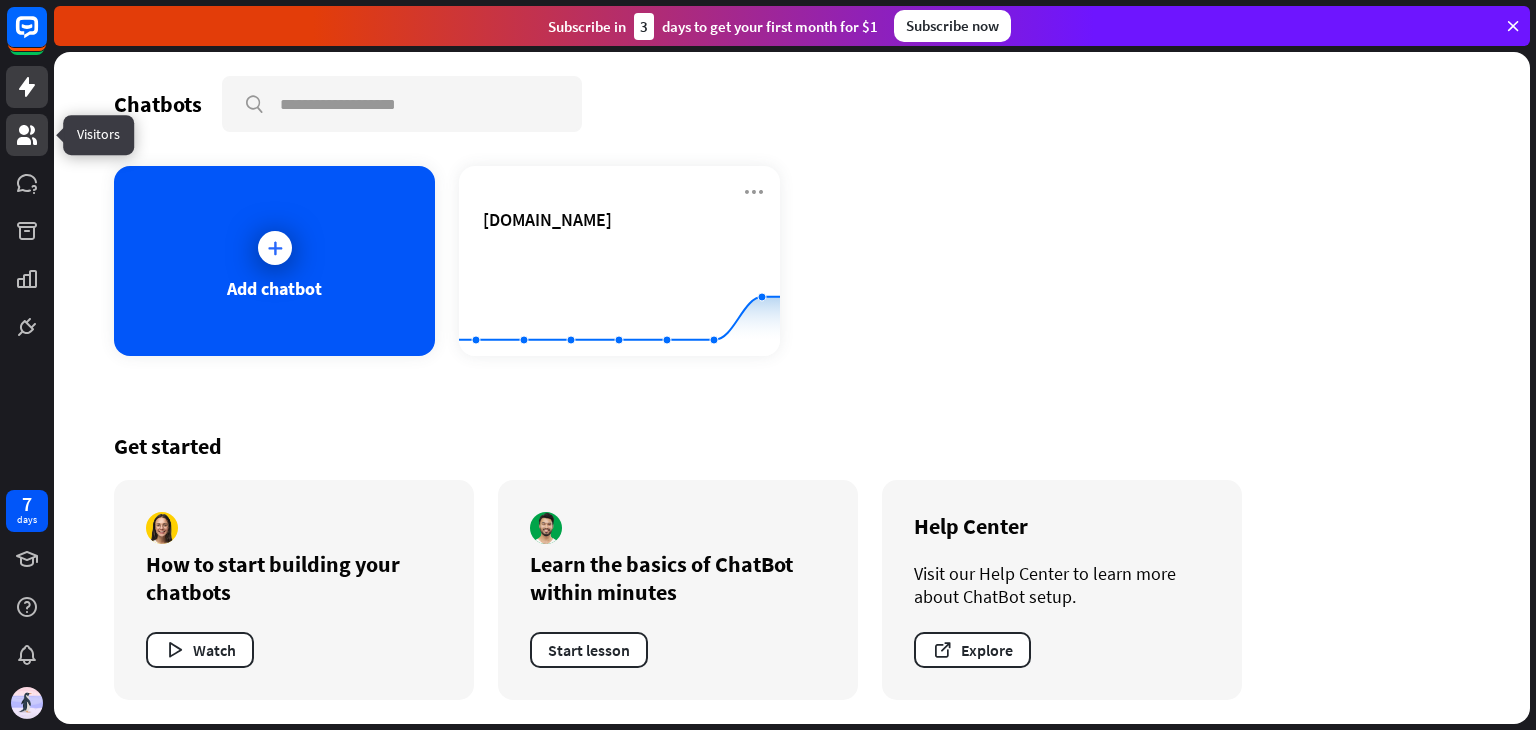 click at bounding box center [27, 135] 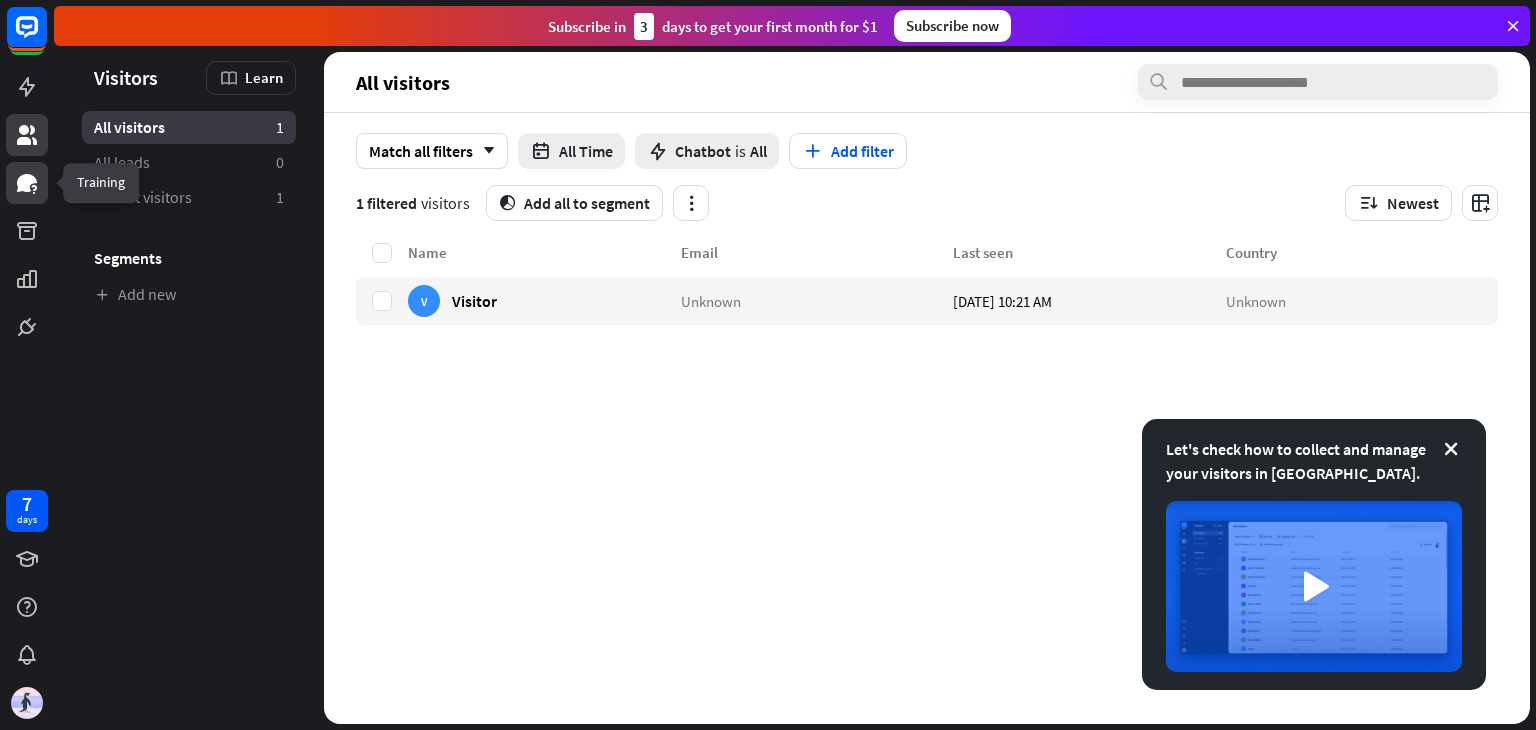 click 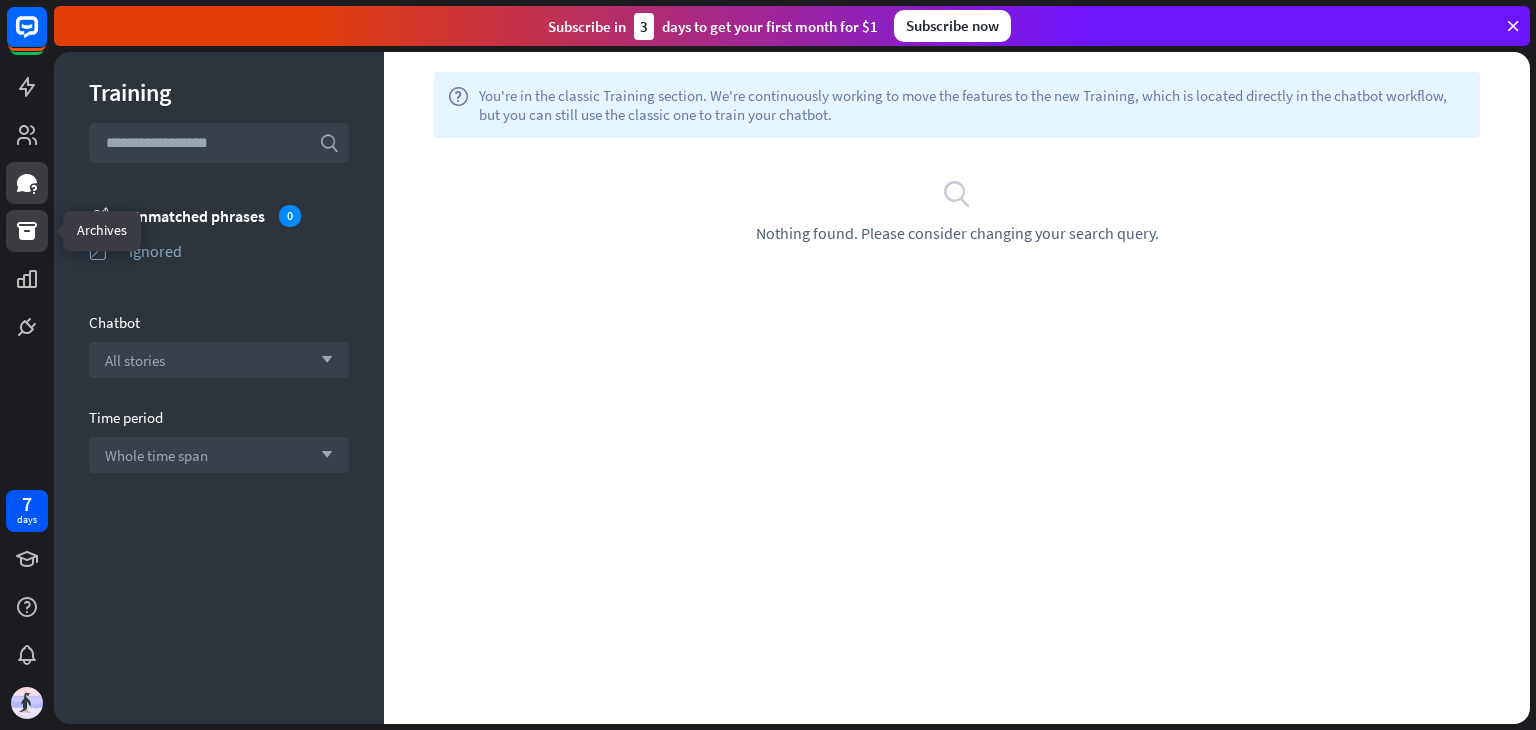 click 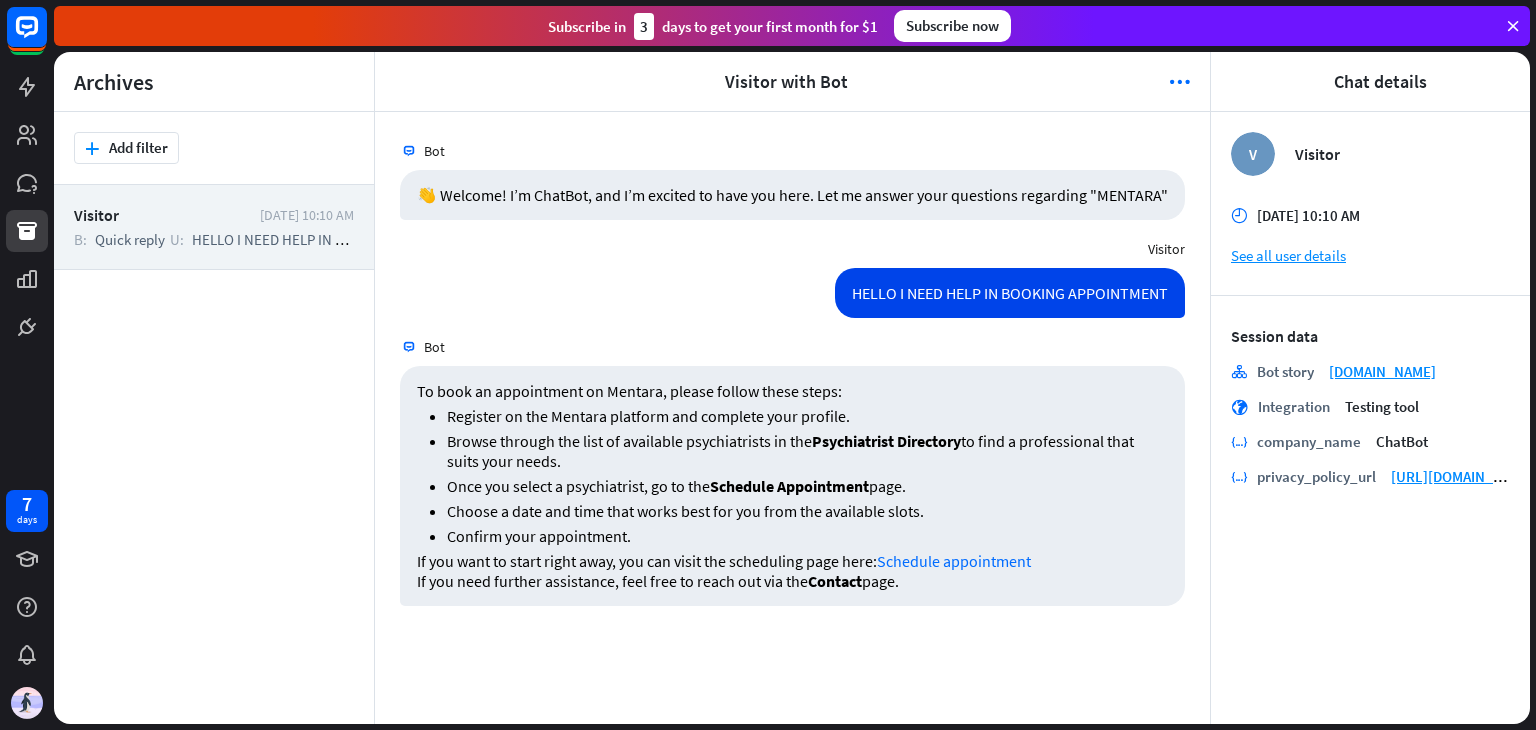 click on "Visitor" at bounding box center (1402, 154) 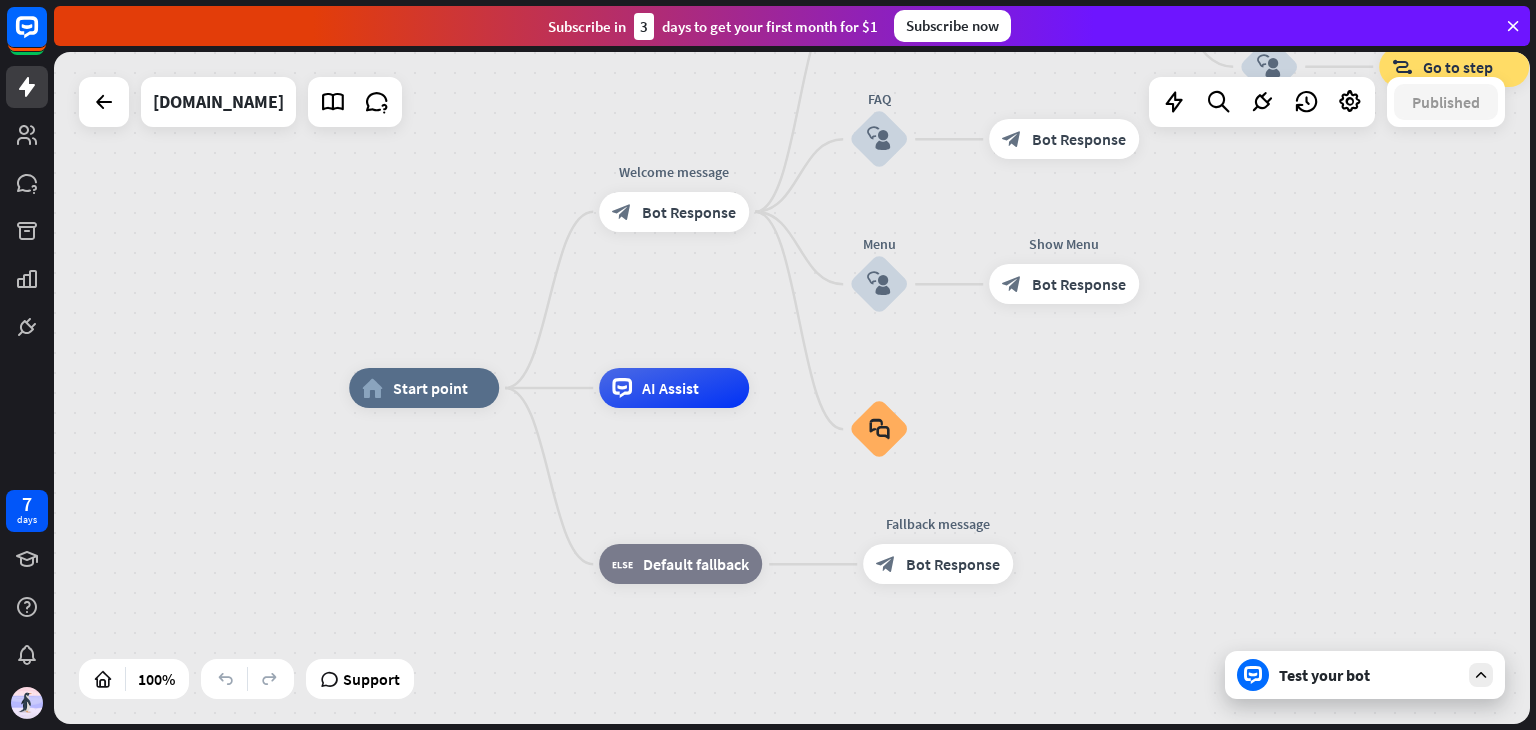 click on "Go to step" at bounding box center [1458, 67] 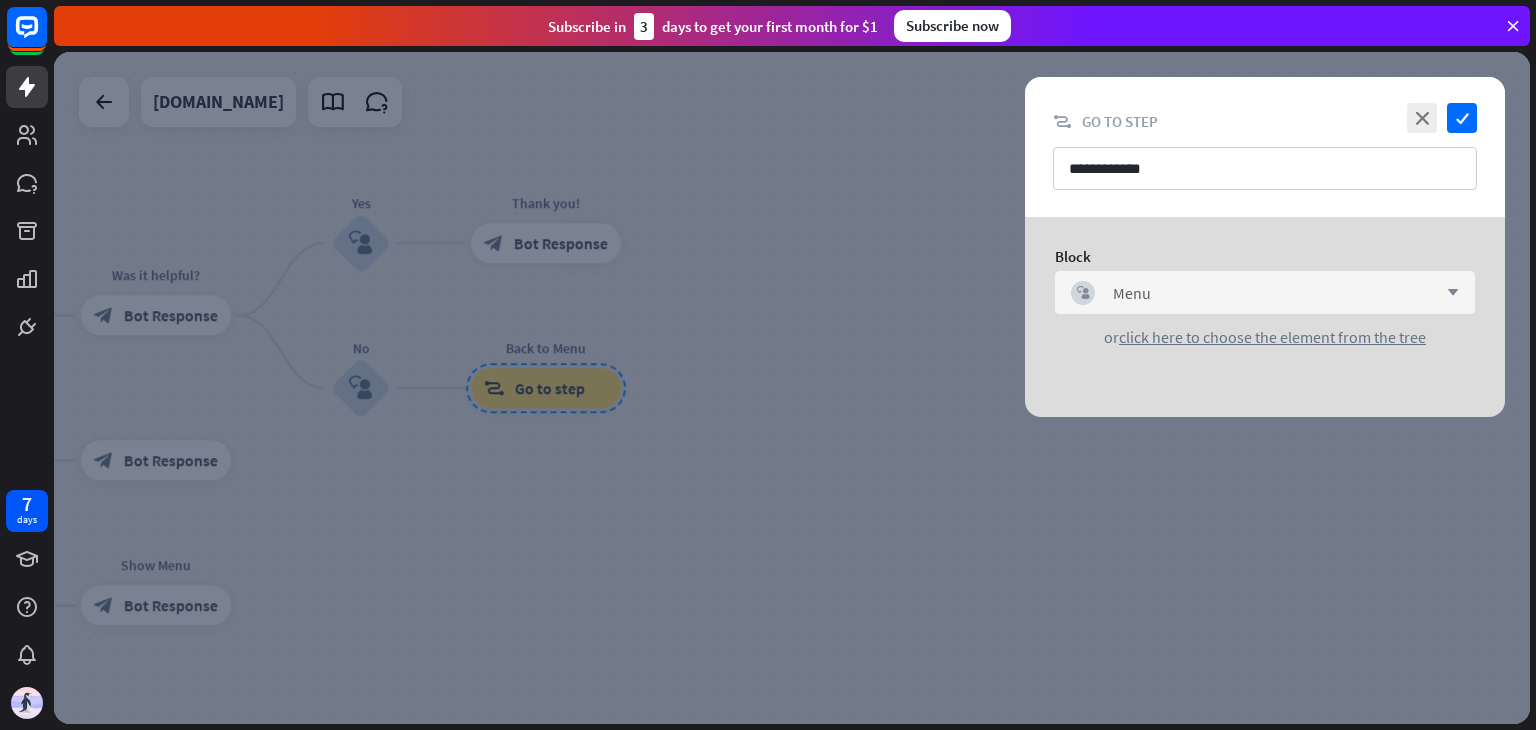 click on "block_user_input
Menu
arrow_down" at bounding box center (1265, 292) 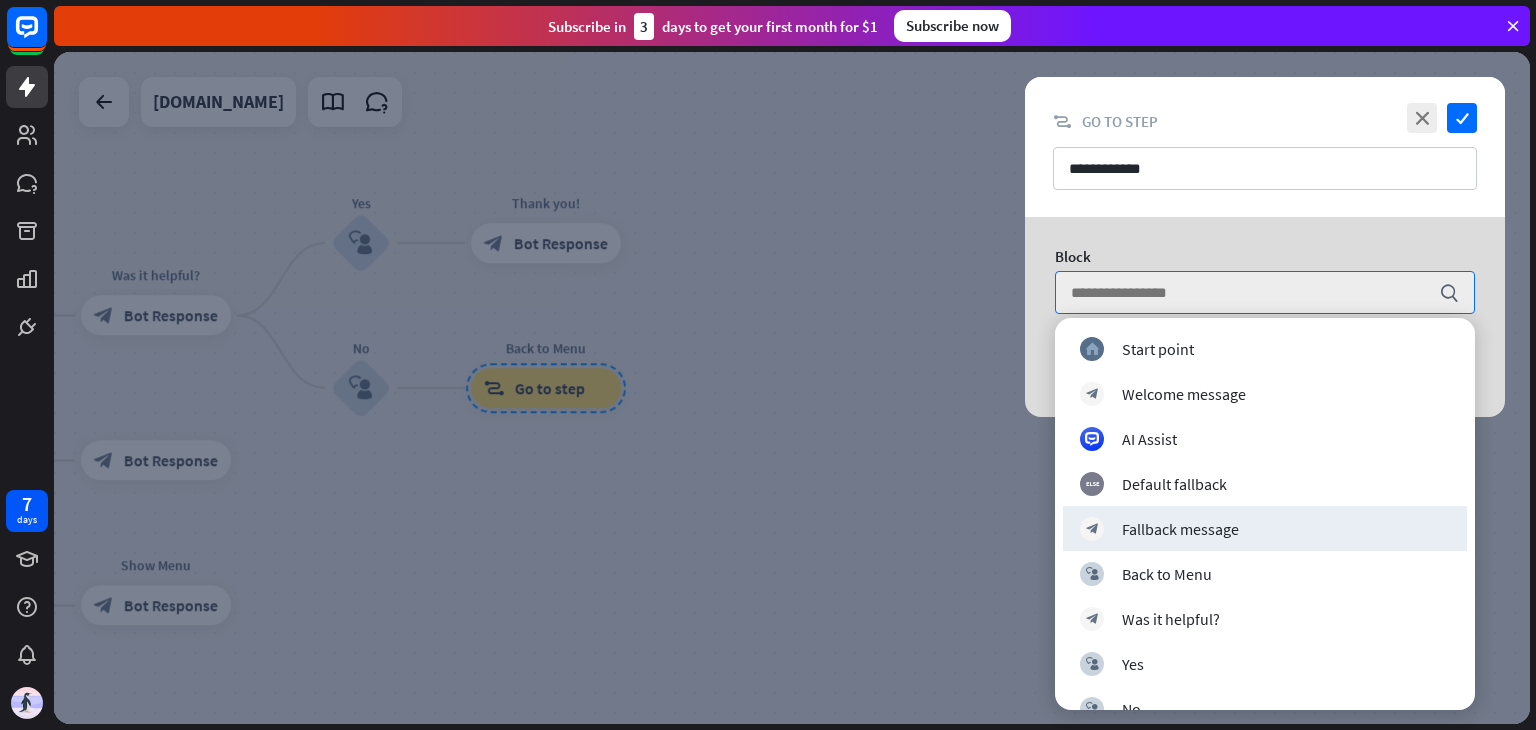 click at bounding box center [792, 388] 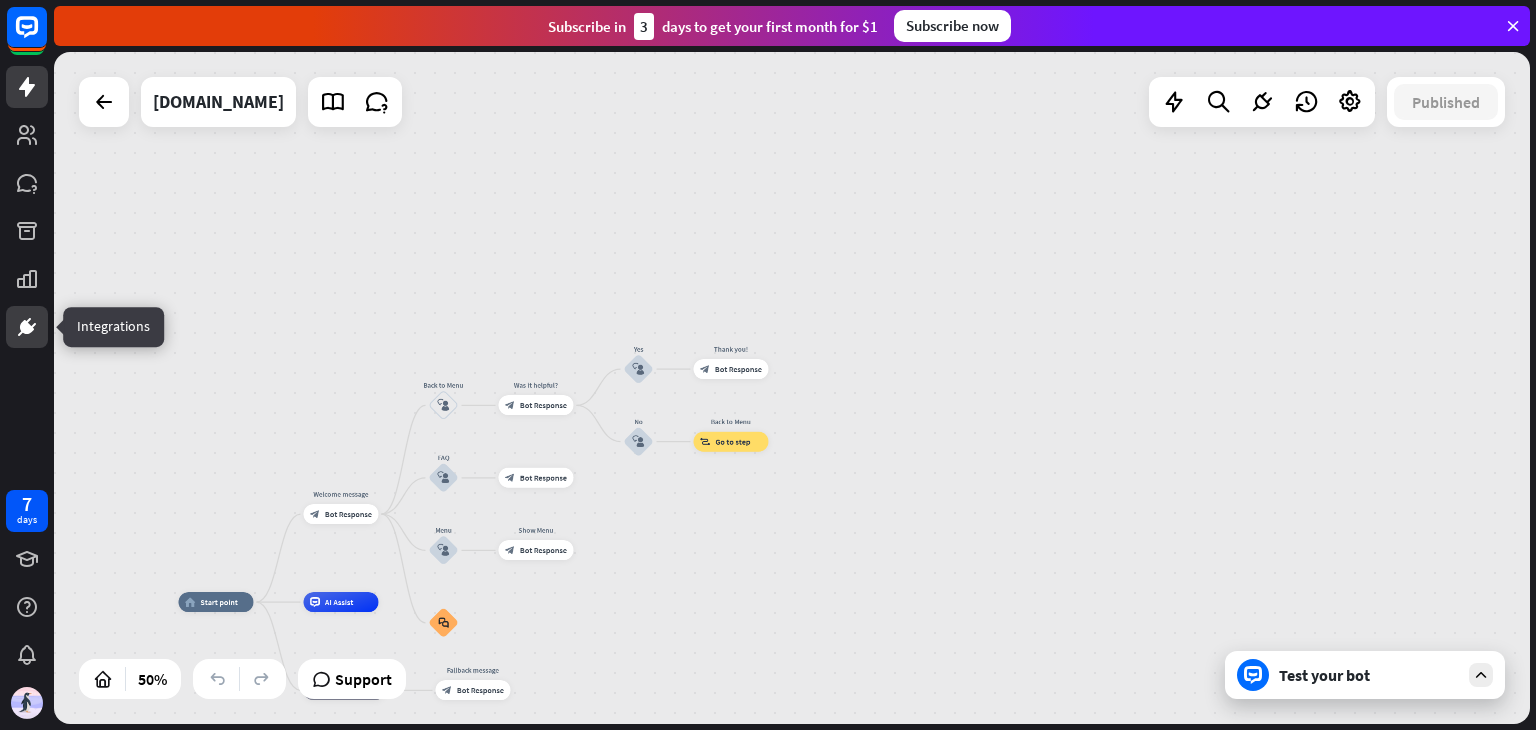 click 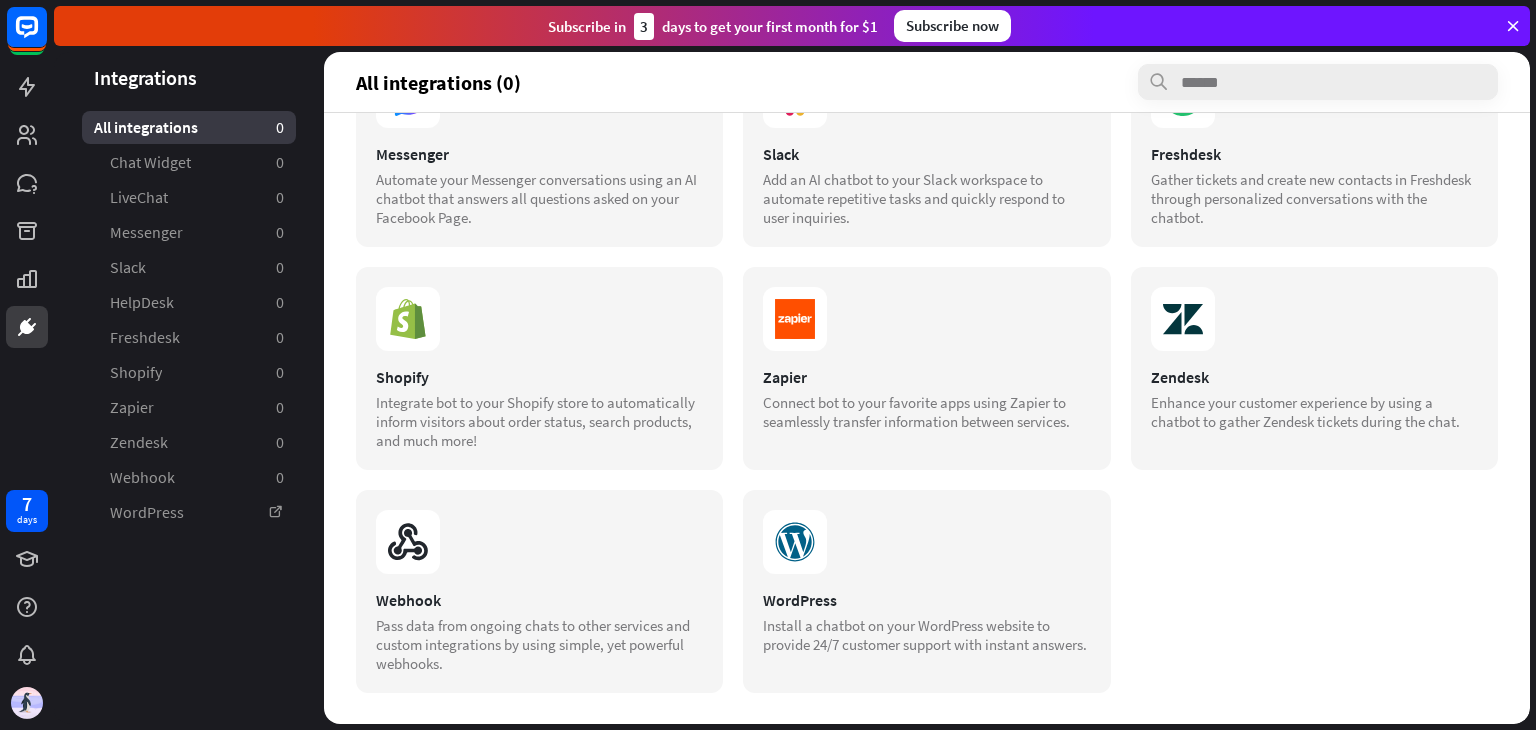 scroll, scrollTop: 0, scrollLeft: 0, axis: both 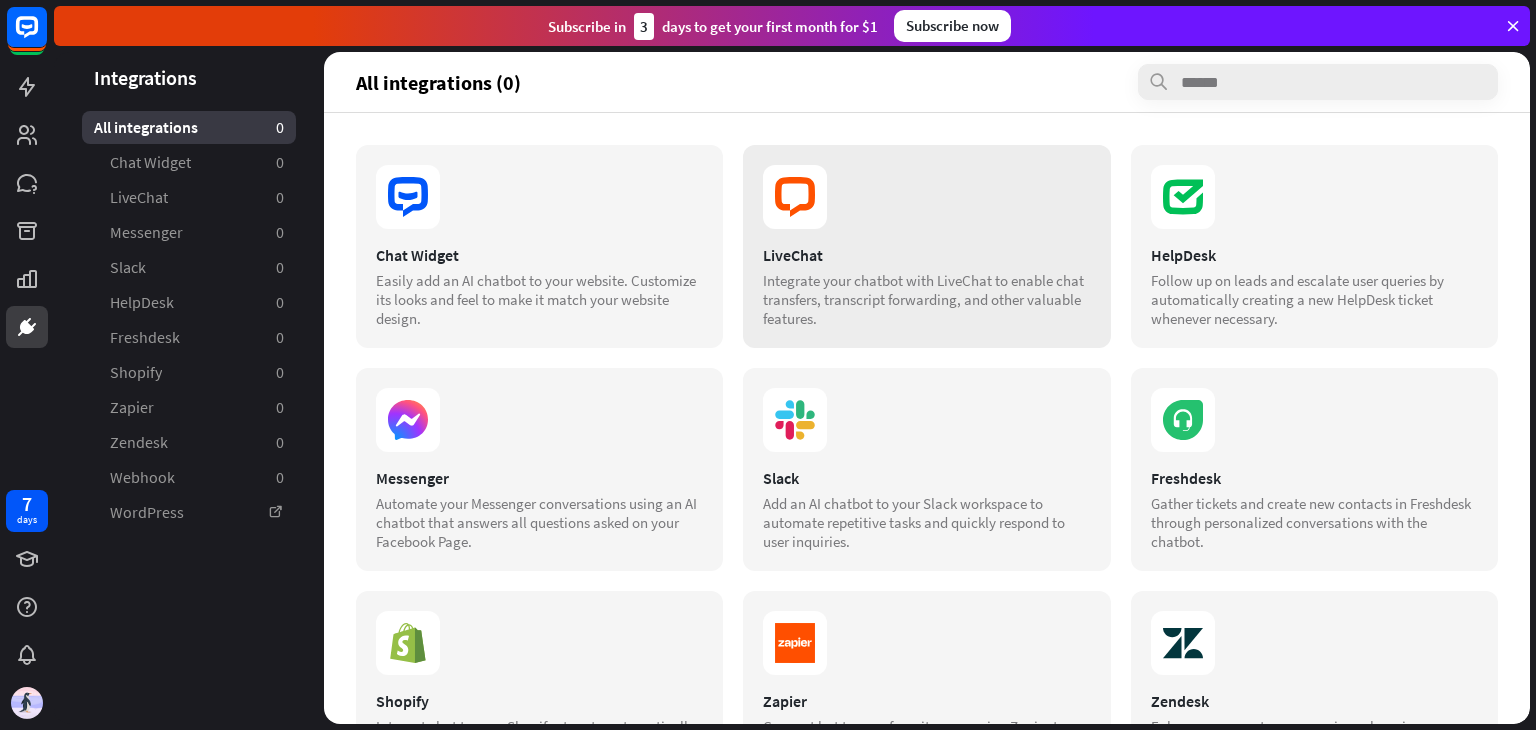click on "Integrate your chatbot with LiveChat to enable chat transfers, transcript forwarding, and other valuable features." at bounding box center [926, 299] 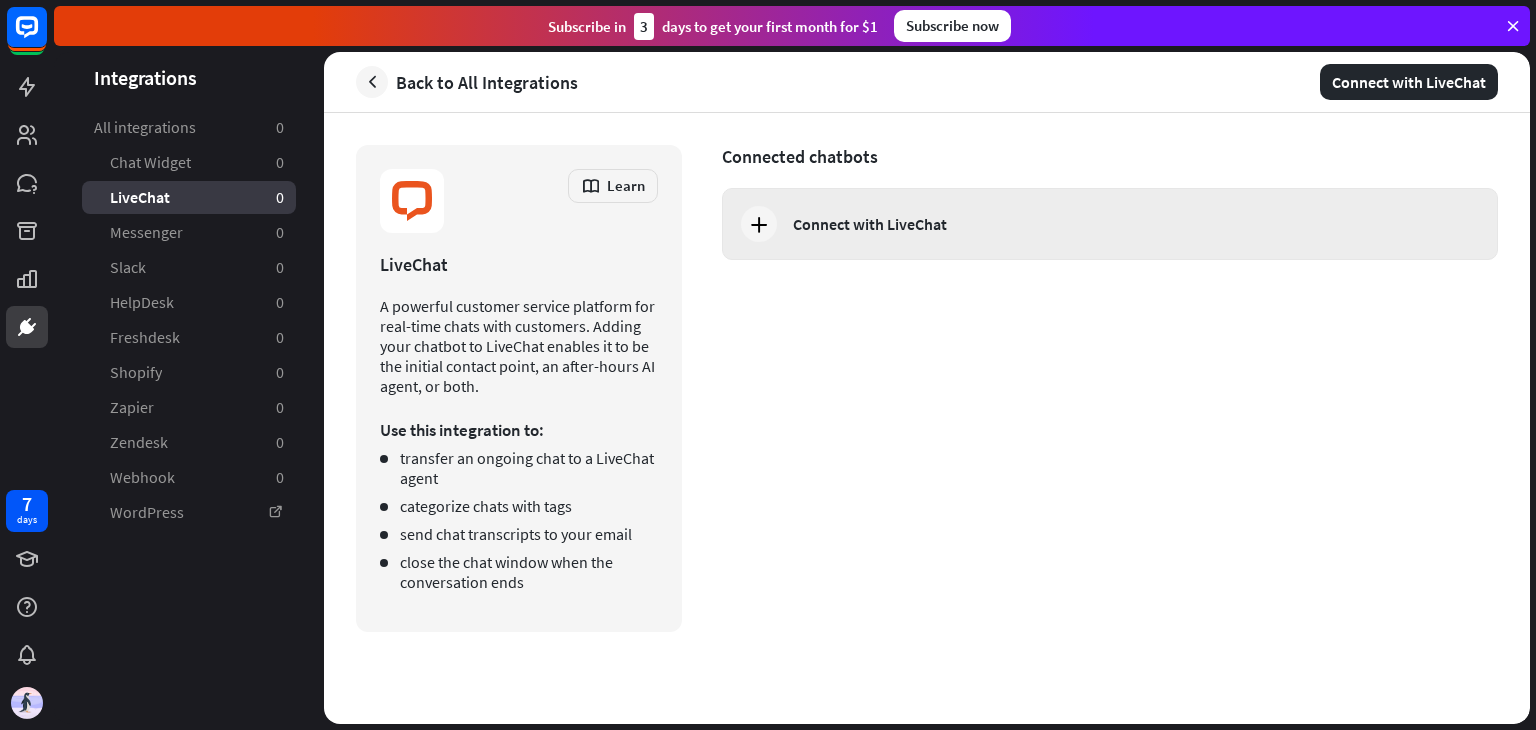 click on "Connect with LiveChat" at bounding box center (870, 224) 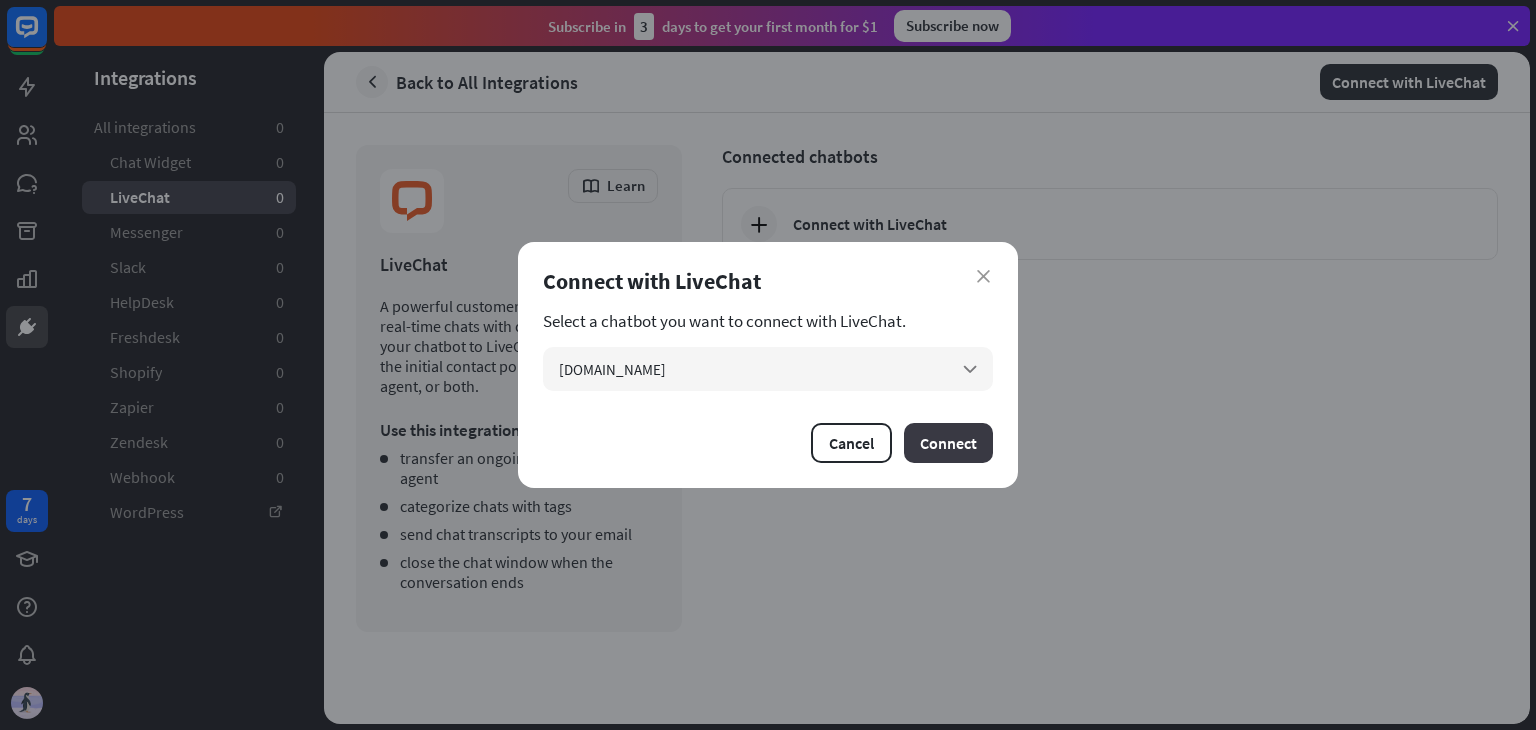 click on "Connect" at bounding box center [948, 443] 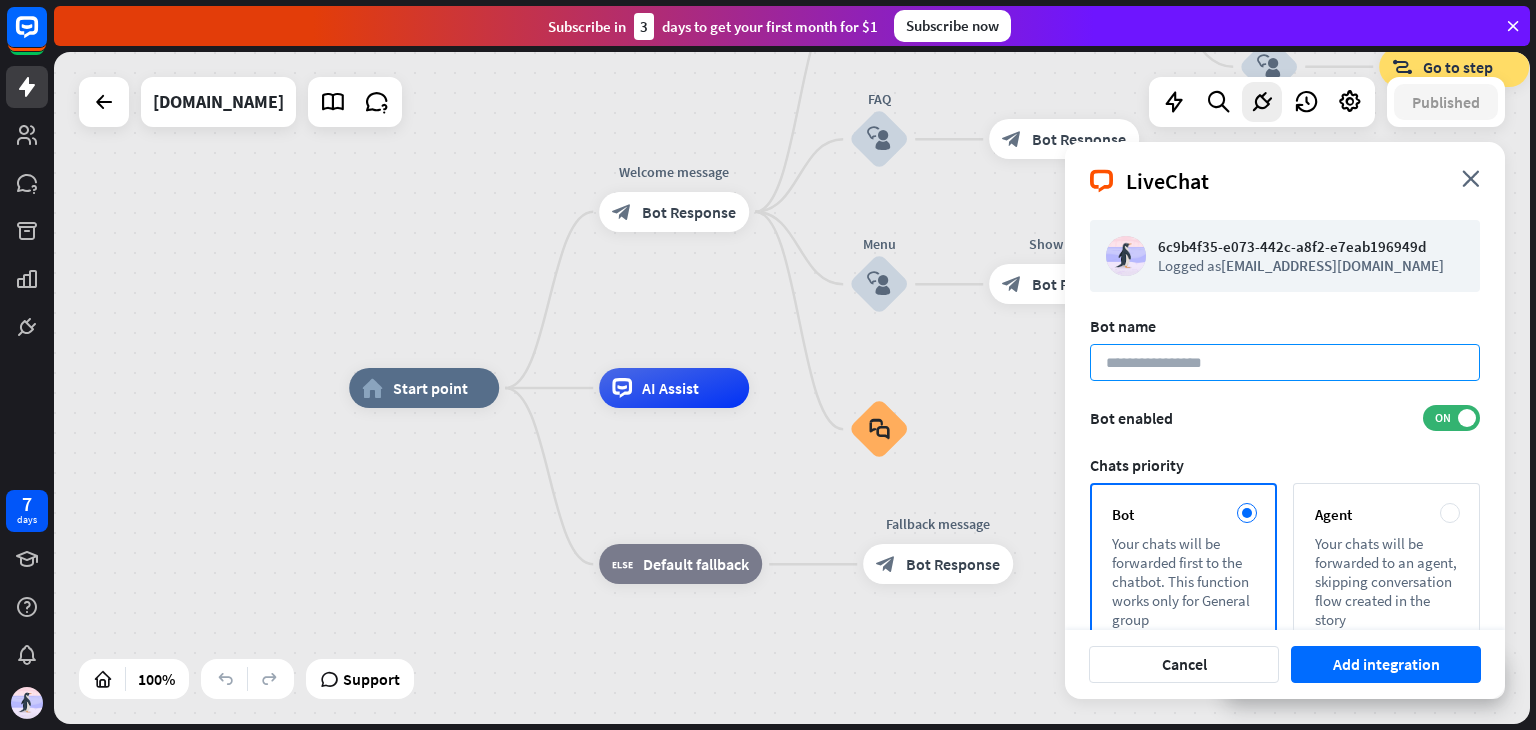 click at bounding box center [1285, 362] 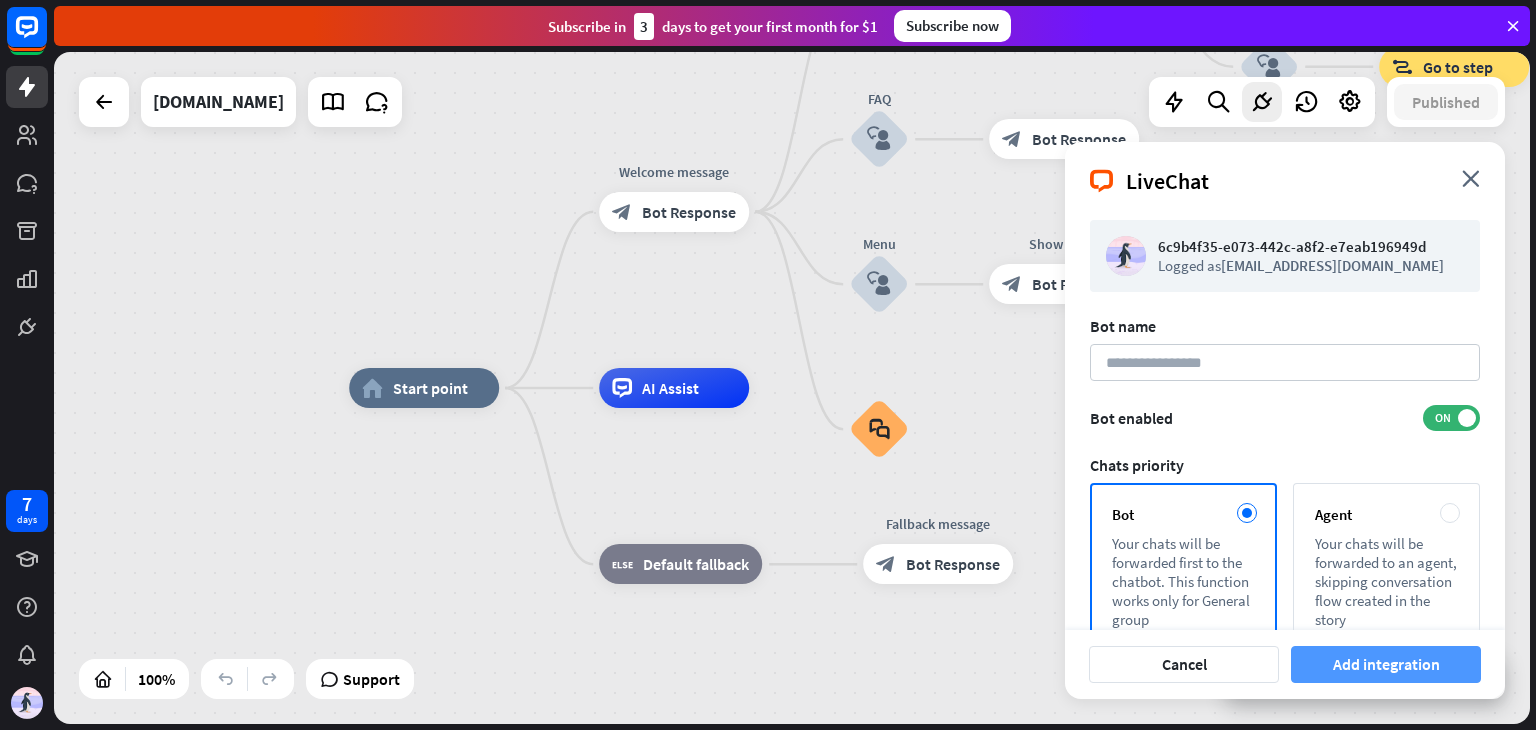 click on "Add integration" at bounding box center (1386, 664) 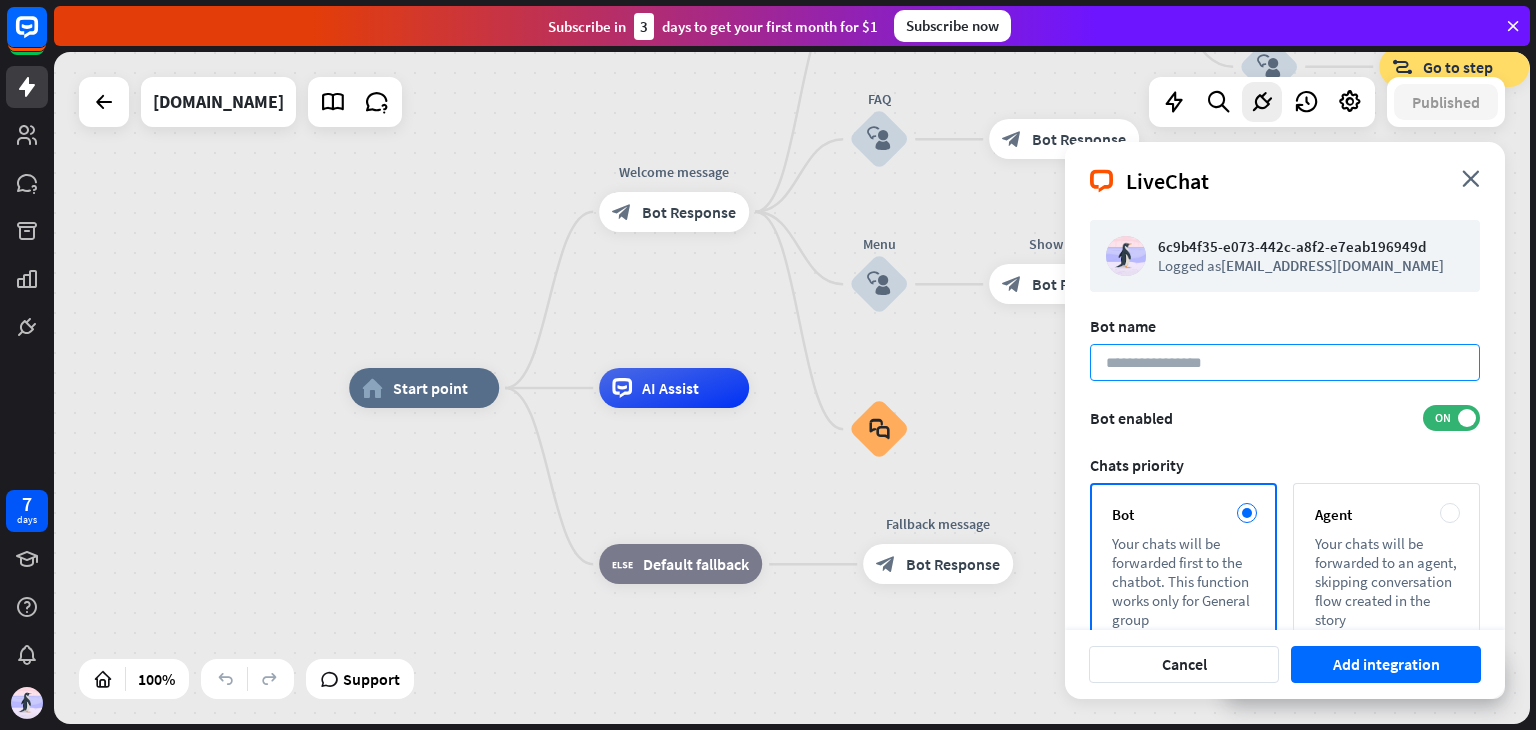click at bounding box center [1285, 362] 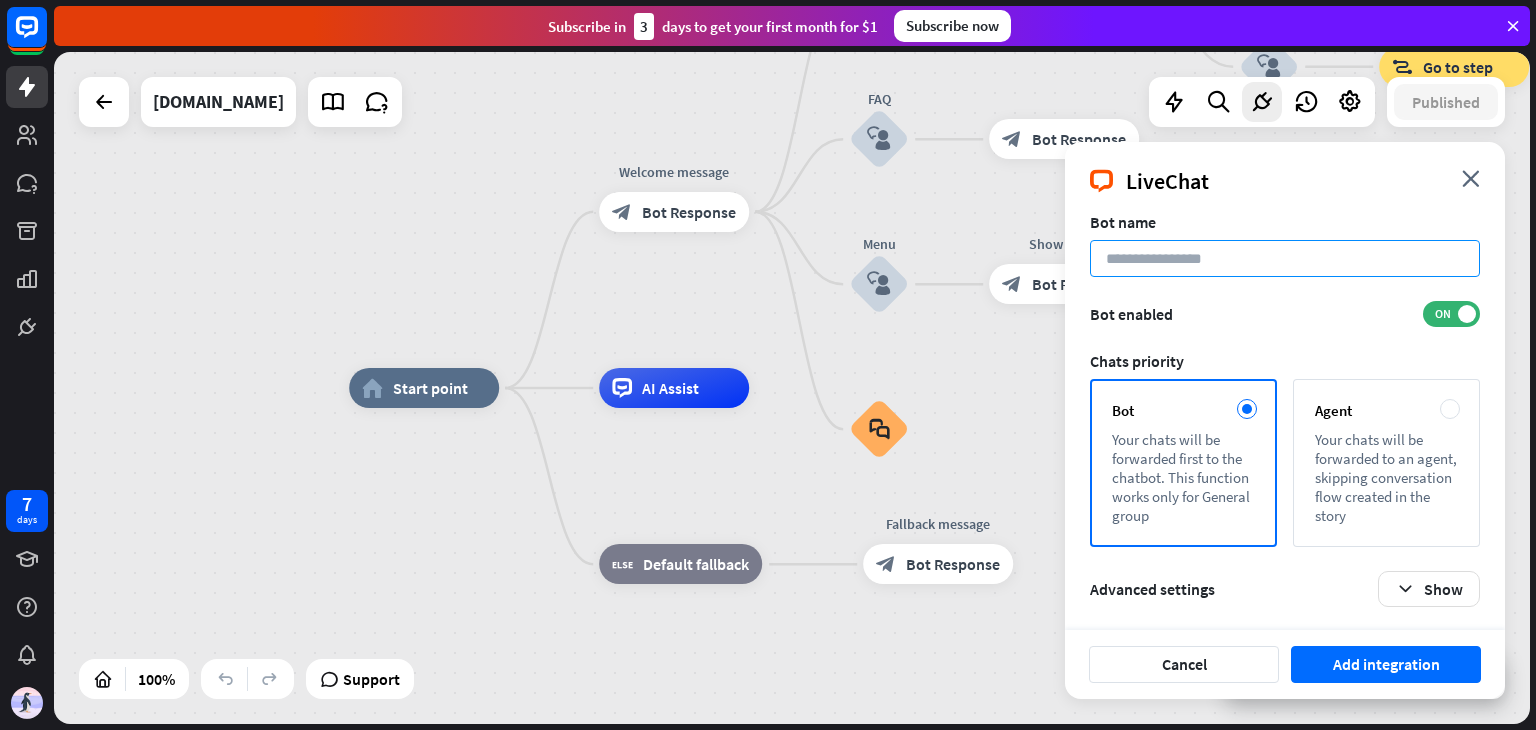 scroll, scrollTop: 106, scrollLeft: 0, axis: vertical 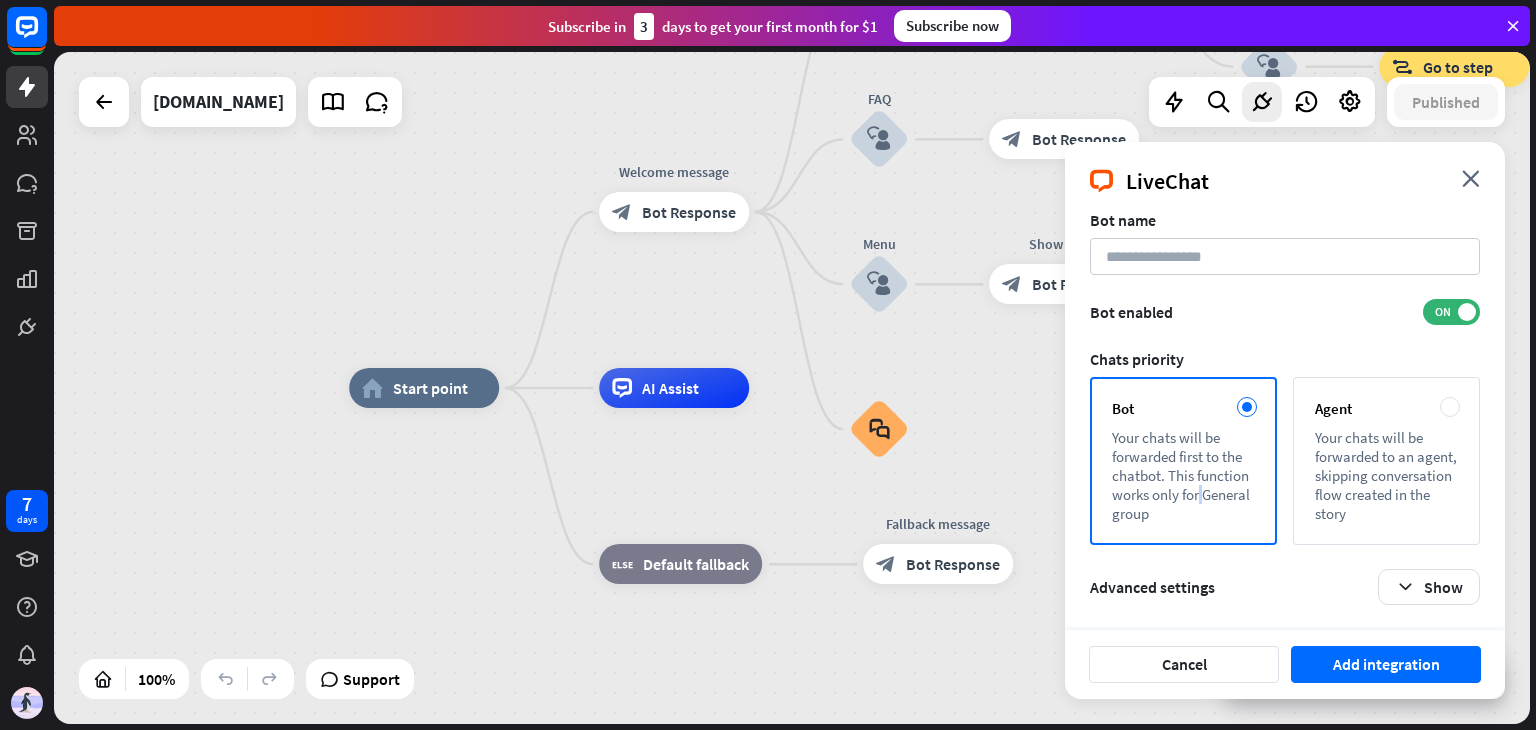 drag, startPoint x: 1137, startPoint y: 477, endPoint x: 1187, endPoint y: 497, distance: 53.851646 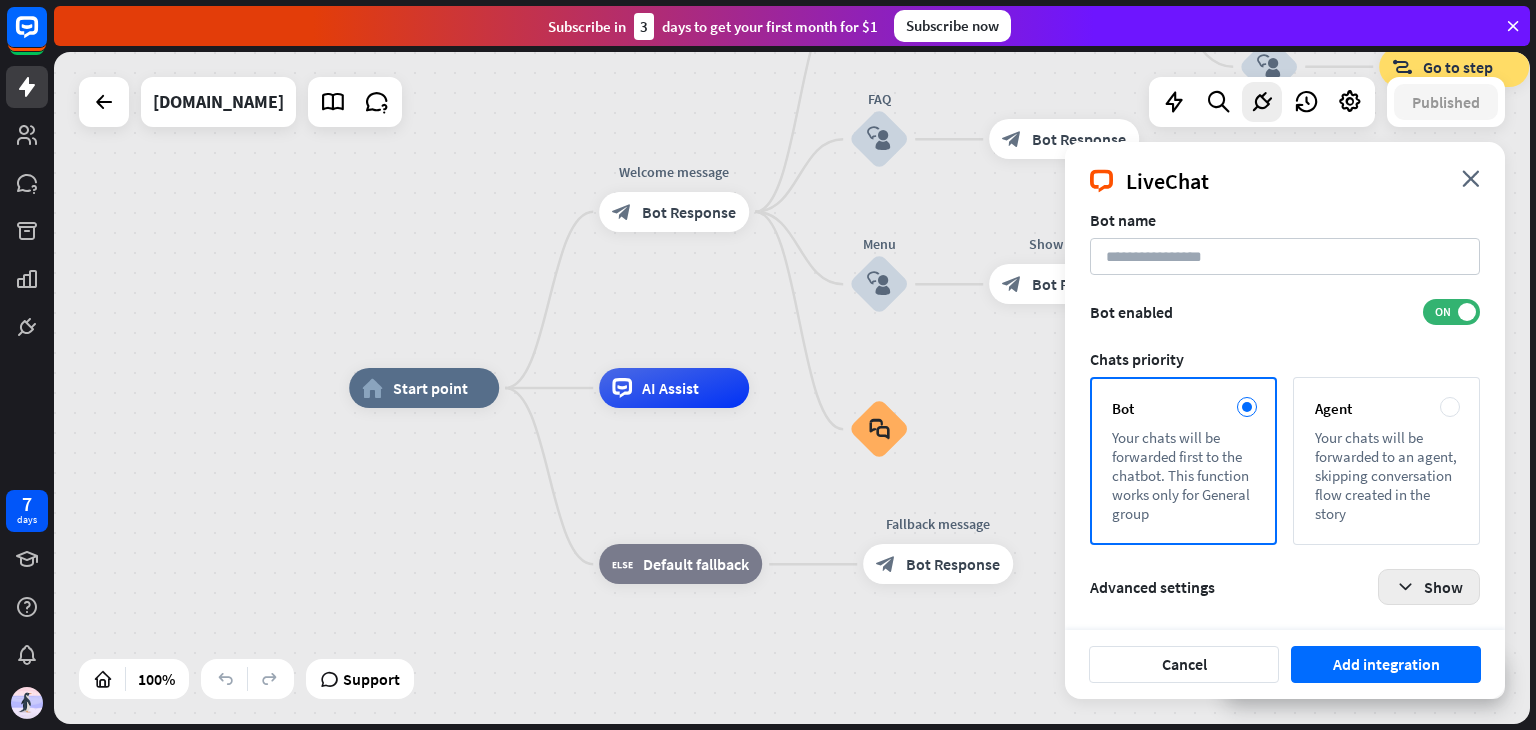 click at bounding box center [1405, 587] 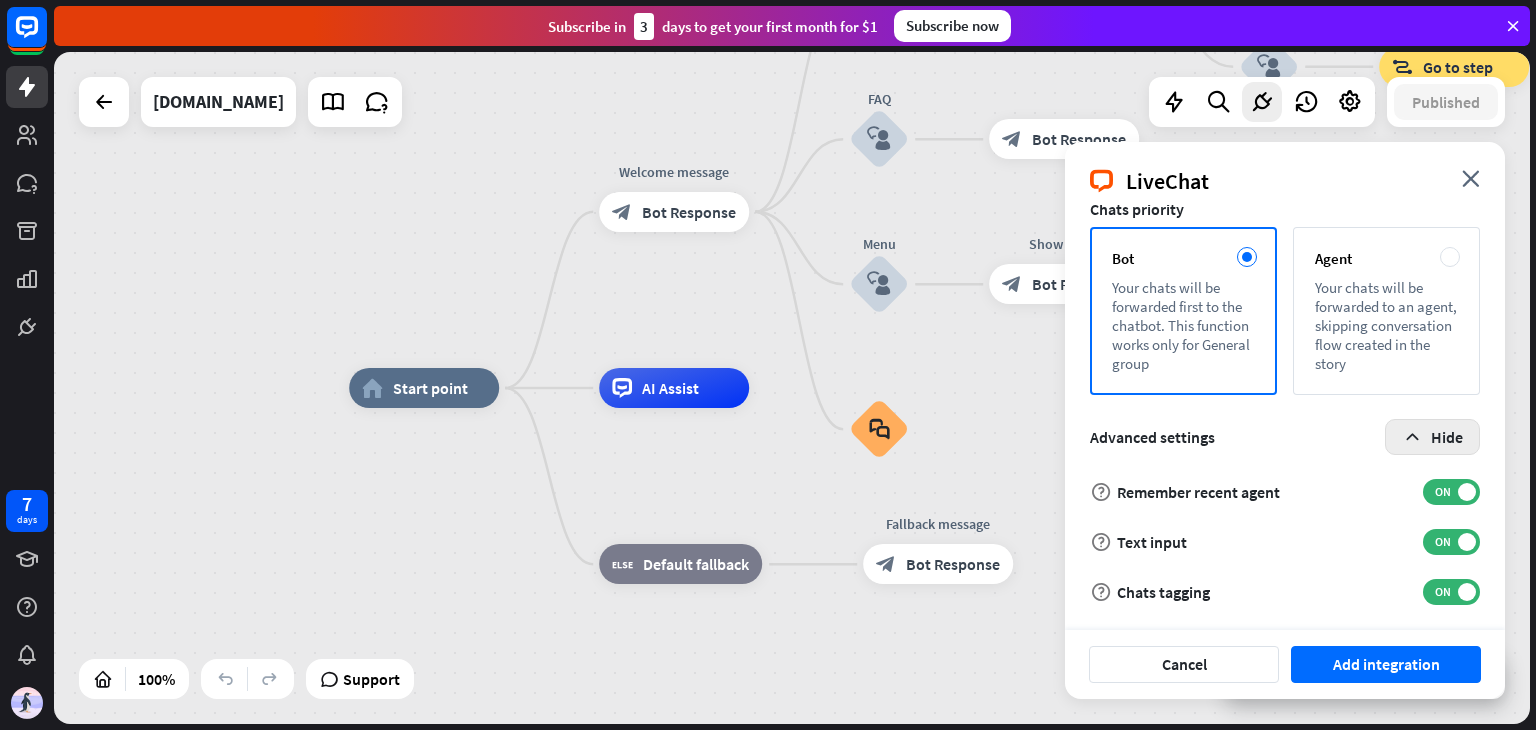 scroll, scrollTop: 0, scrollLeft: 0, axis: both 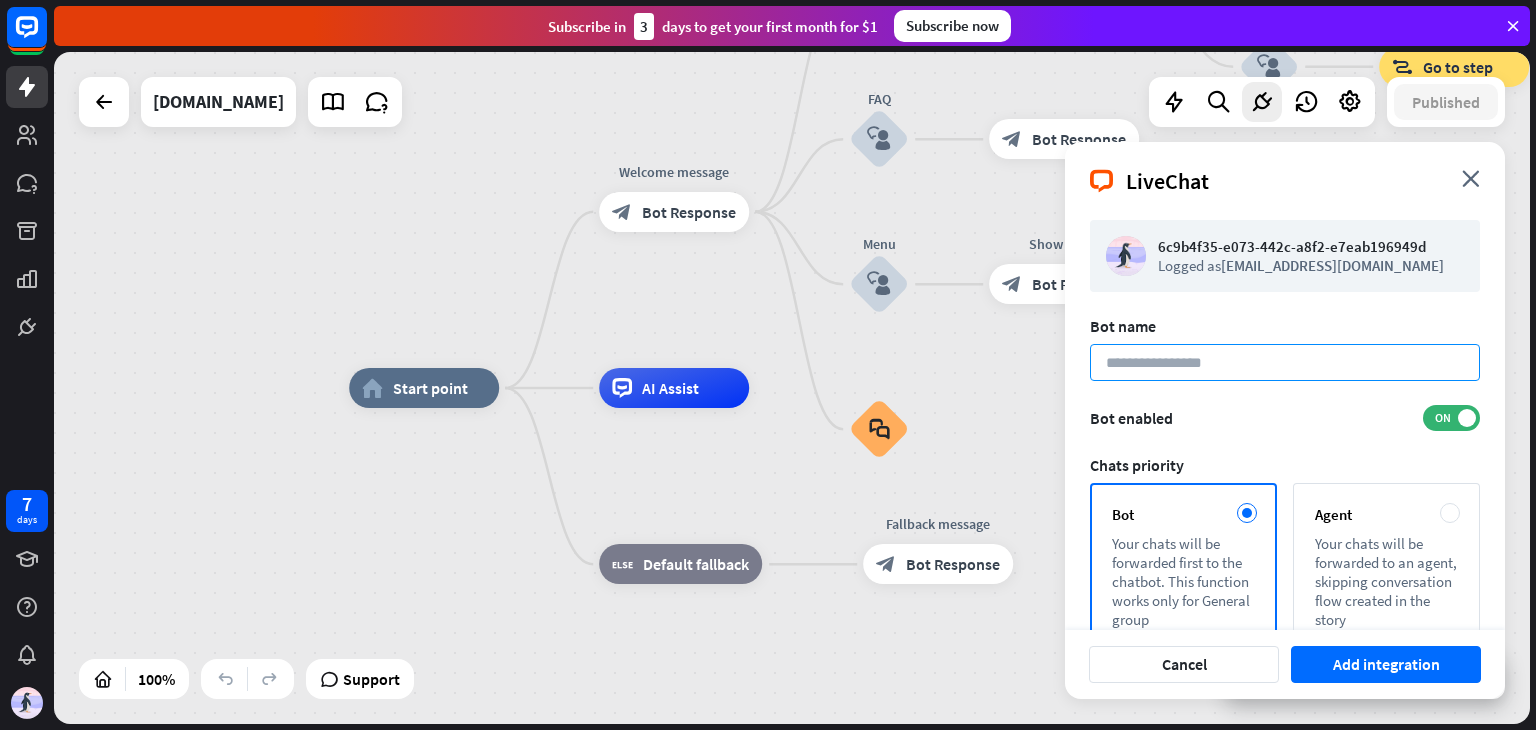 click at bounding box center (1285, 362) 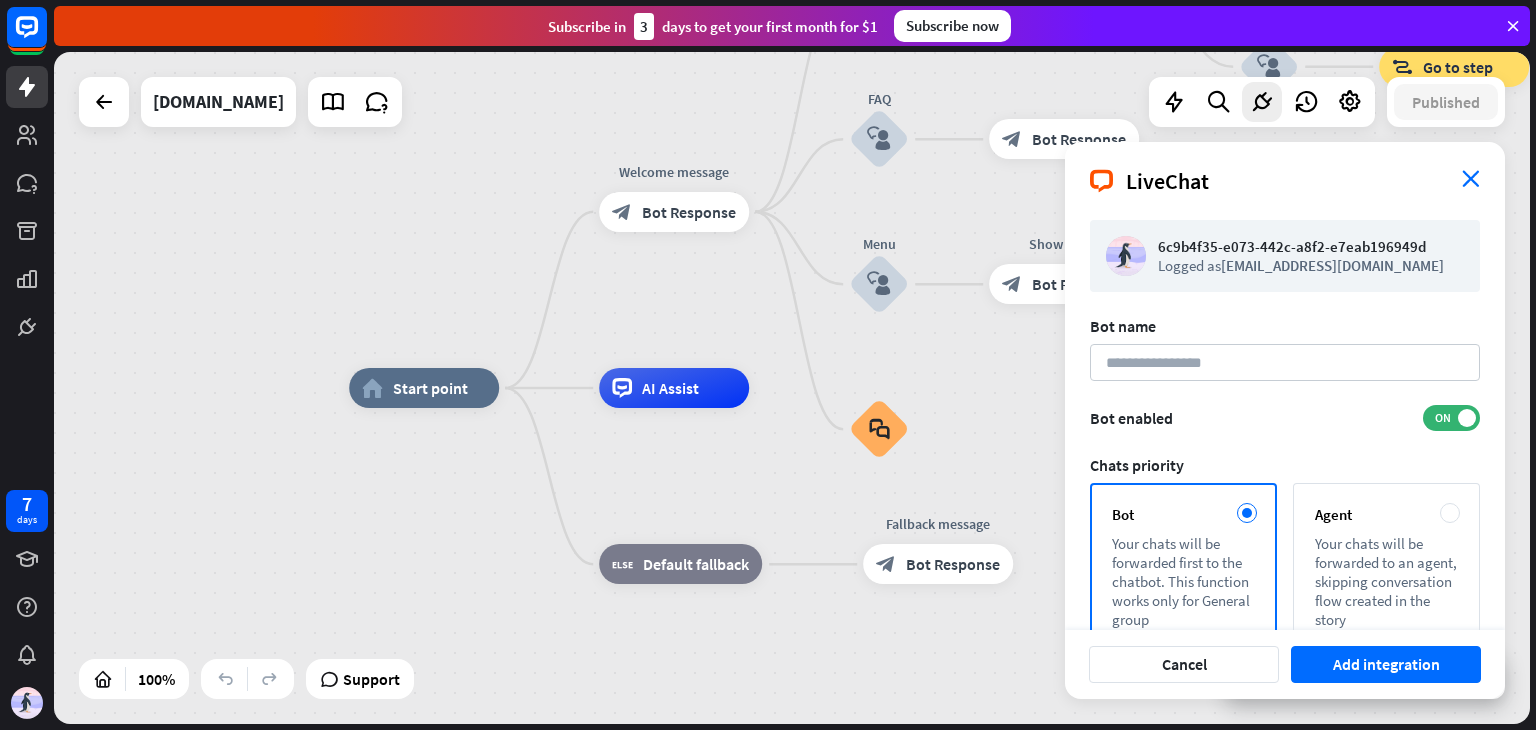 click on "close" at bounding box center (1471, 178) 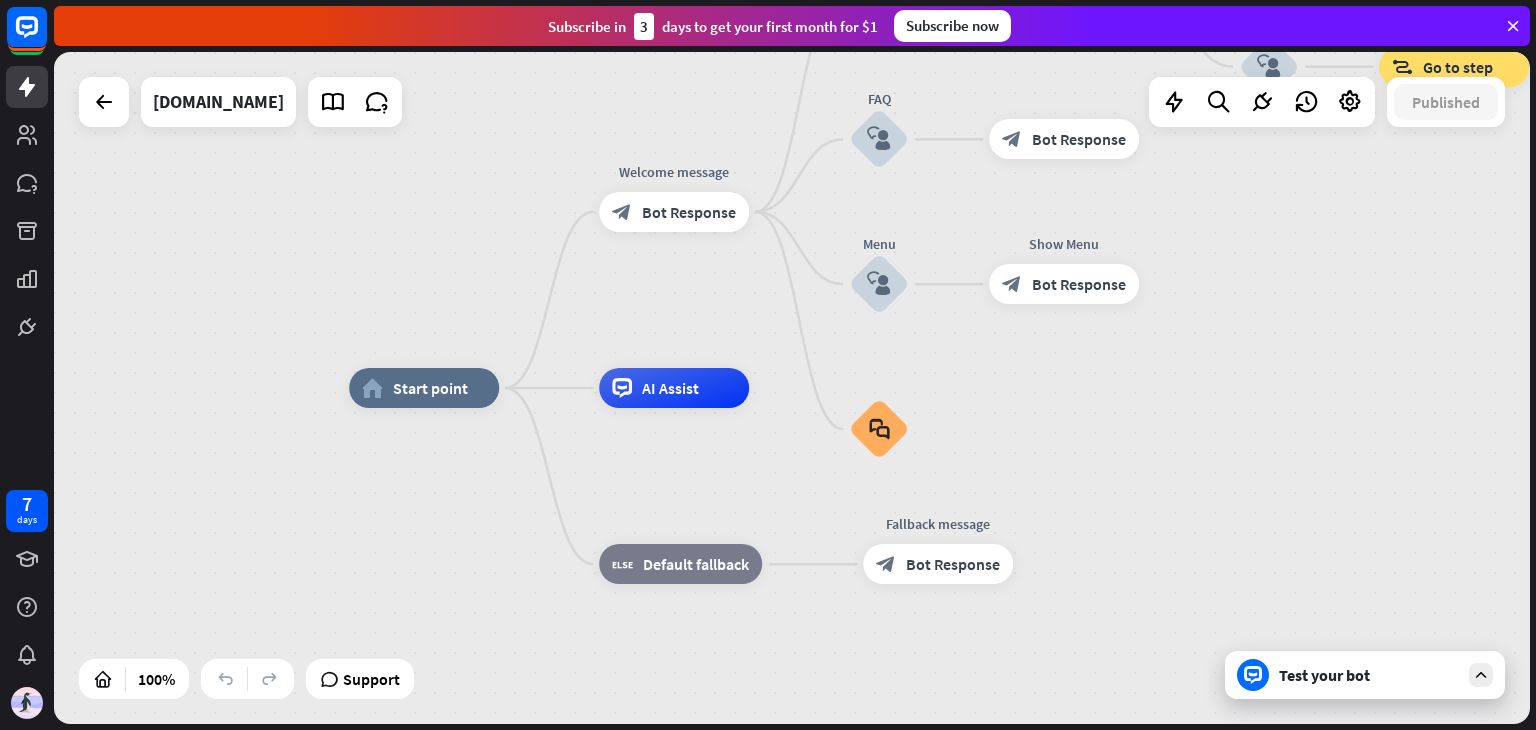 click on "Test your bot" at bounding box center [1365, 675] 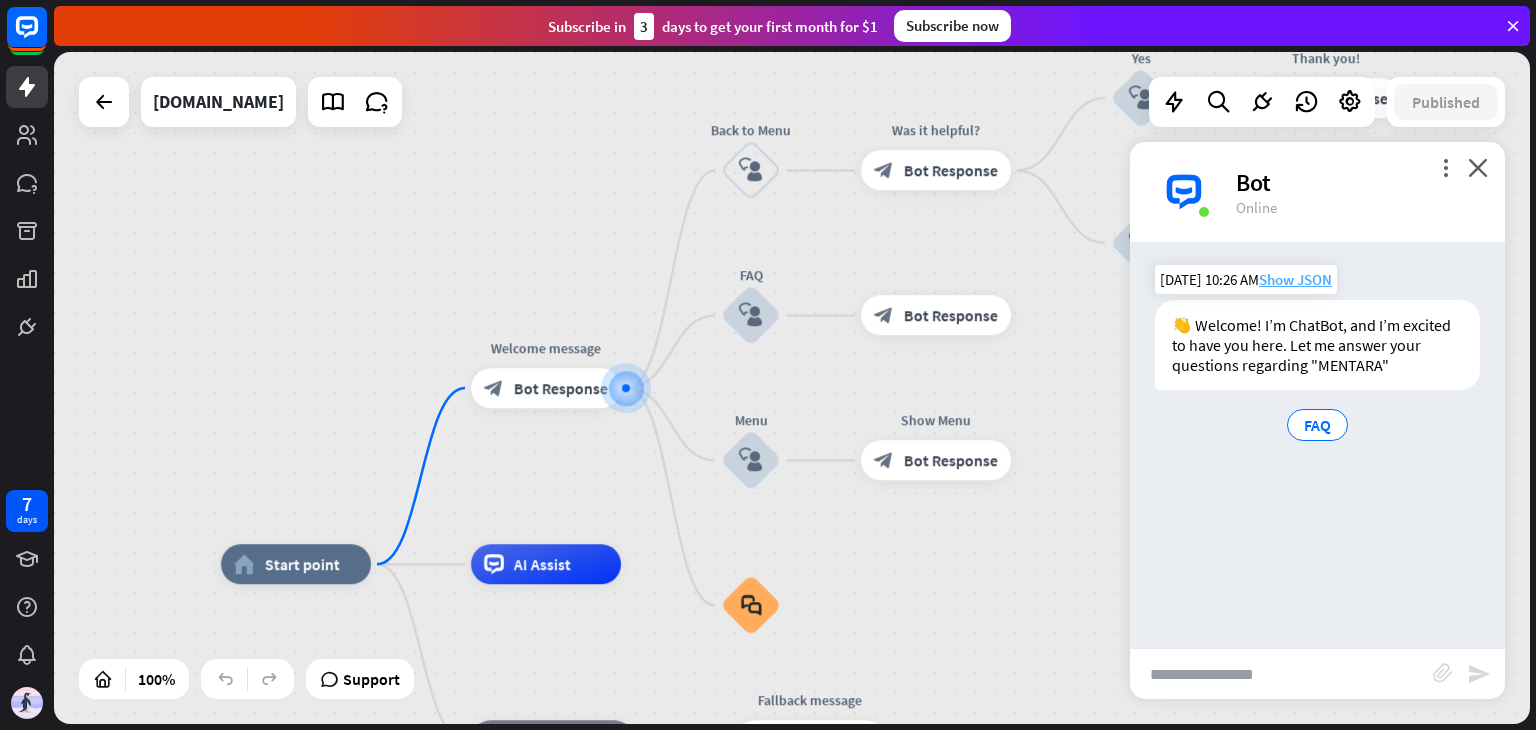 click on "Show JSON" at bounding box center (1295, 279) 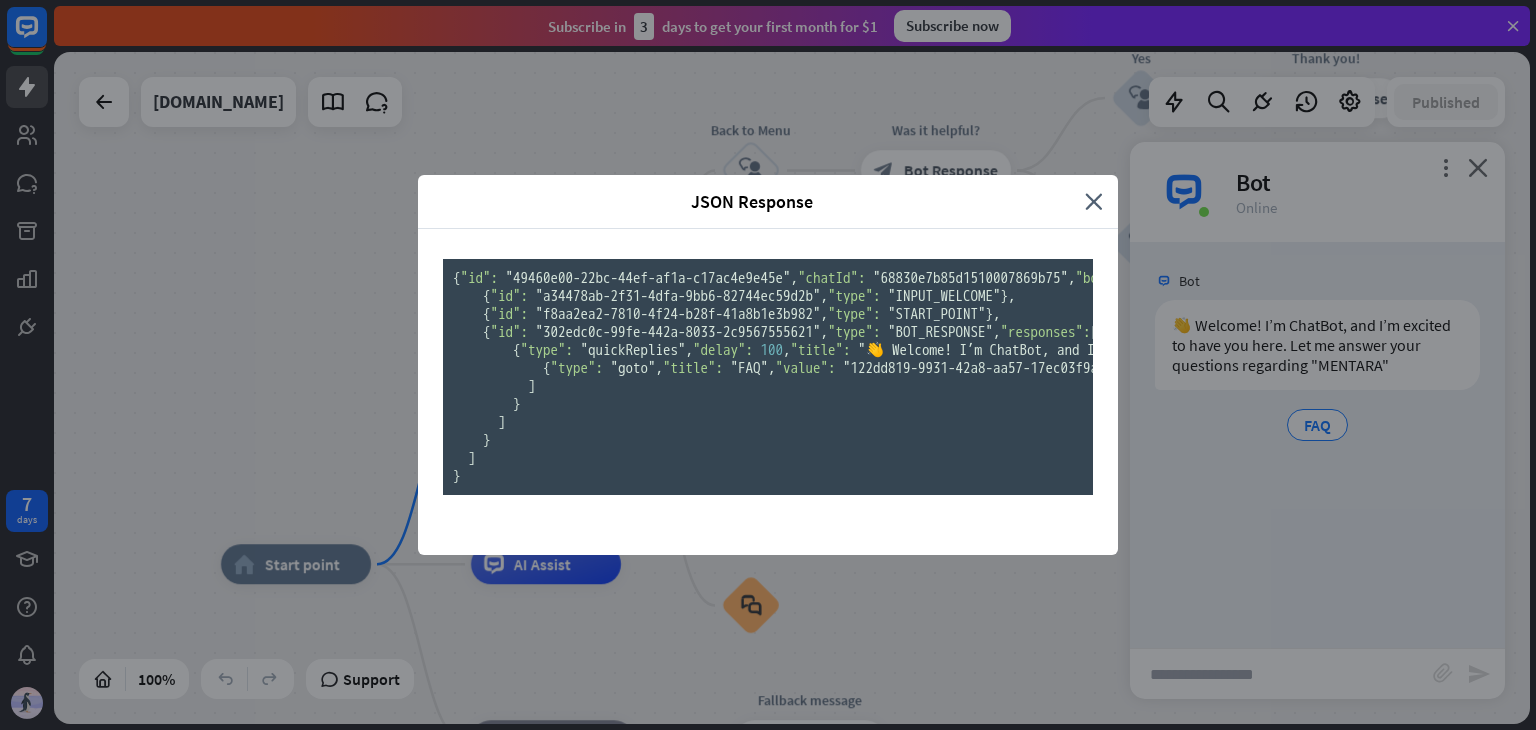 scroll, scrollTop: 0, scrollLeft: 0, axis: both 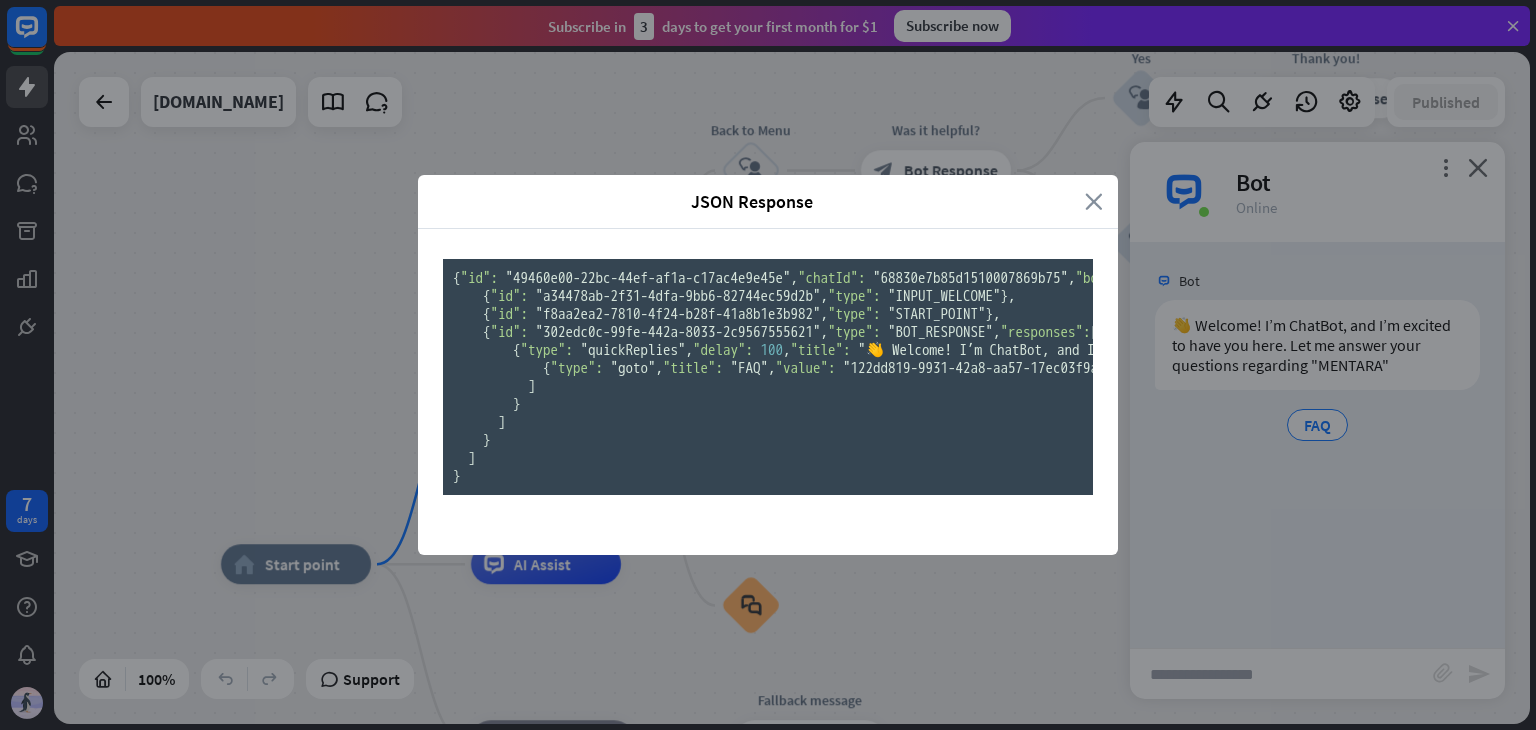 click on "close" at bounding box center [1094, 201] 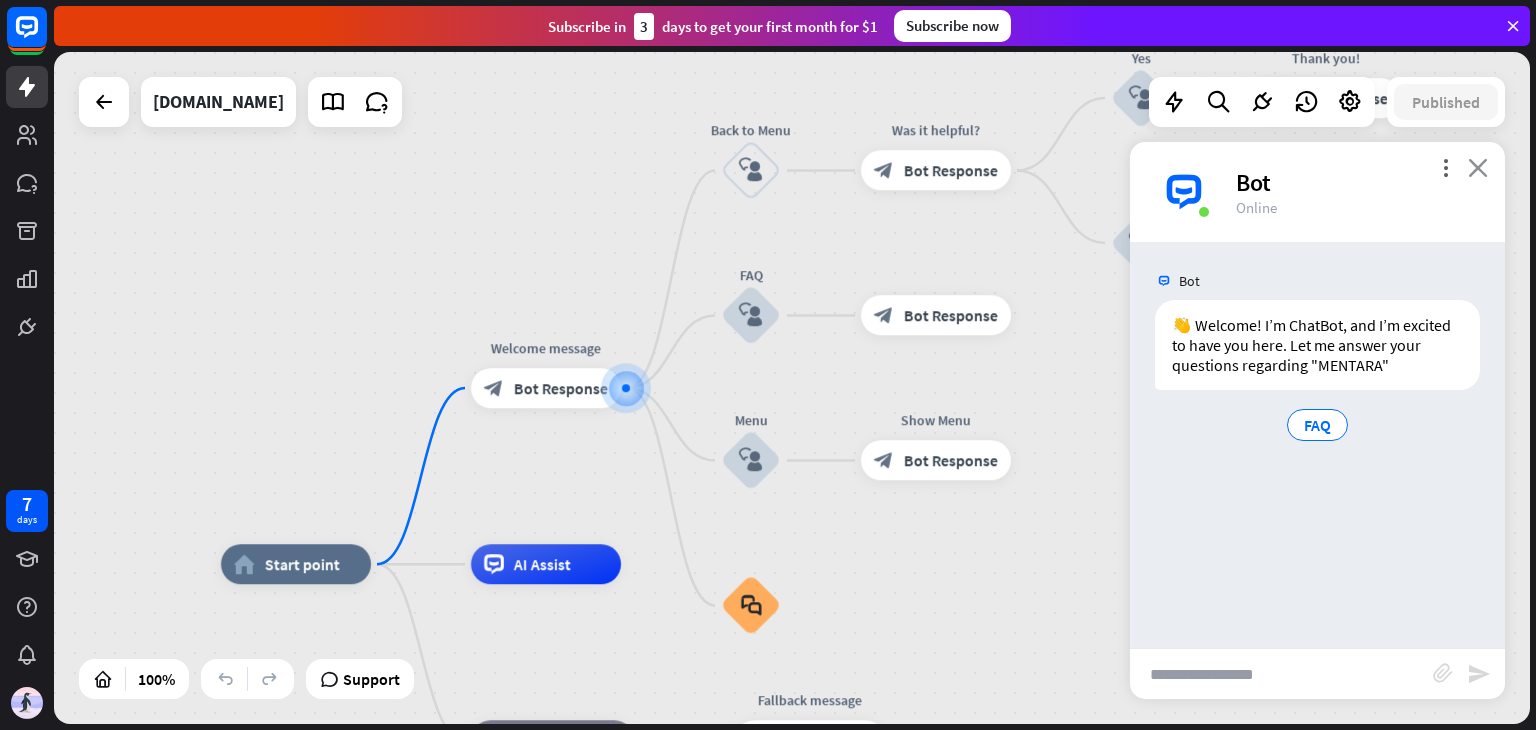 click on "close" at bounding box center [1478, 167] 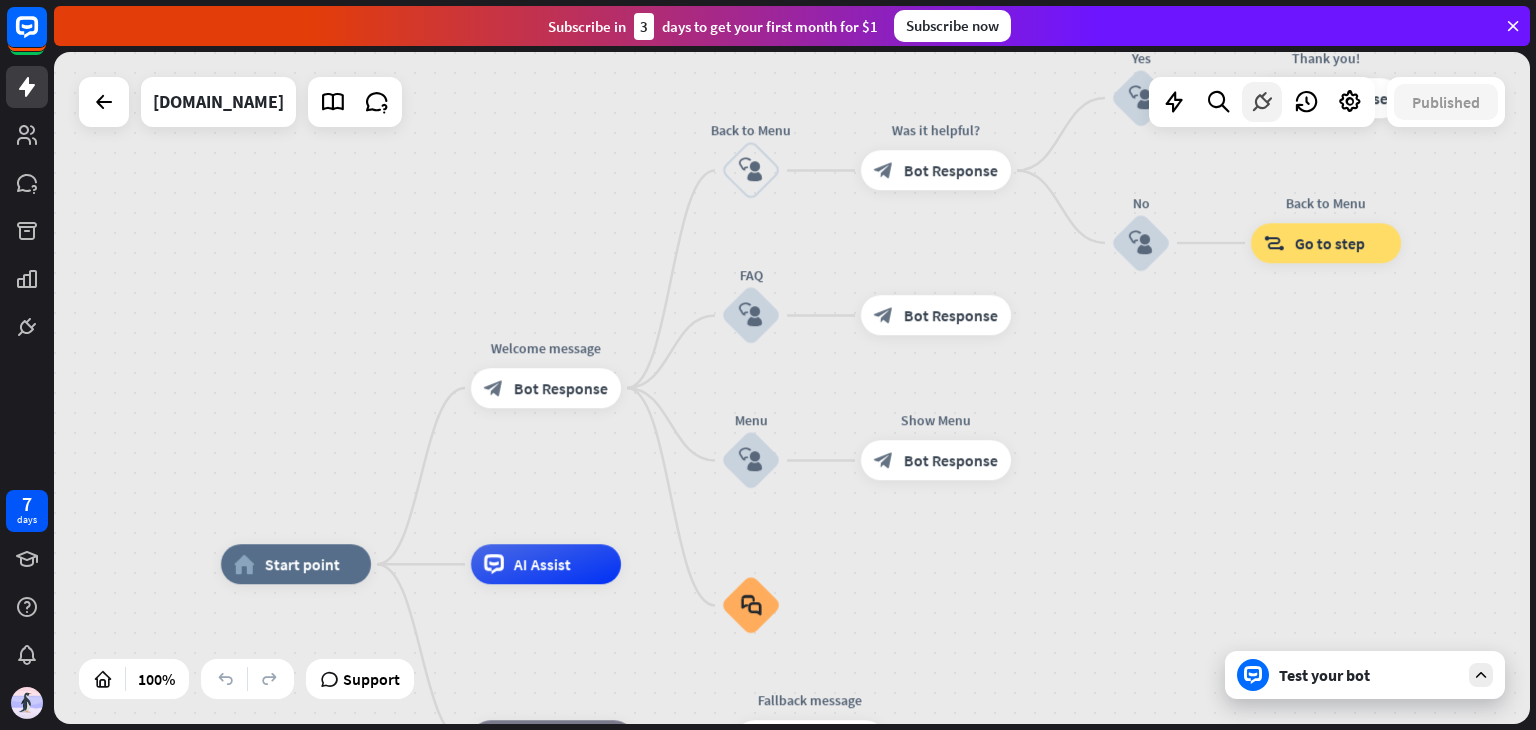 click at bounding box center (1262, 102) 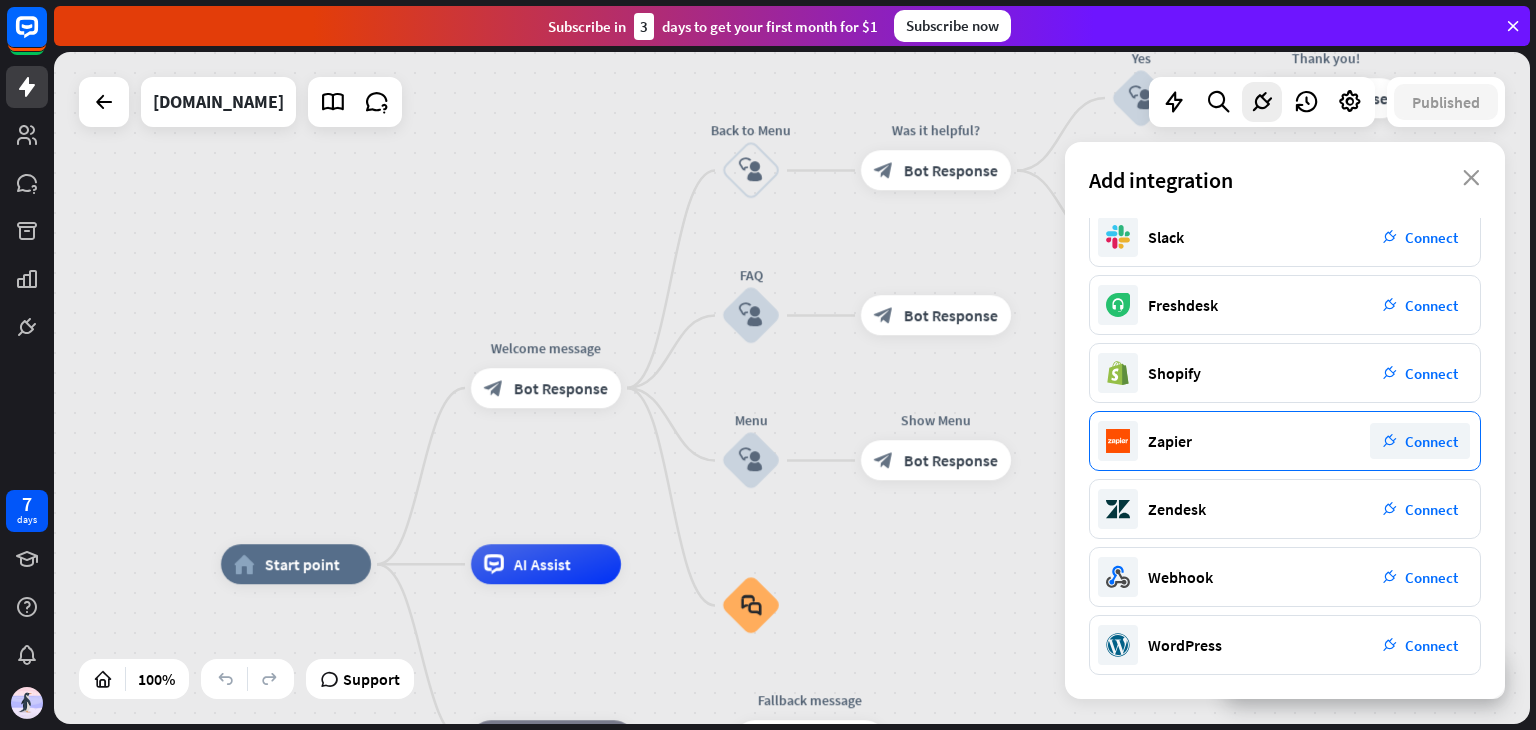 scroll, scrollTop: 0, scrollLeft: 0, axis: both 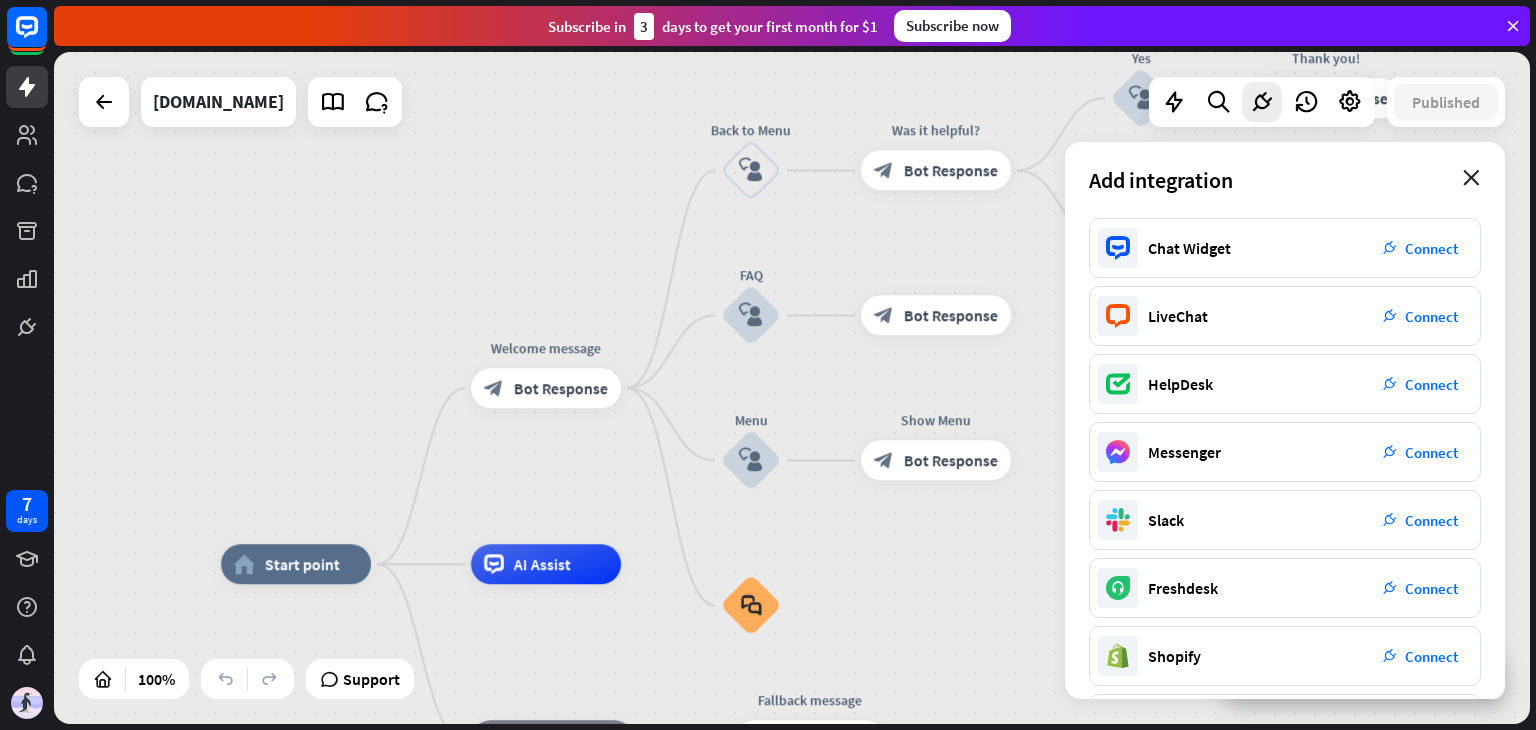 click on "Add integration   close" at bounding box center [1285, 180] 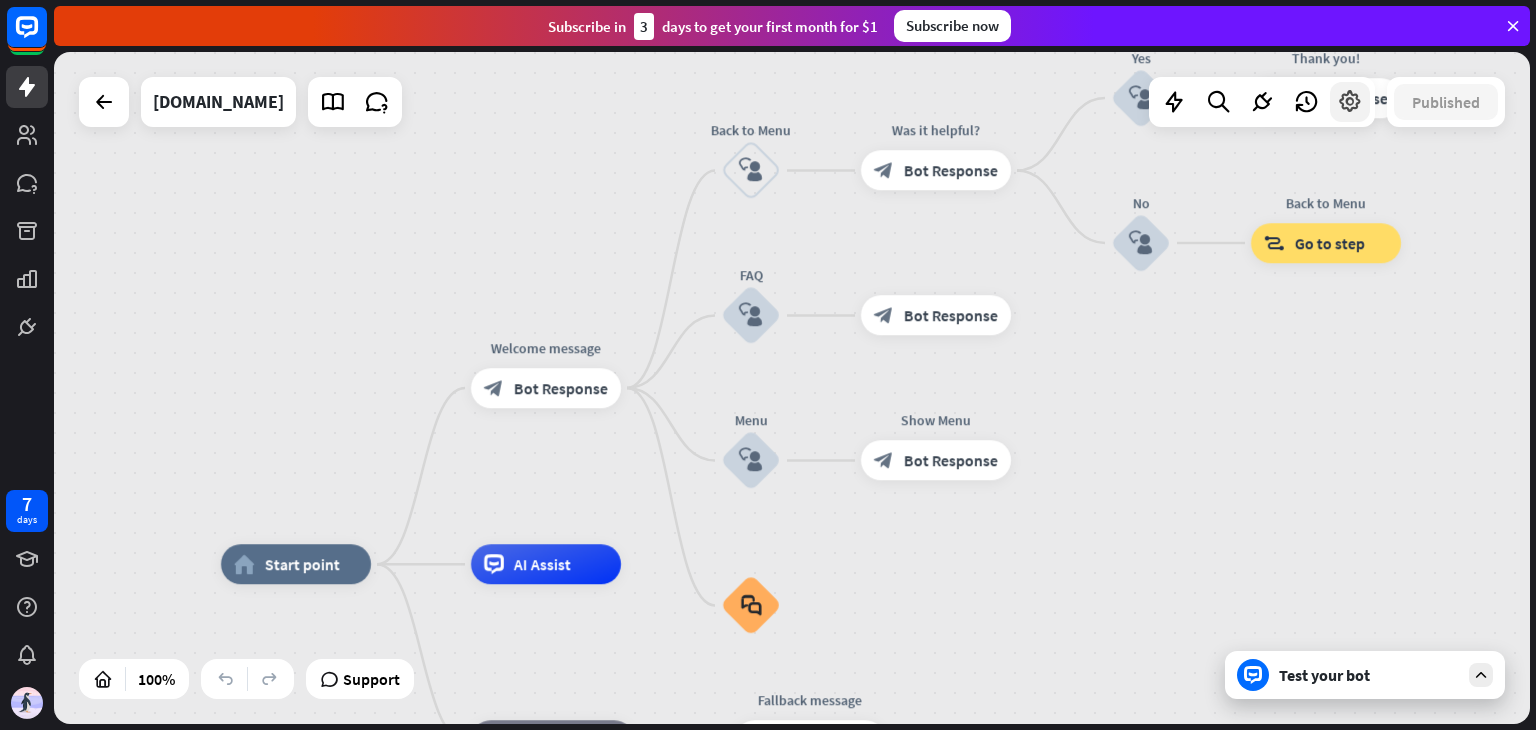 click at bounding box center (1350, 102) 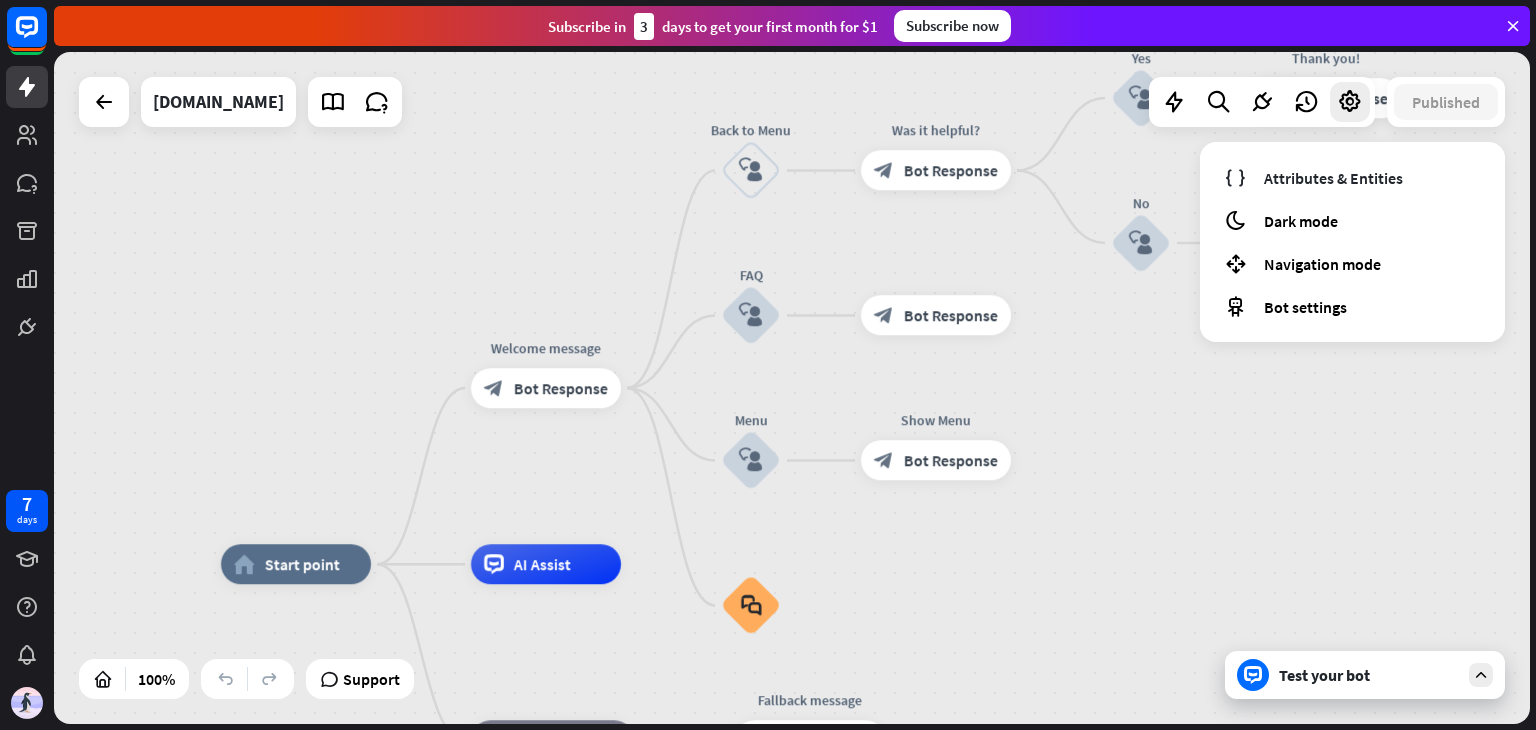 click on "Attributes & Entities   moon   Dark mode       Navigation mode     Bot settings" at bounding box center [1352, 242] 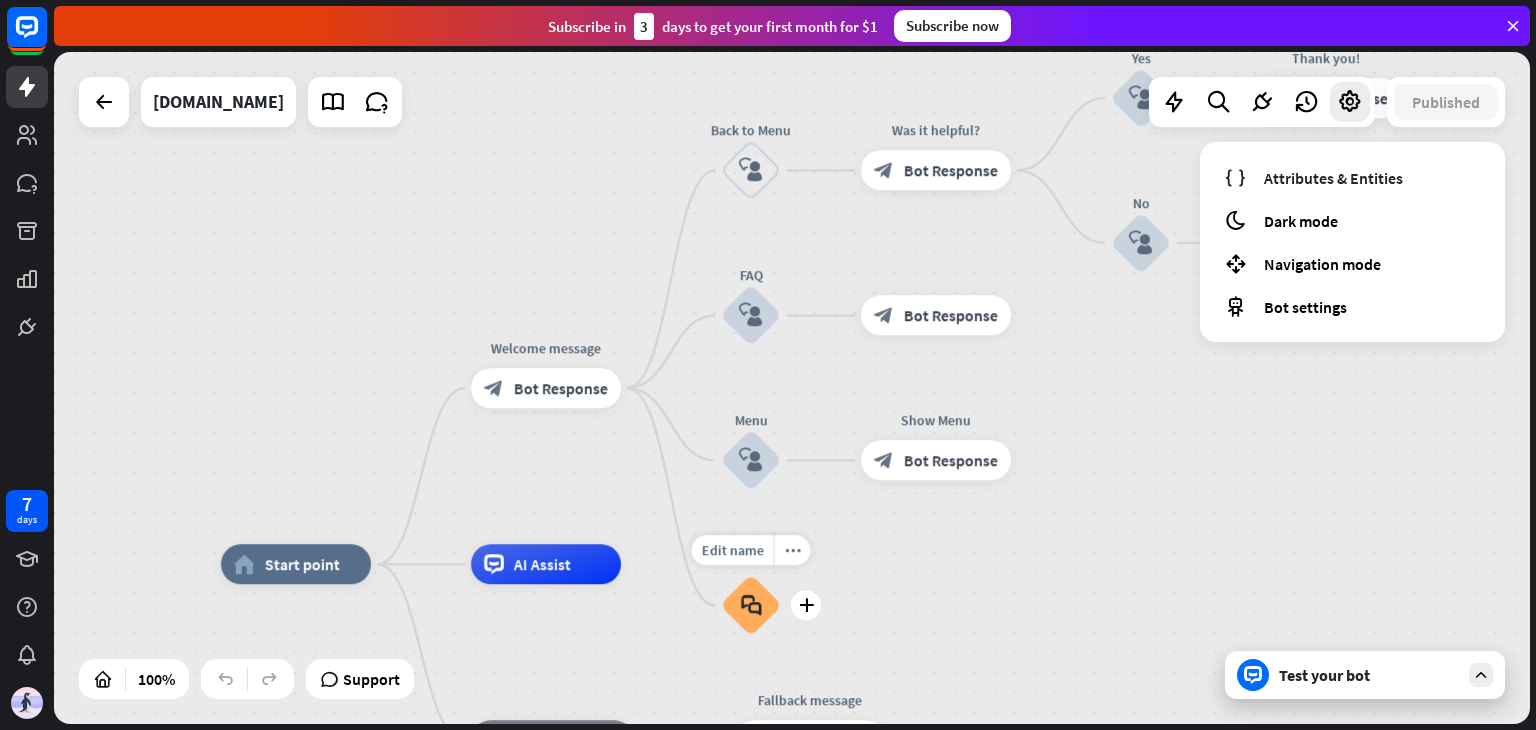 click on "block_faq" at bounding box center (751, 606) 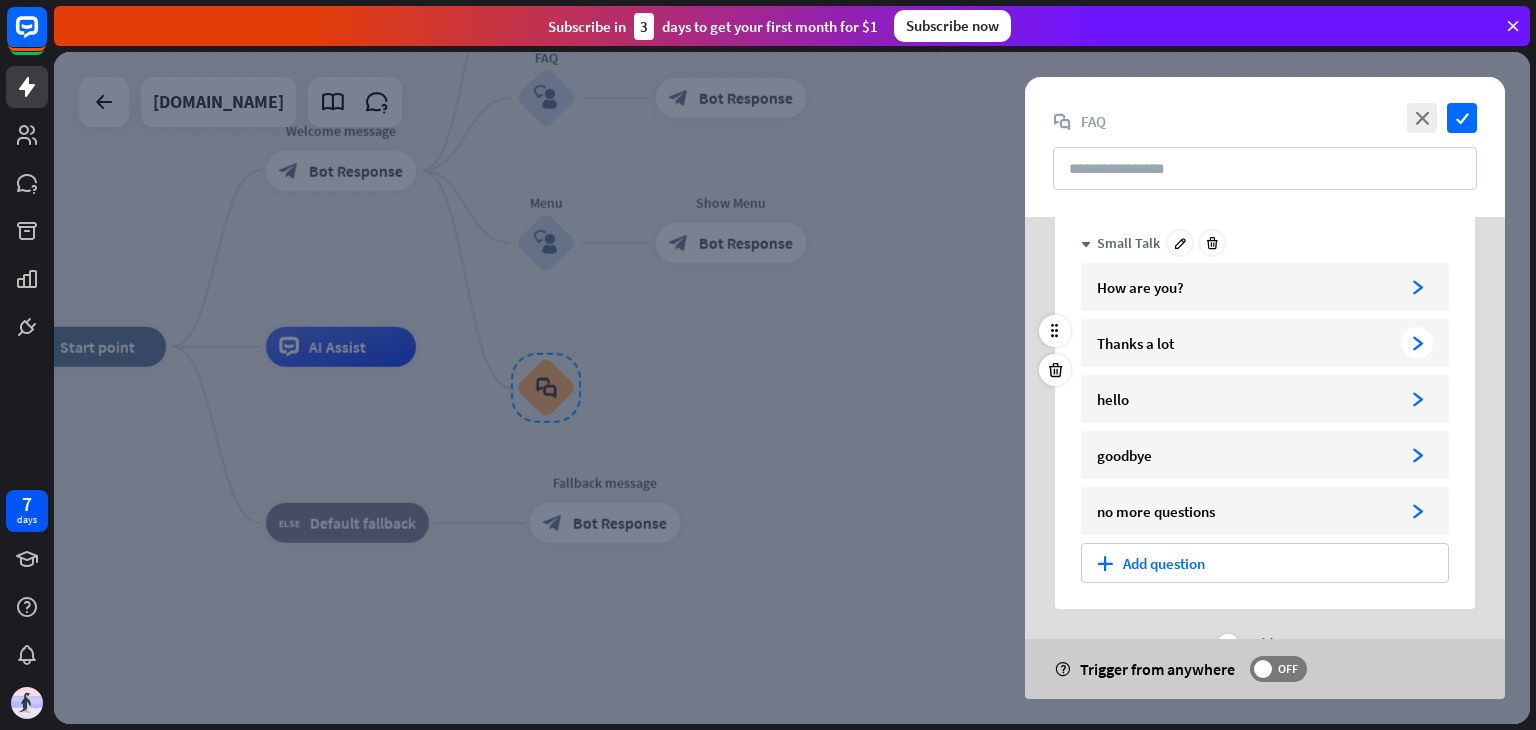 scroll, scrollTop: 140, scrollLeft: 0, axis: vertical 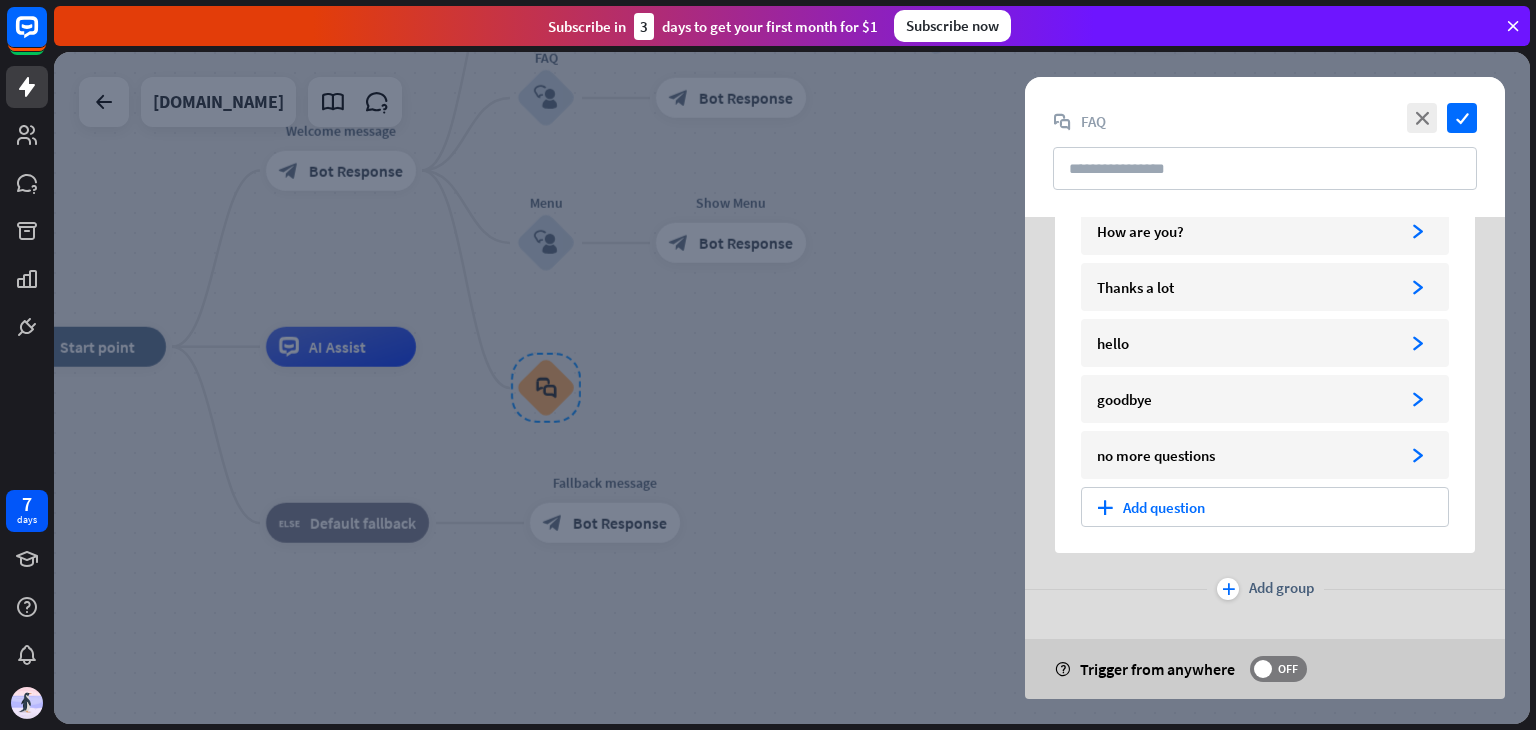 click at bounding box center [792, 388] 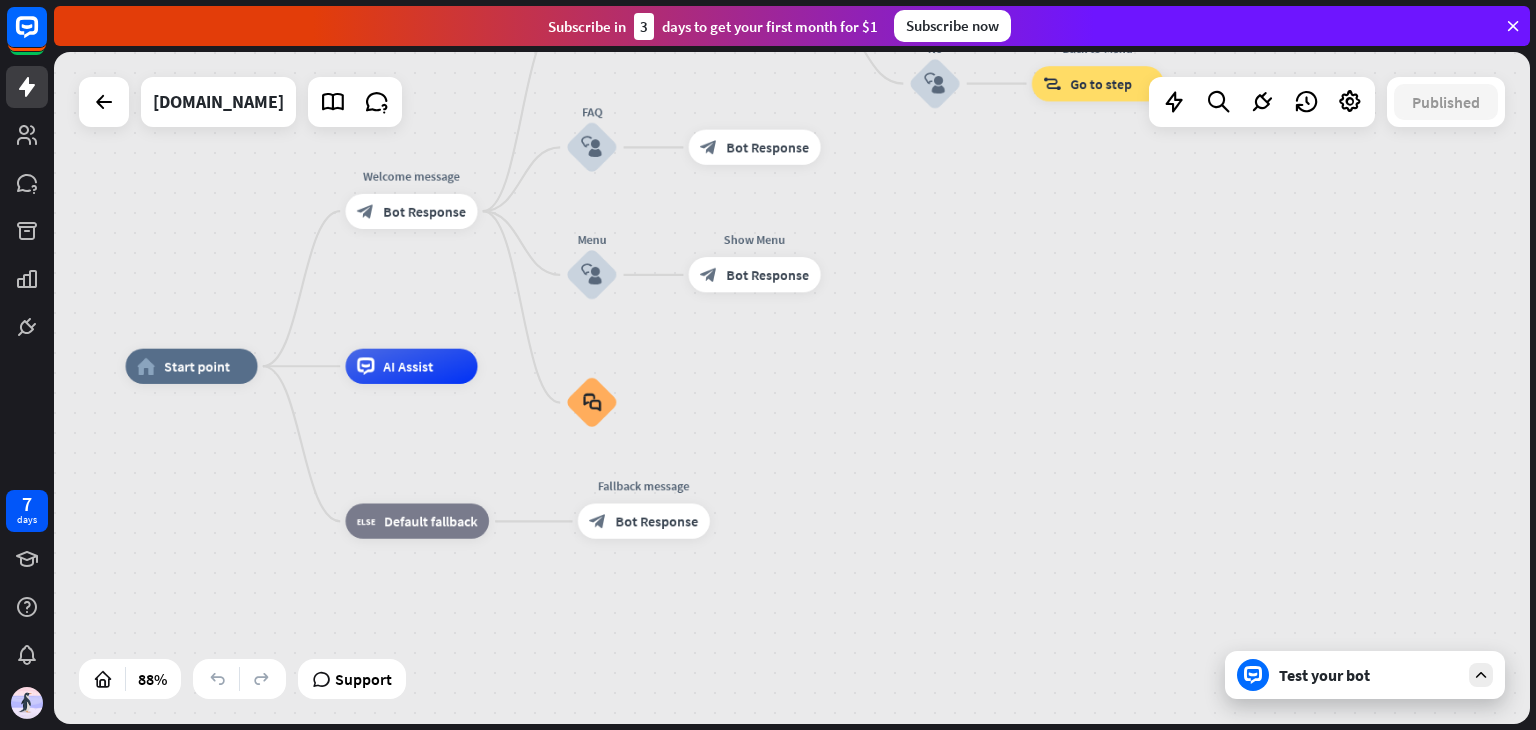 click on "Support" at bounding box center (352, 679) 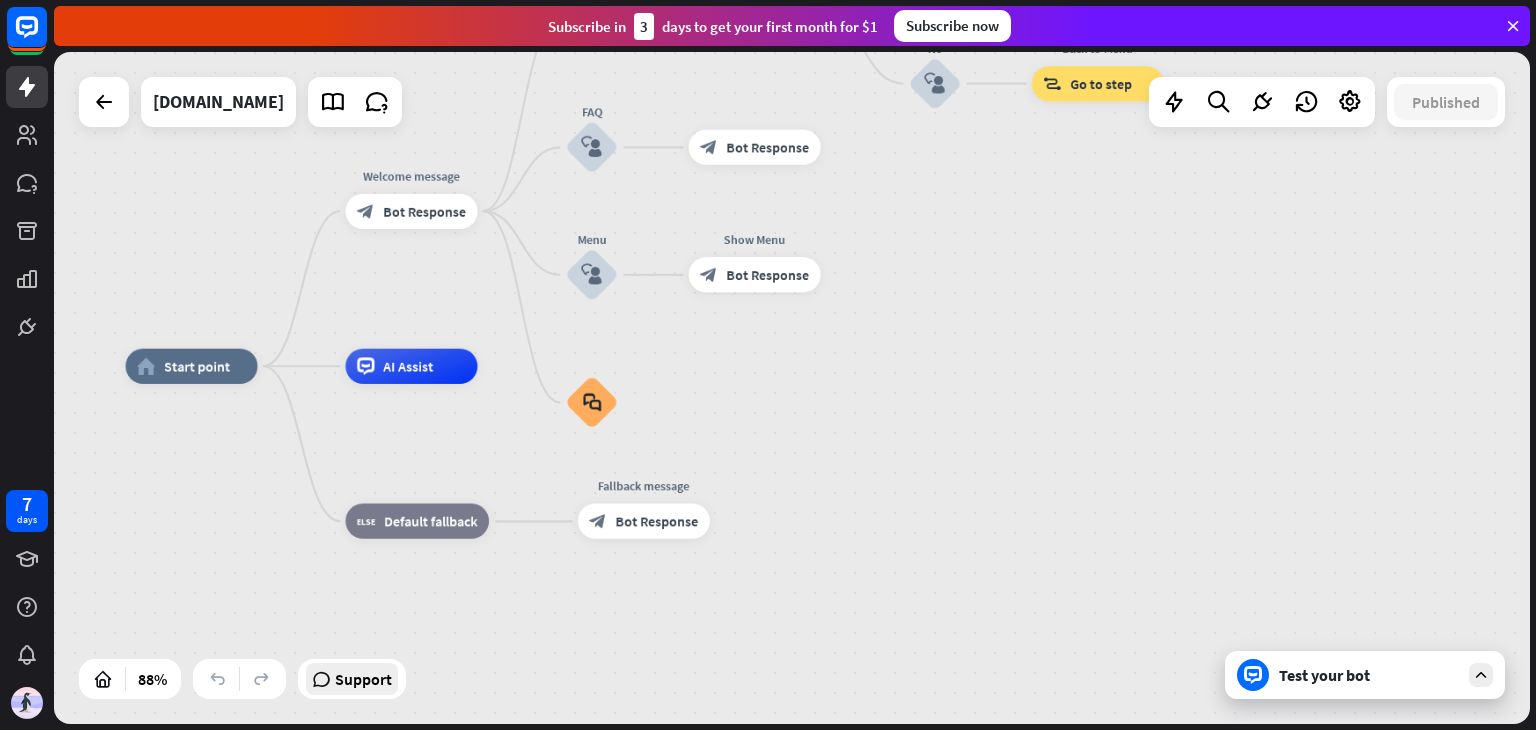 click on "Support" at bounding box center (363, 679) 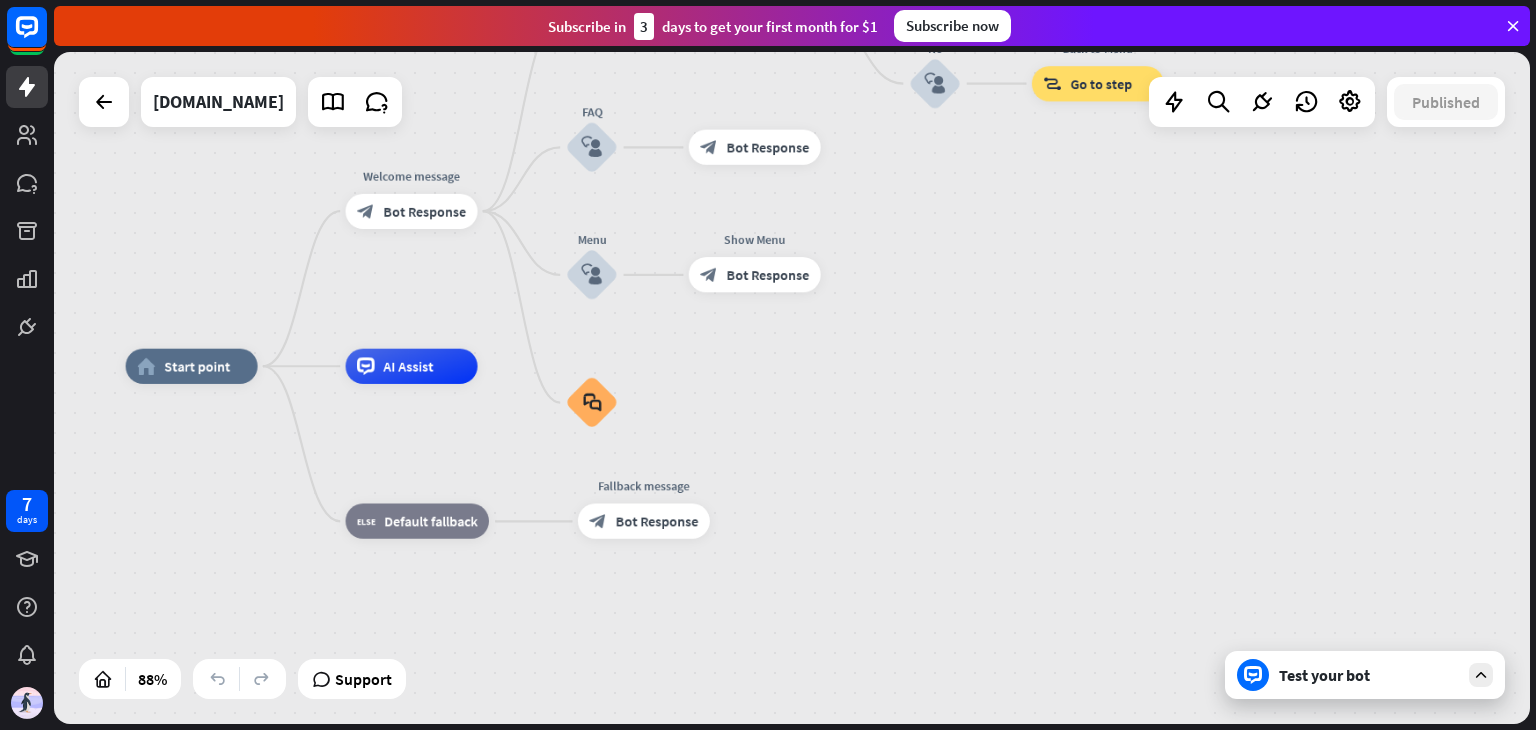 click on "home_2   Start point                 Welcome message   block_bot_response   Bot Response                 Back to Menu   block_user_input                 Was it helpful?   block_bot_response   Bot Response                 Yes   block_user_input                 Thank you!   block_bot_response   Bot Response                 No   block_user_input                 Back to Menu   block_goto   Go to step                 FAQ   block_user_input                   block_bot_response   Bot Response                 Menu   block_user_input                 Show Menu   block_bot_response   Bot Response                   block_faq                     AI Assist                   block_fallback   Default fallback                 Fallback message   block_bot_response   Bot Response" at bounding box center (792, 388) 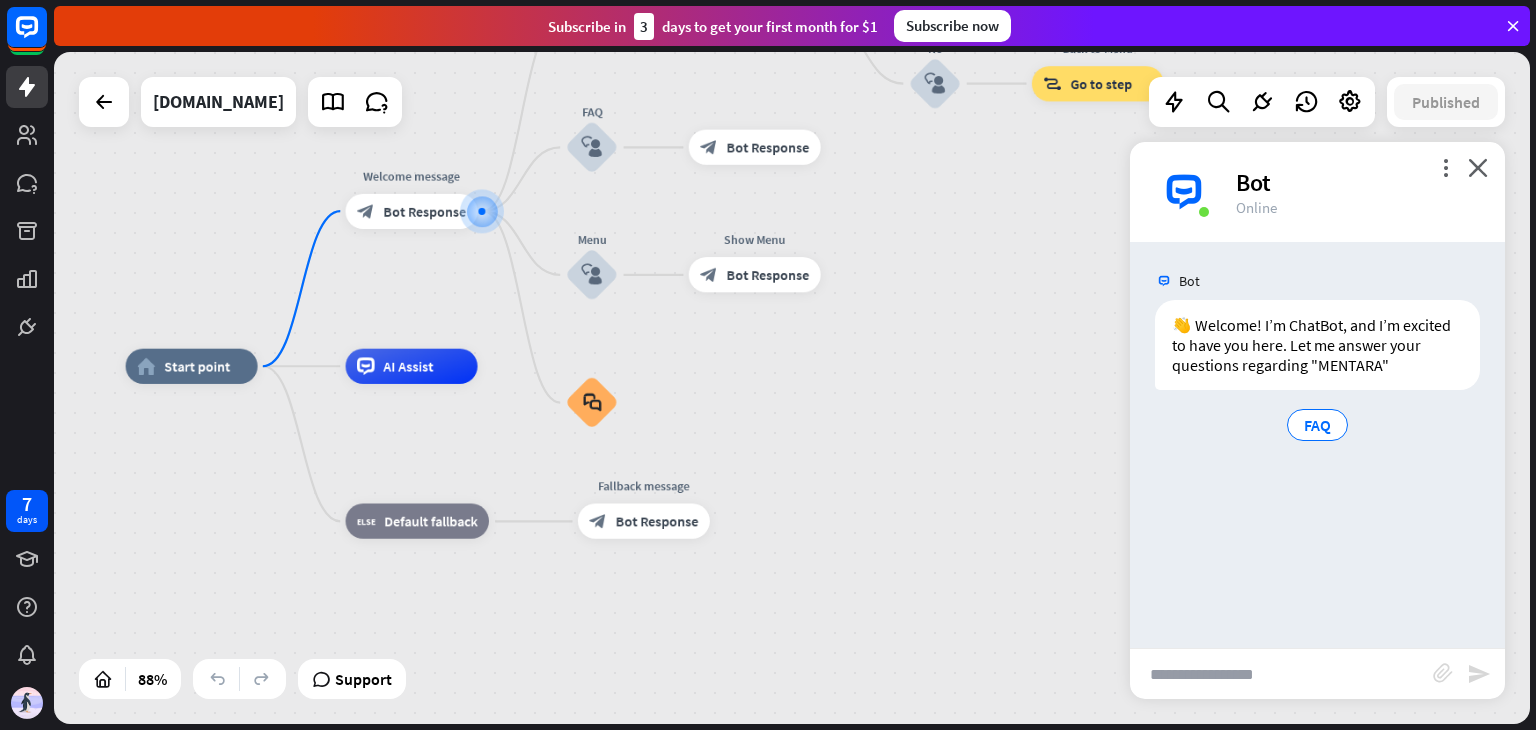 click on "more_vert
close
Bot
Online" at bounding box center [1317, 192] 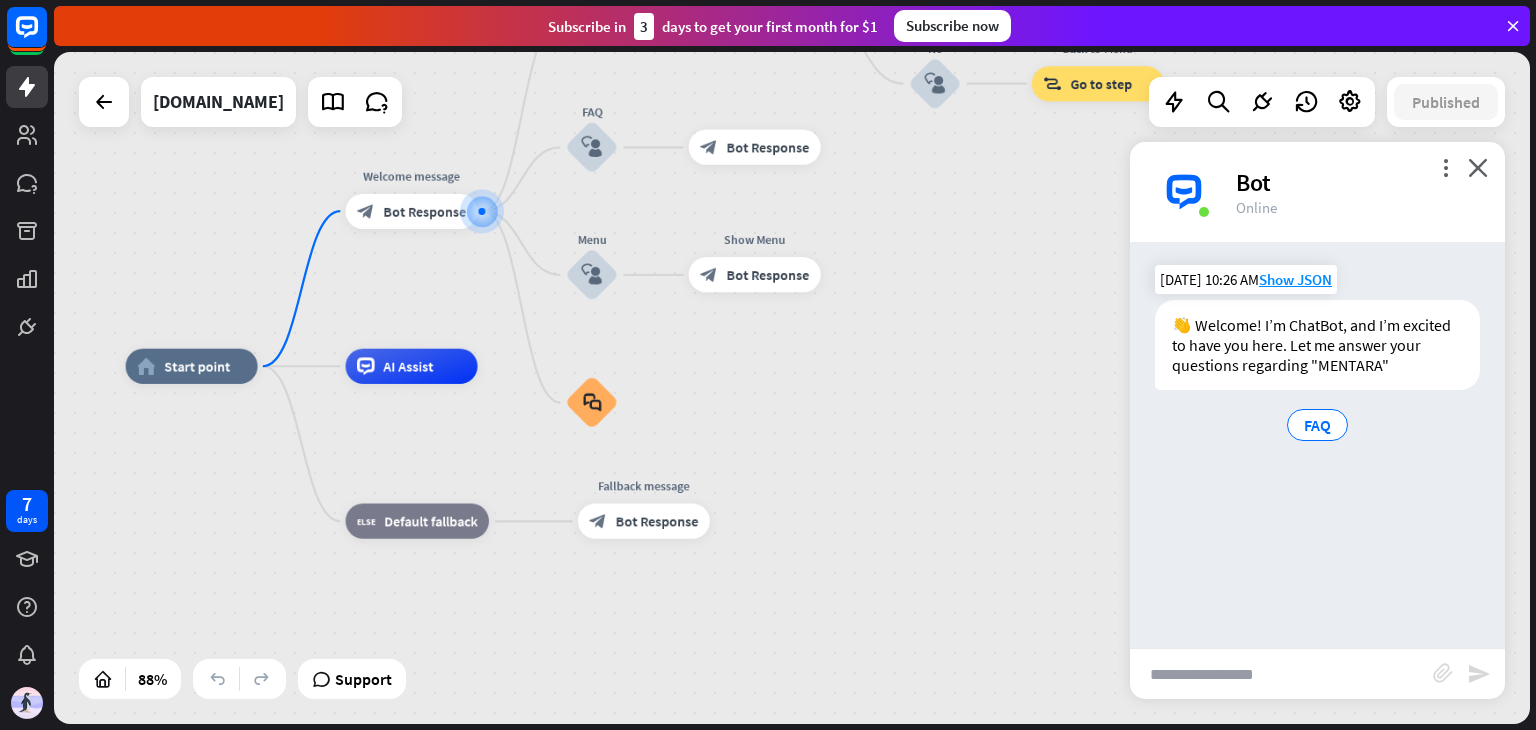 click on "FAQ" at bounding box center (1317, 425) 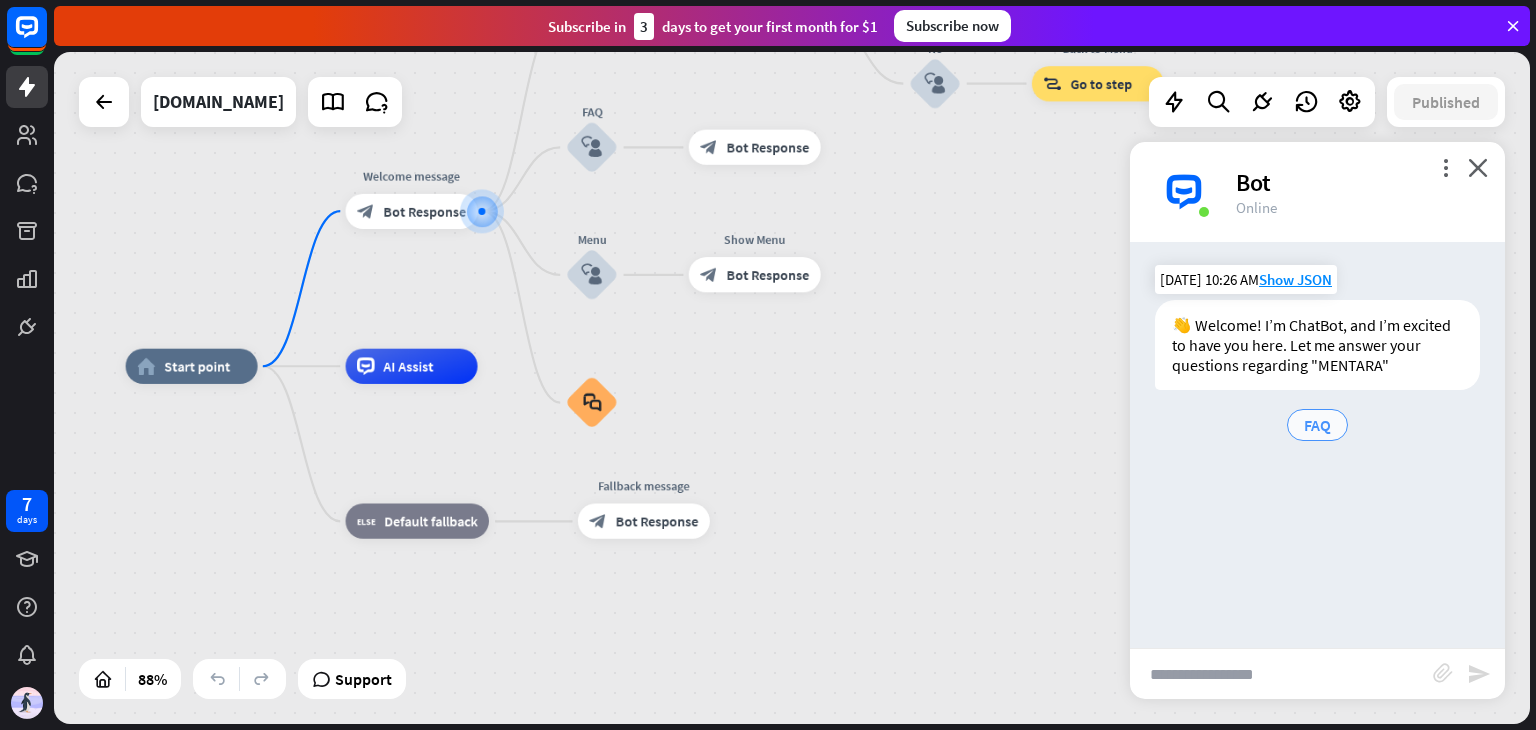 click on "FAQ" at bounding box center (1317, 425) 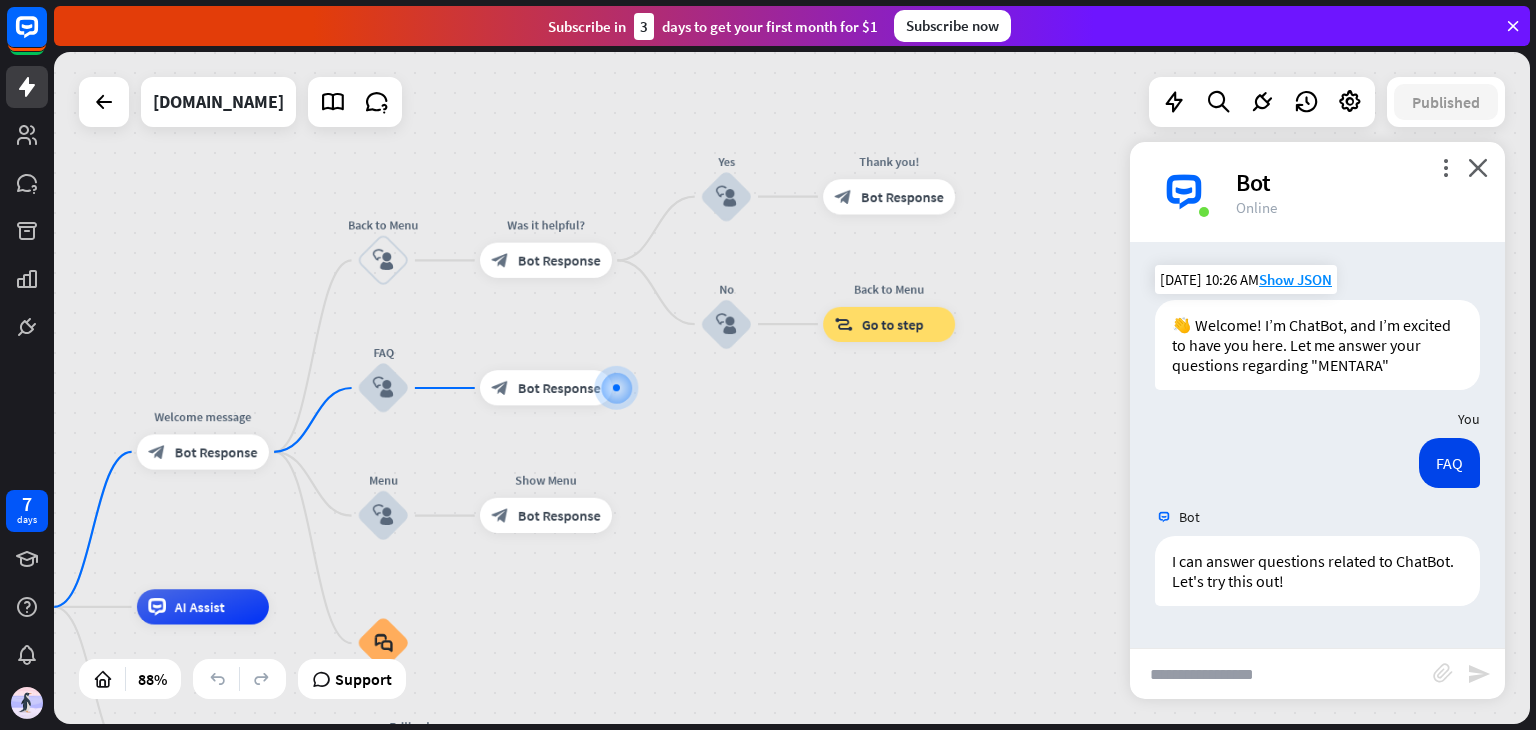 click at bounding box center [1281, 674] 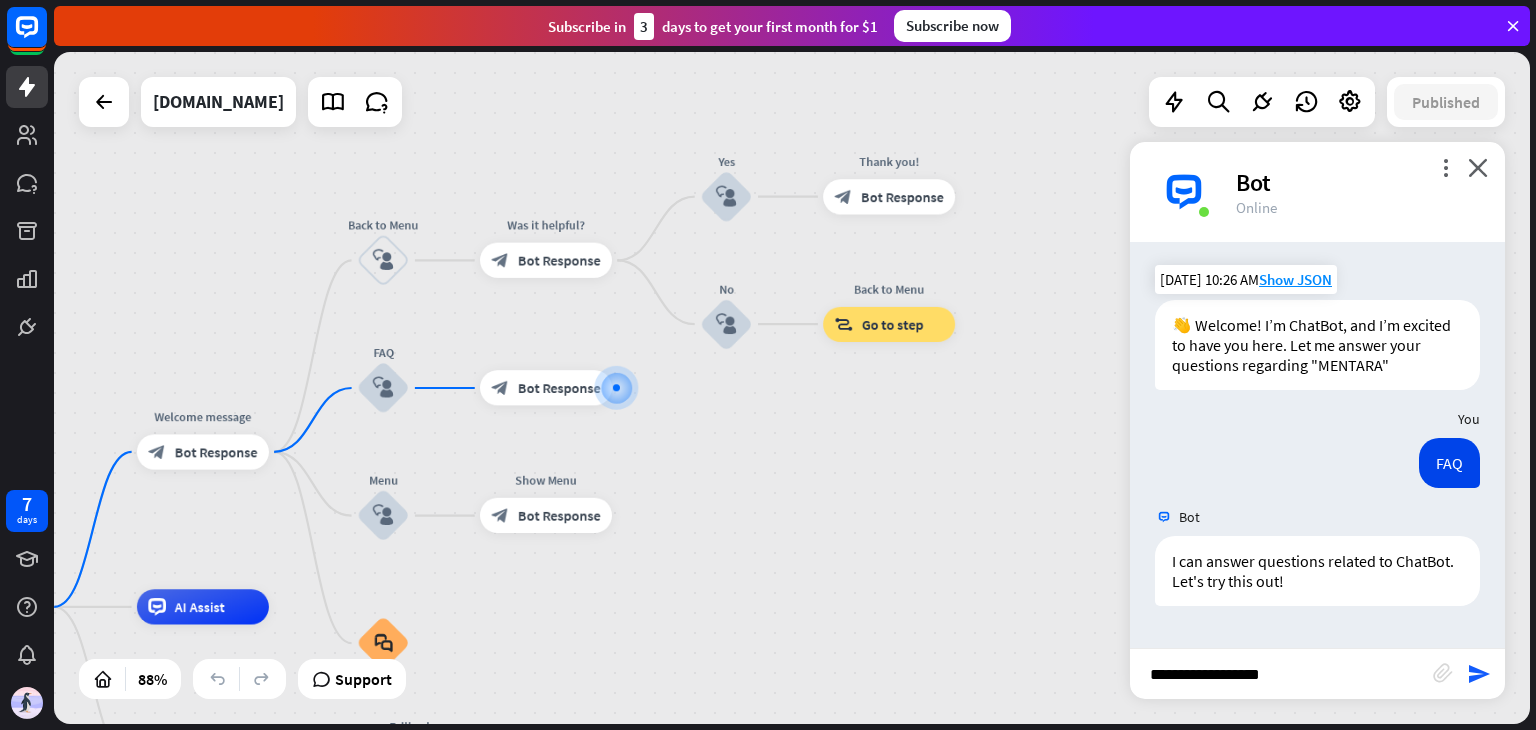 type on "**********" 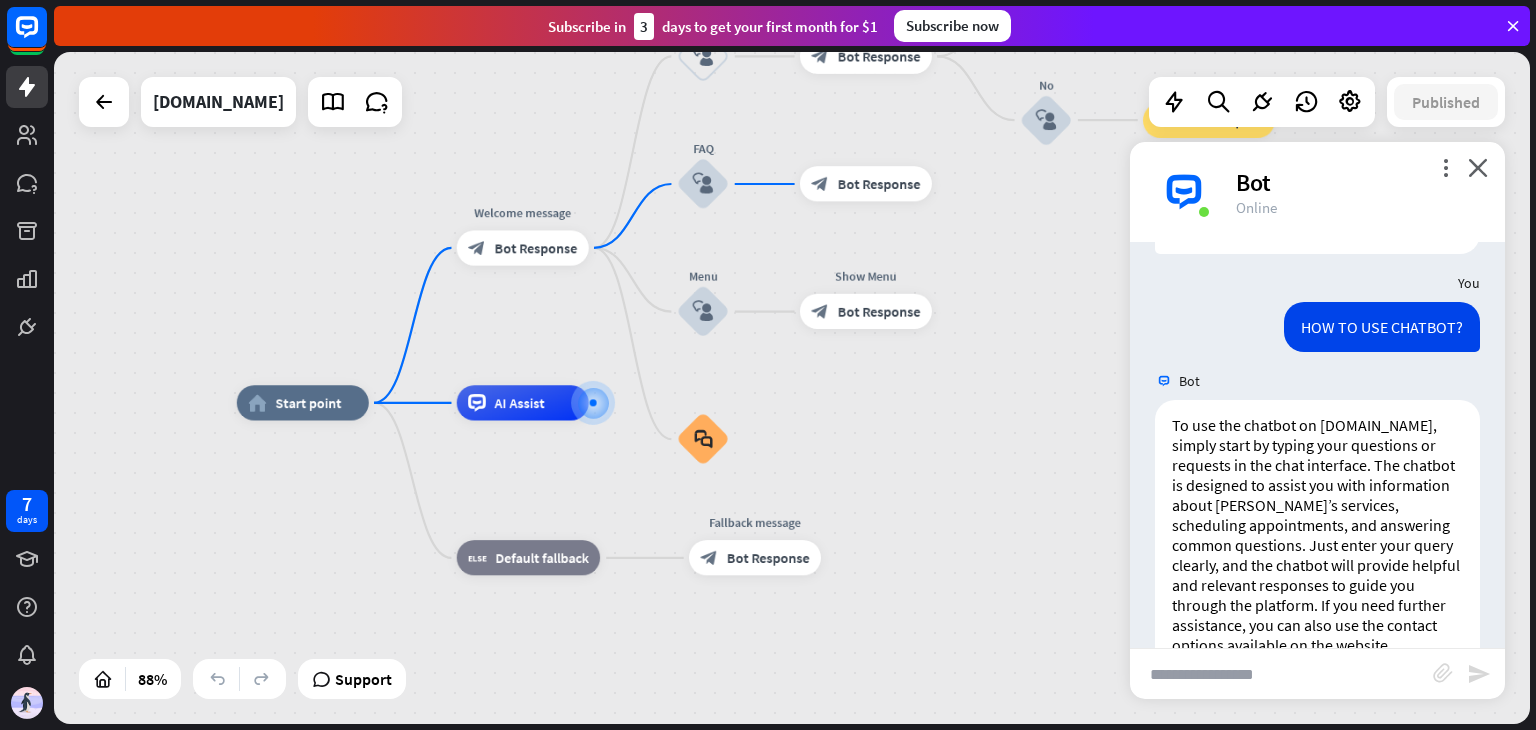 scroll, scrollTop: 424, scrollLeft: 0, axis: vertical 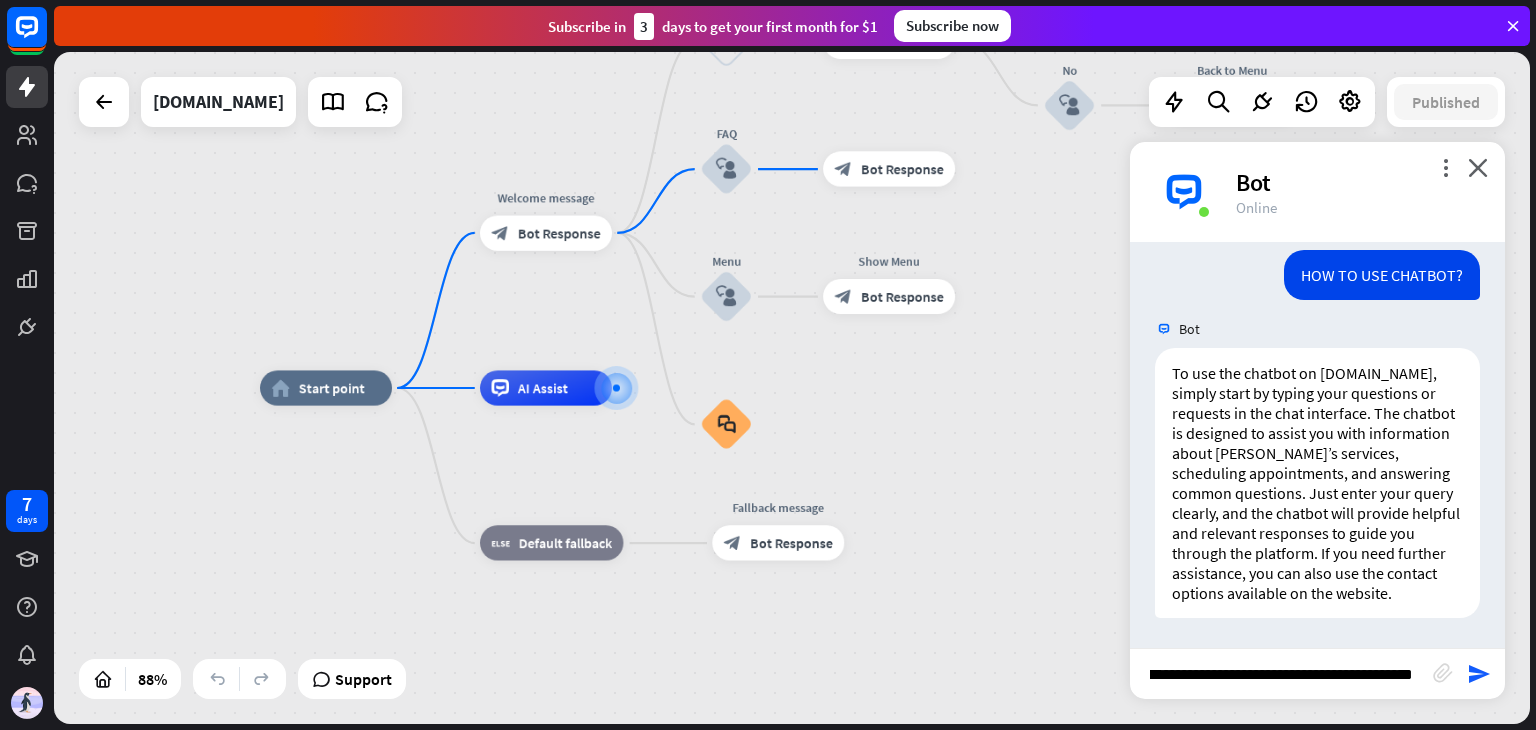 type on "**********" 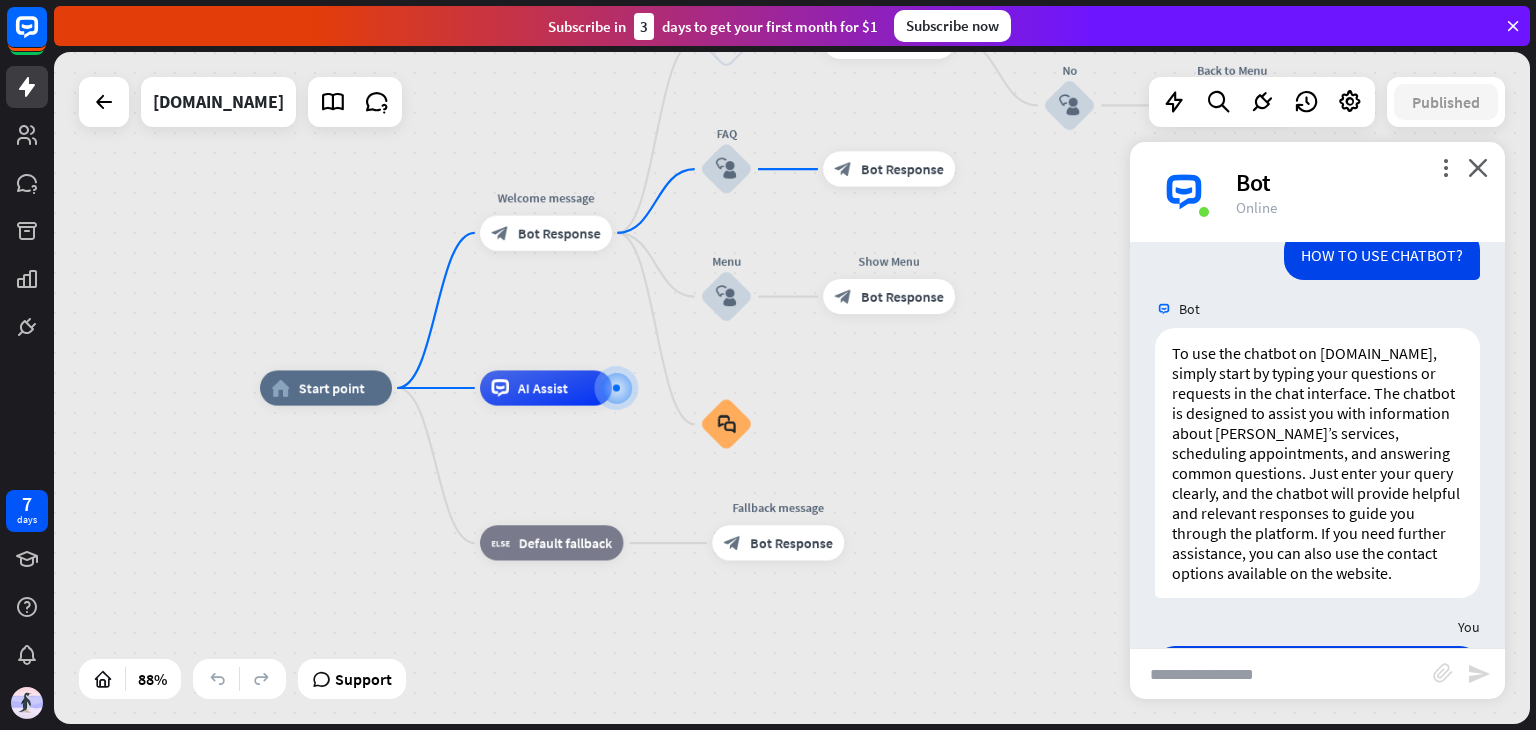 scroll, scrollTop: 0, scrollLeft: 0, axis: both 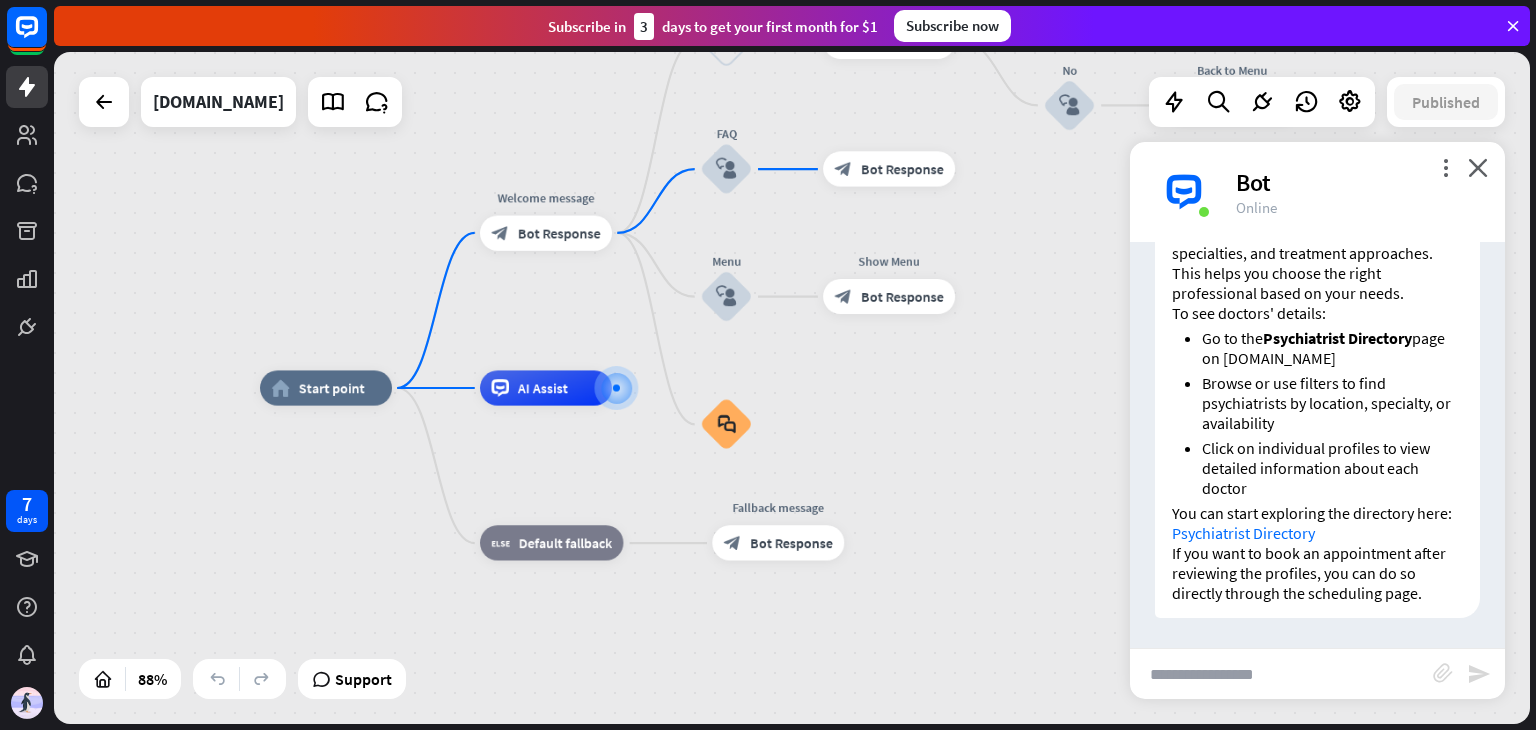 click at bounding box center [1281, 674] 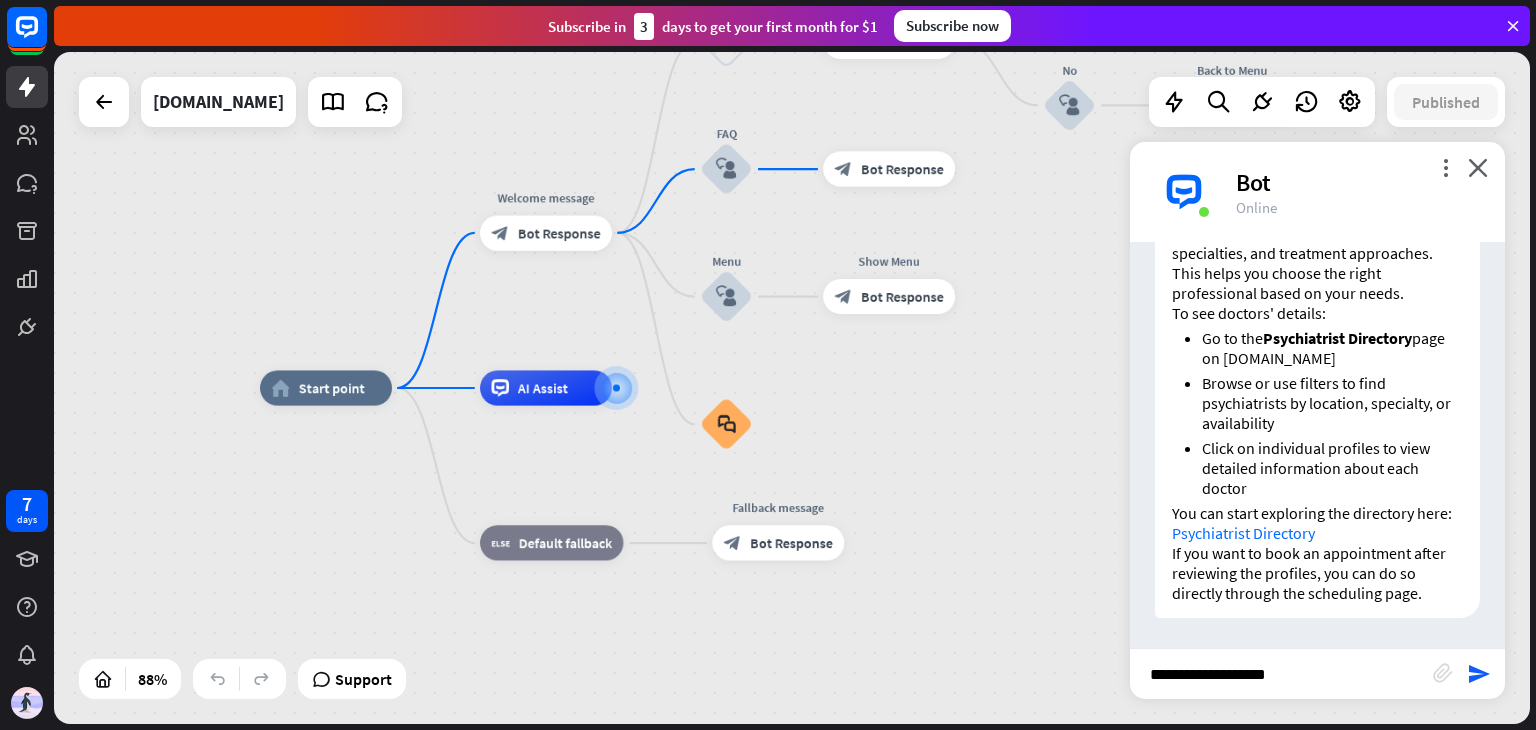type on "**********" 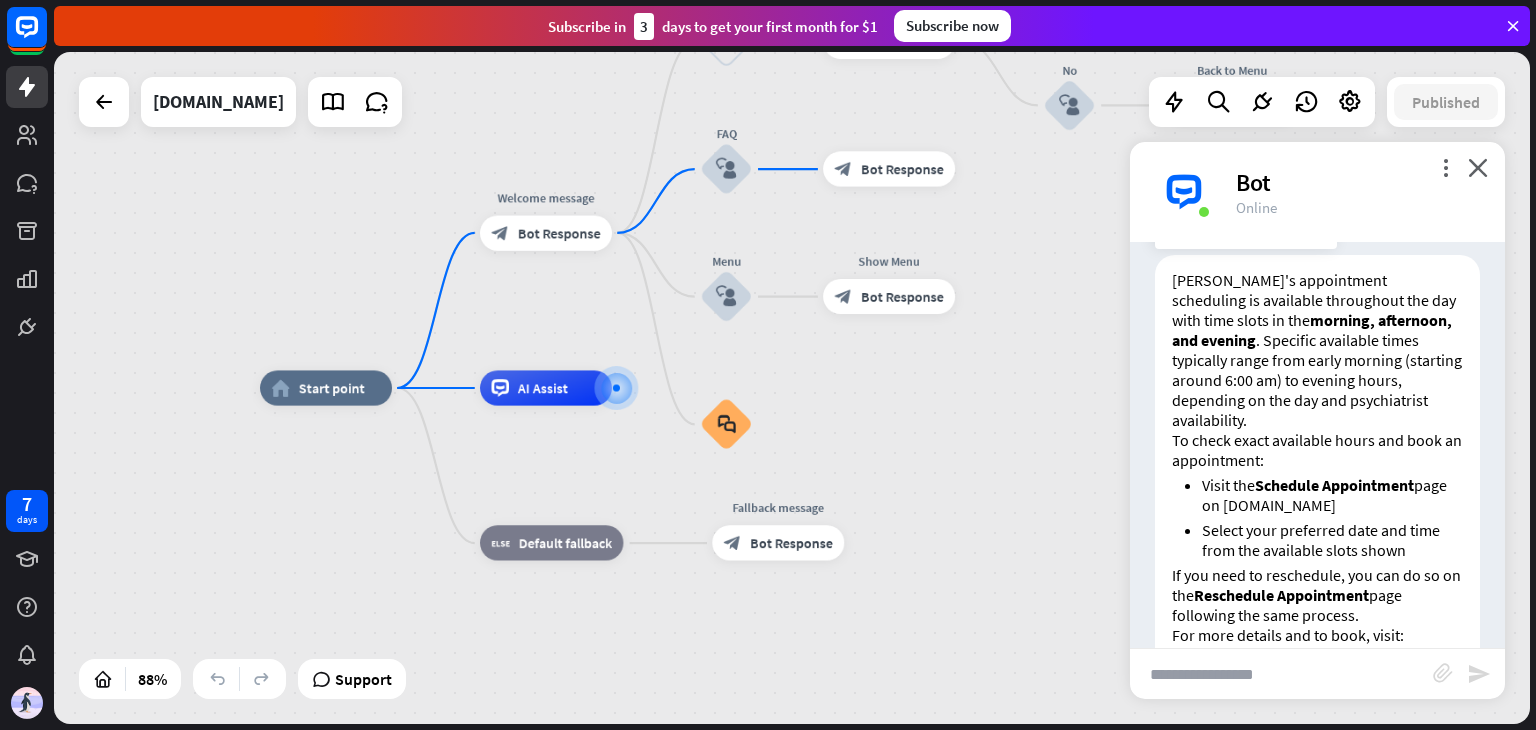 scroll, scrollTop: 1671, scrollLeft: 0, axis: vertical 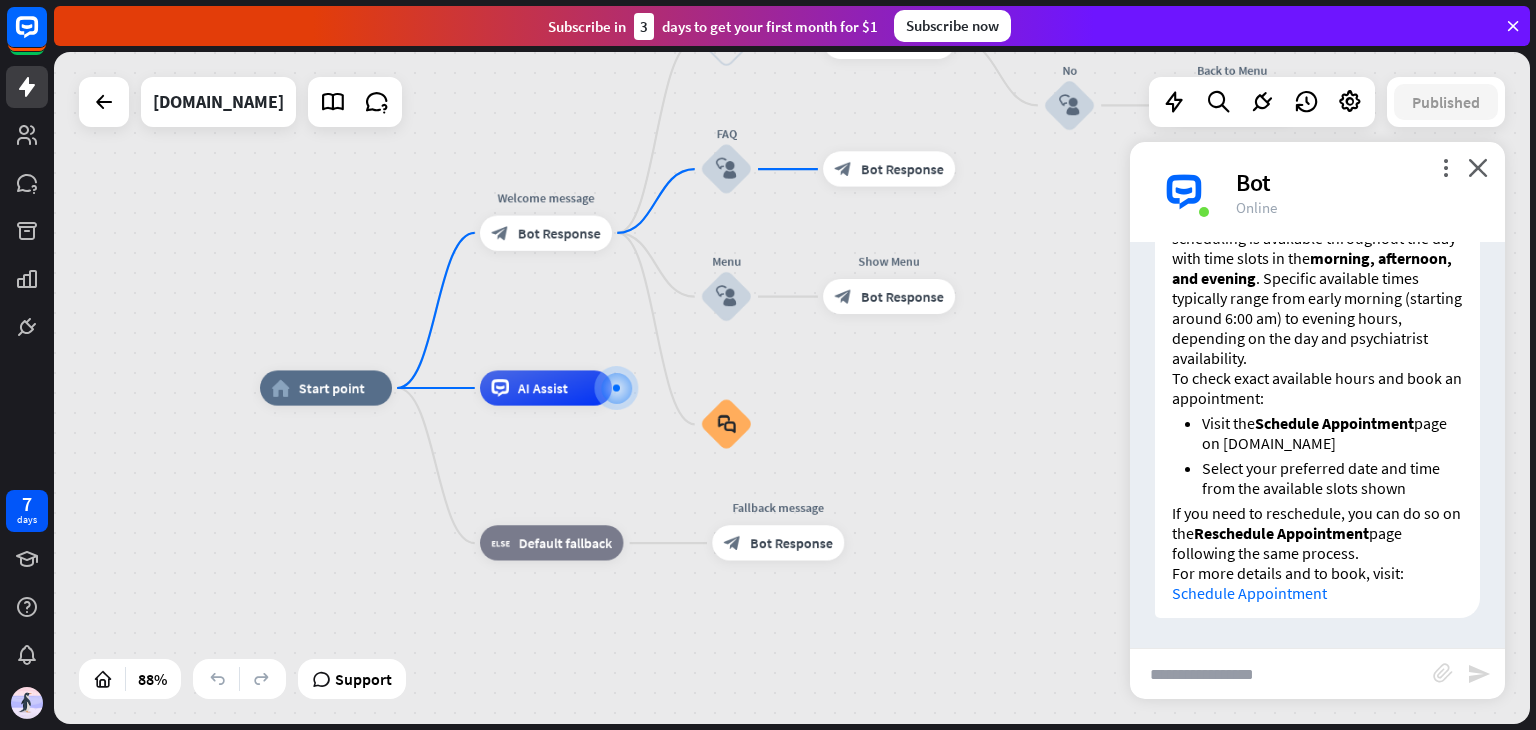 click at bounding box center (1281, 674) 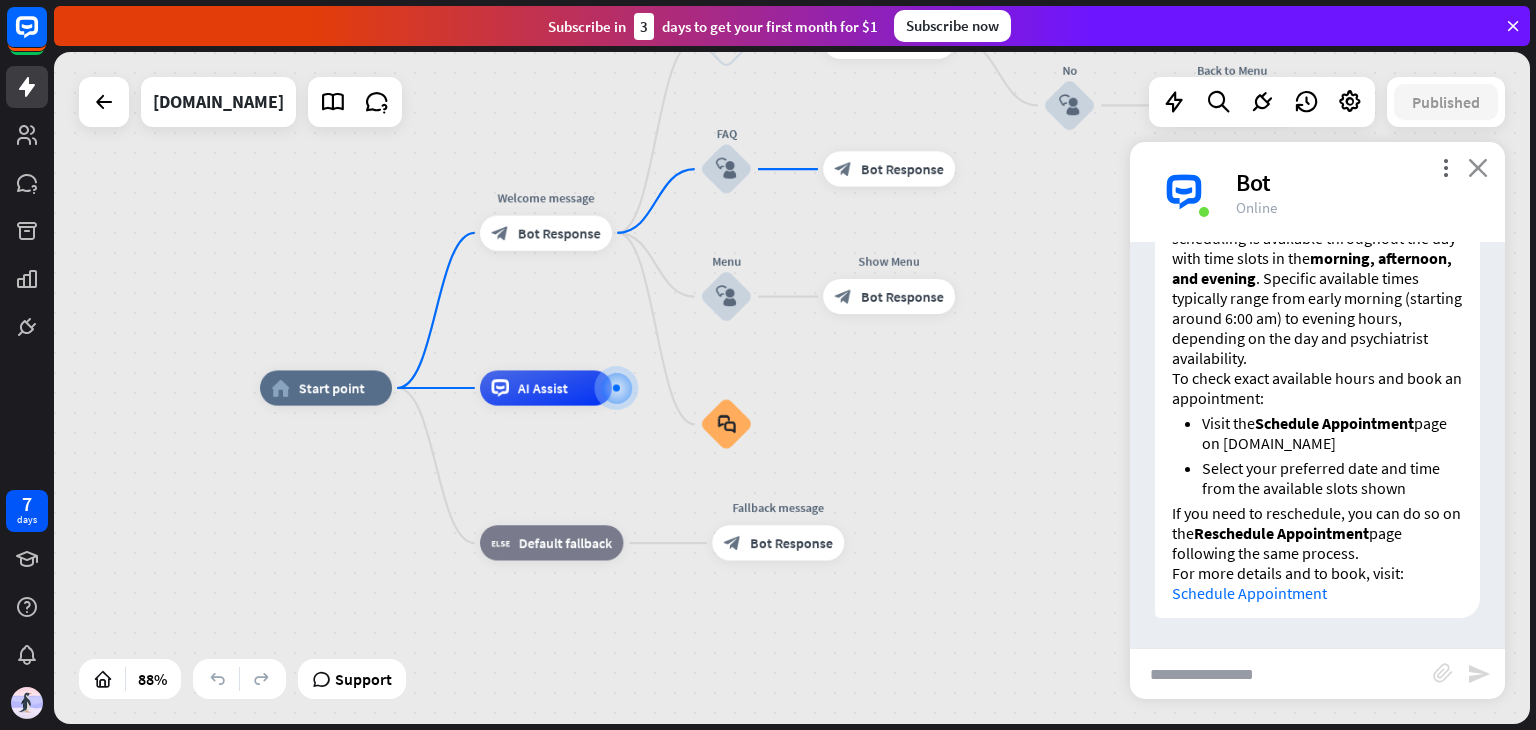click on "close" at bounding box center [1478, 167] 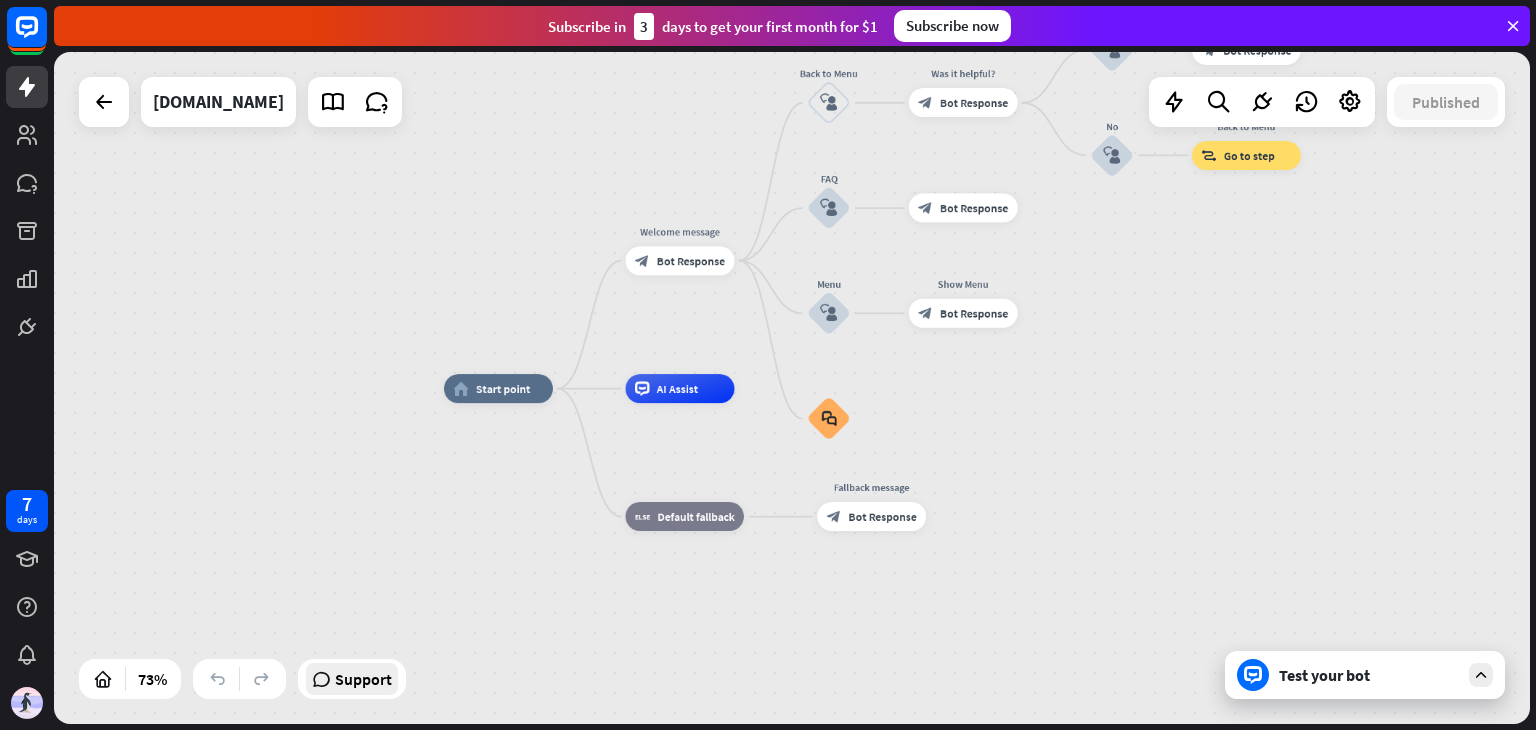 click on "Support" at bounding box center [363, 679] 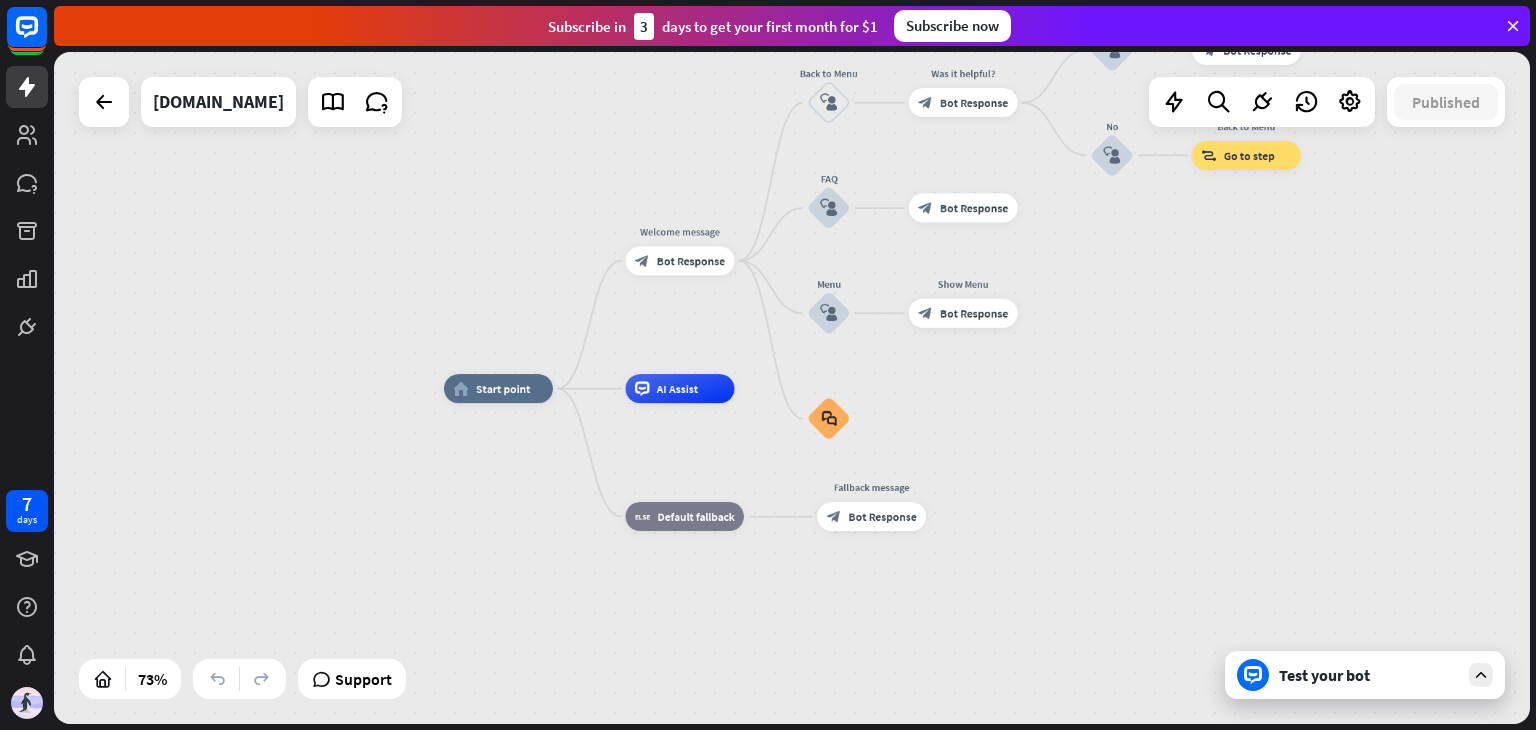 click on "Test your bot" at bounding box center [1369, 675] 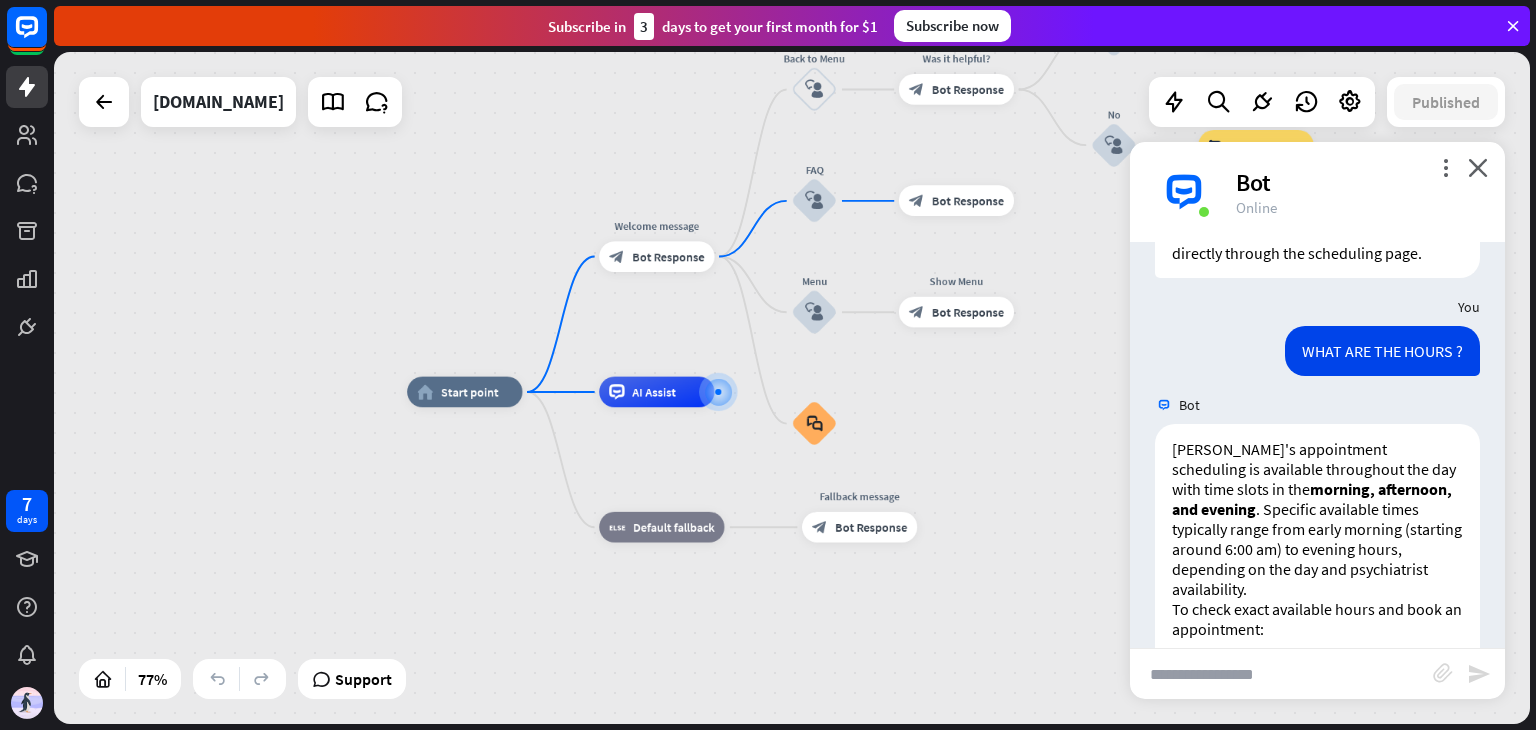 scroll, scrollTop: 1671, scrollLeft: 0, axis: vertical 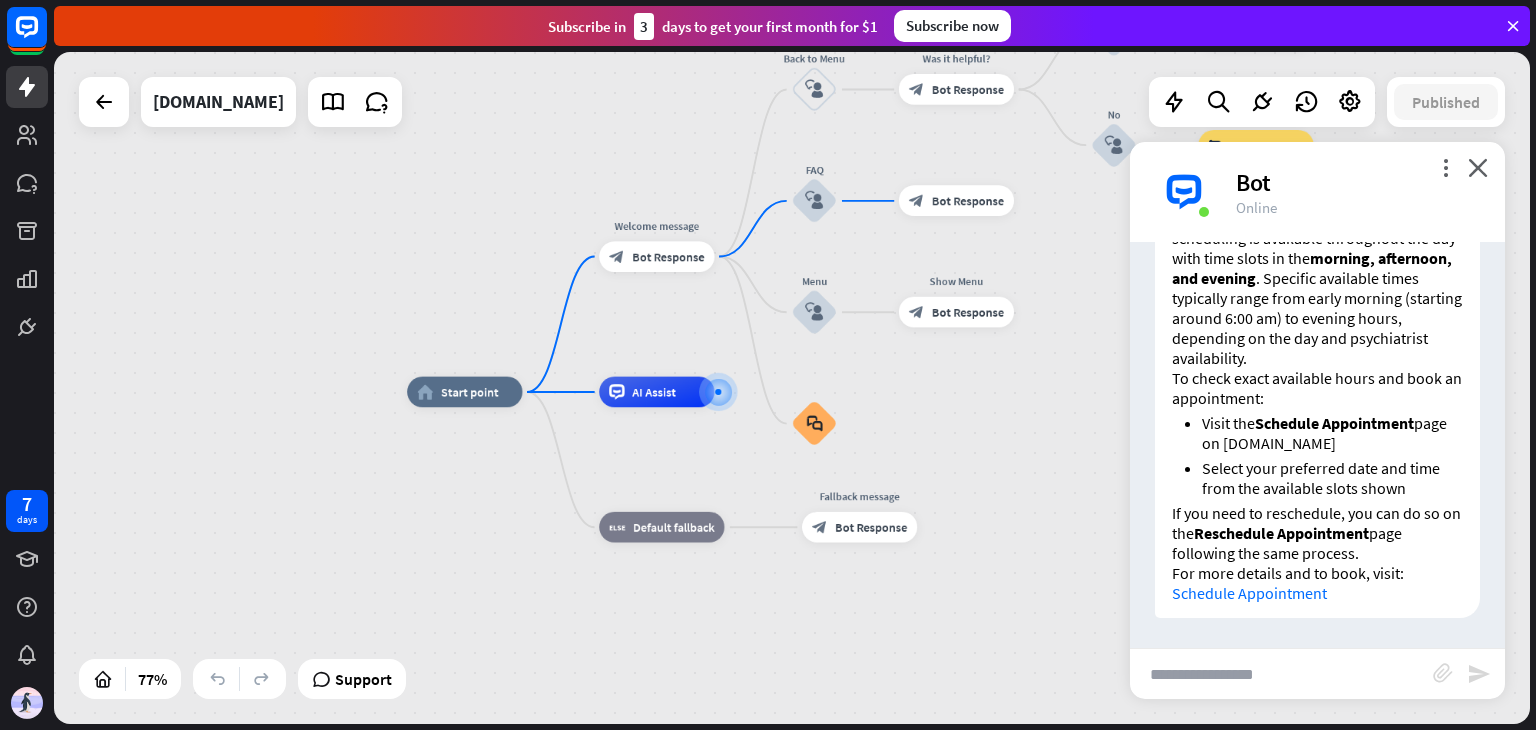 click at bounding box center (1281, 674) 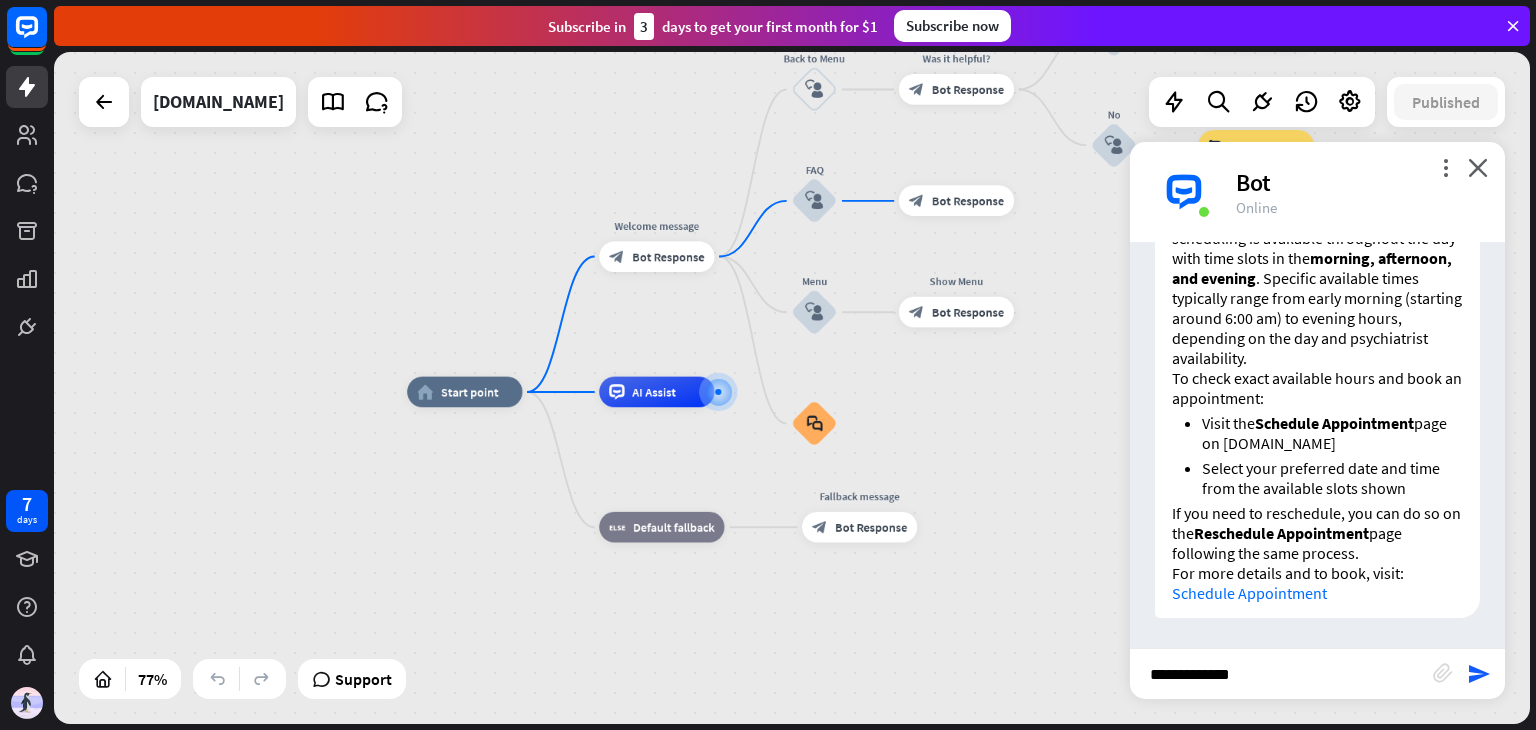 type on "**********" 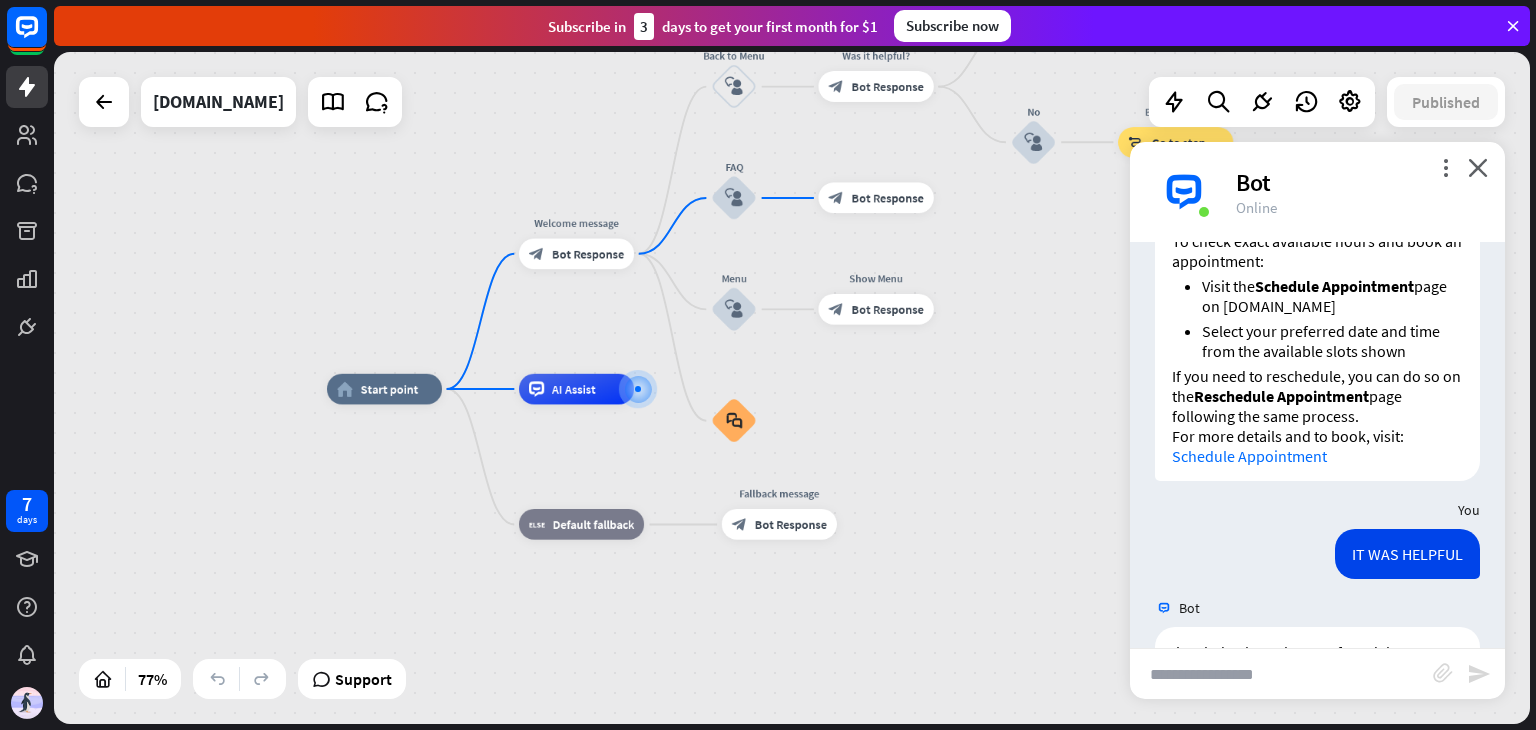 scroll, scrollTop: 1967, scrollLeft: 0, axis: vertical 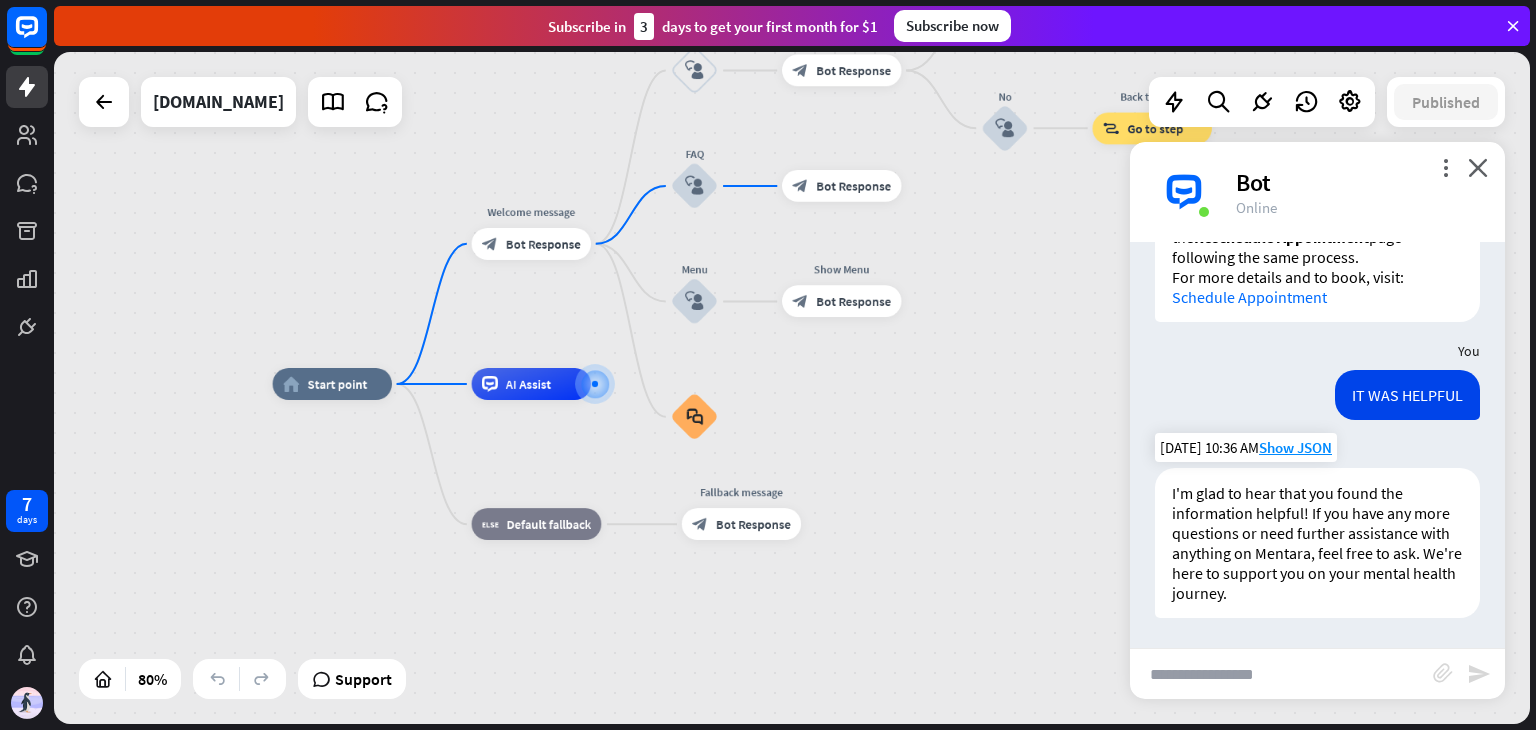 drag, startPoint x: 1218, startPoint y: 517, endPoint x: 1296, endPoint y: 580, distance: 100.26465 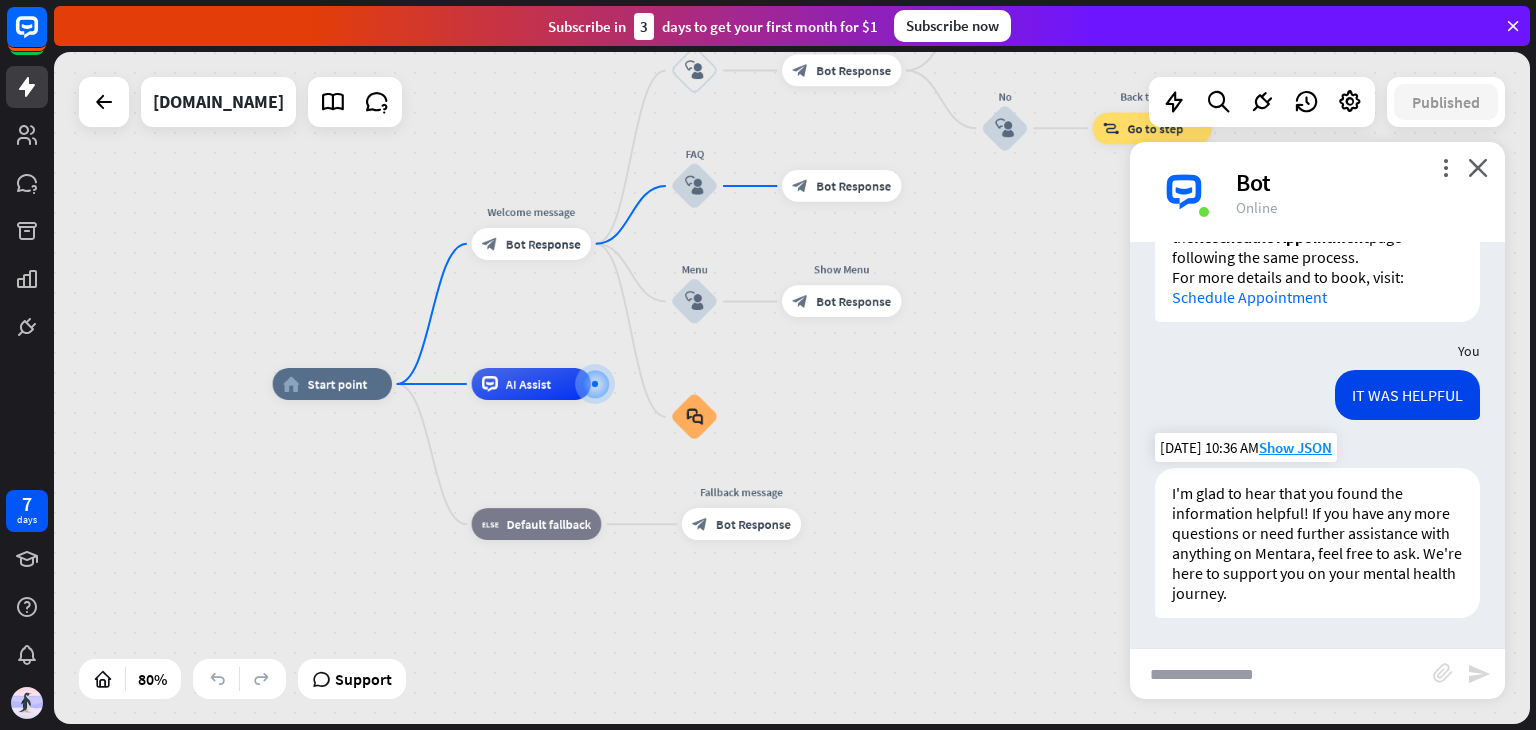 click on "I'm glad to hear that you found the information helpful! If you have any more questions or need further assistance with anything on Mentara, feel free to ask. We're here to support you on your mental health journey." at bounding box center (1317, 543) 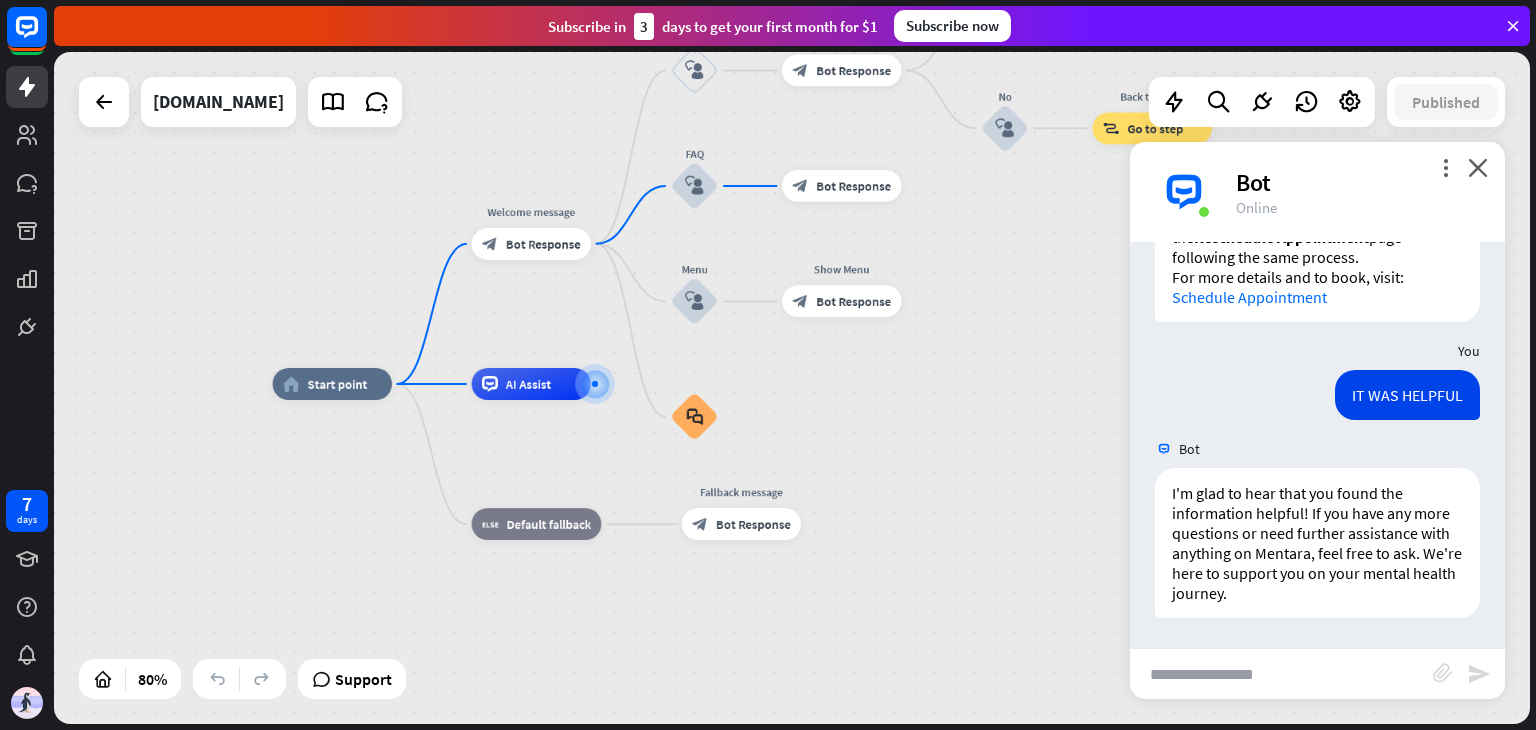 click at bounding box center (1281, 674) 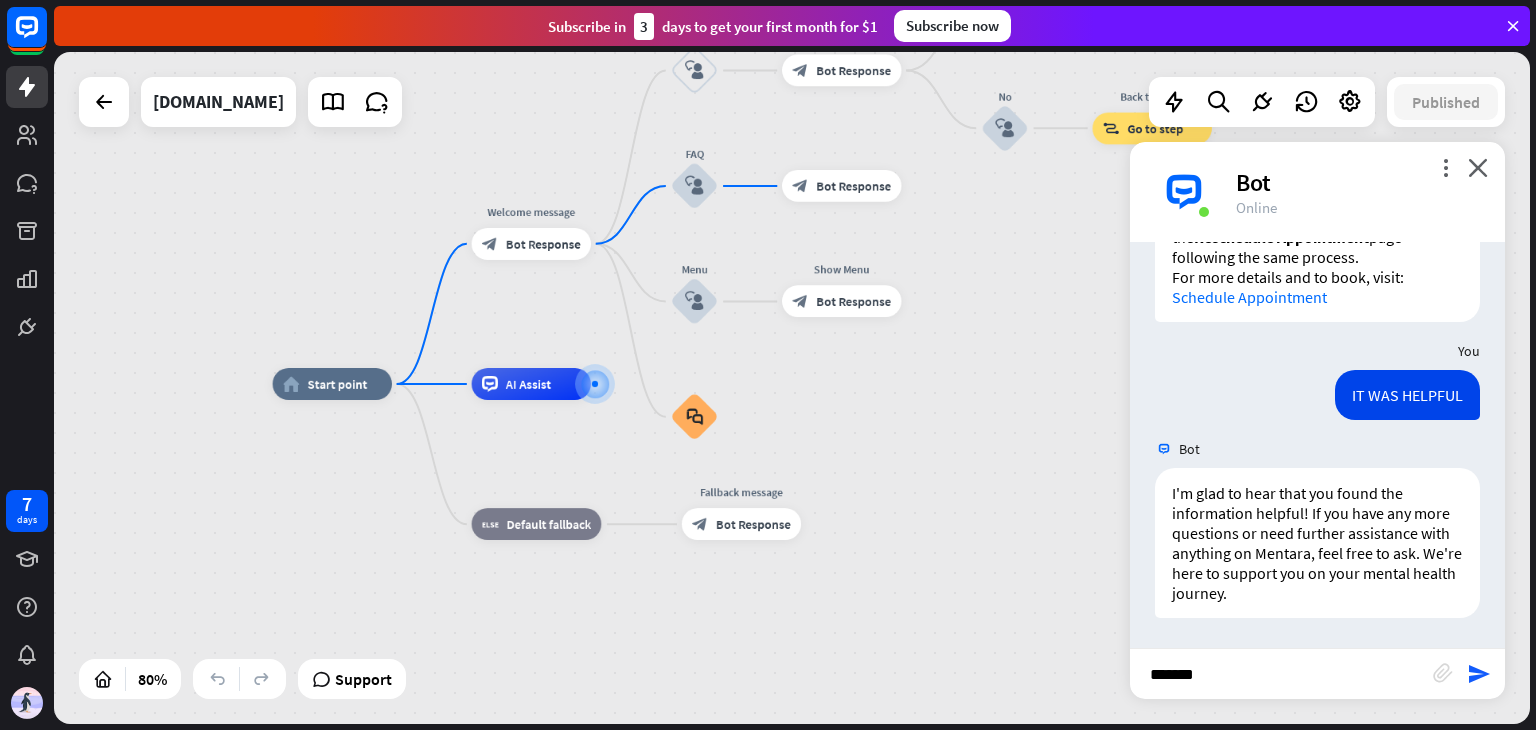 type on "********" 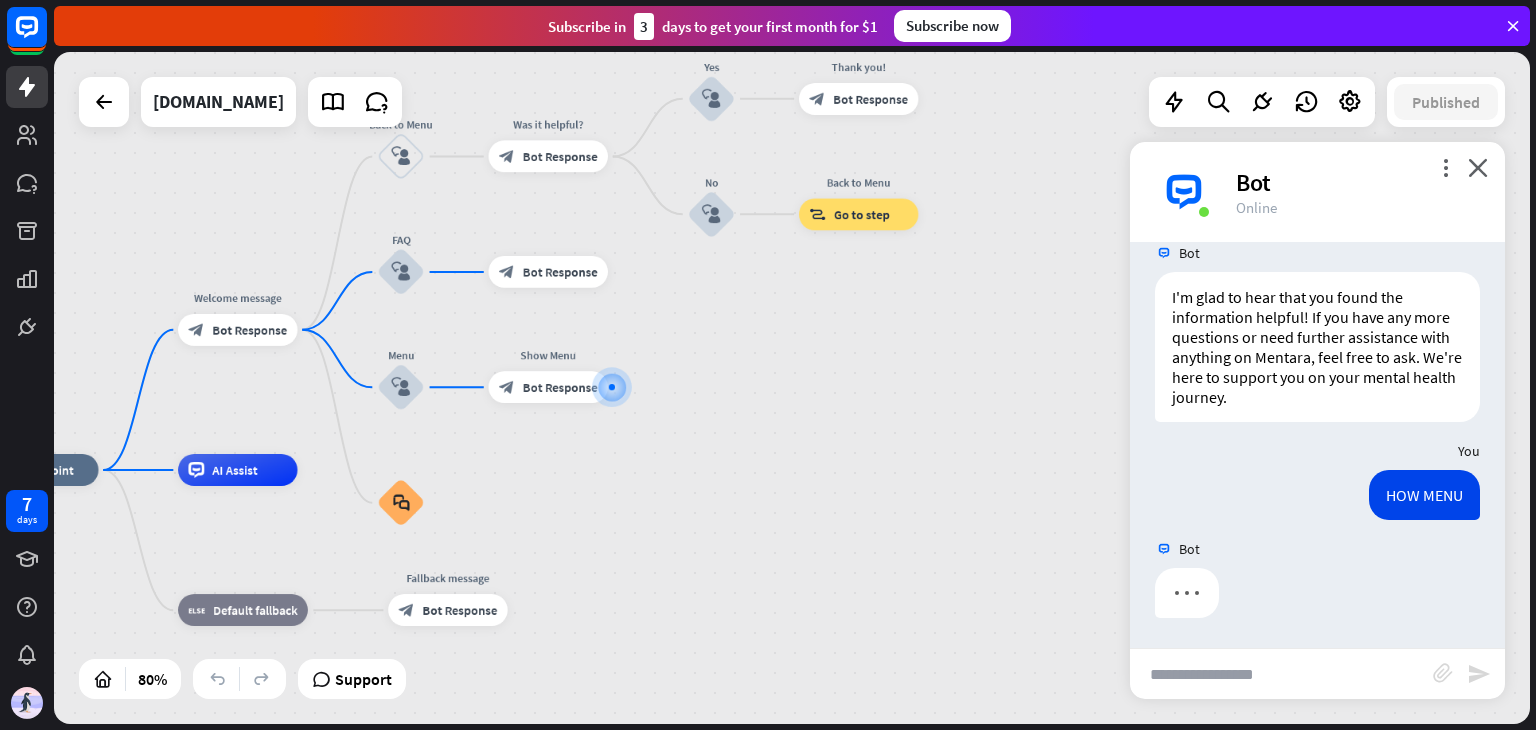 scroll, scrollTop: 2163, scrollLeft: 0, axis: vertical 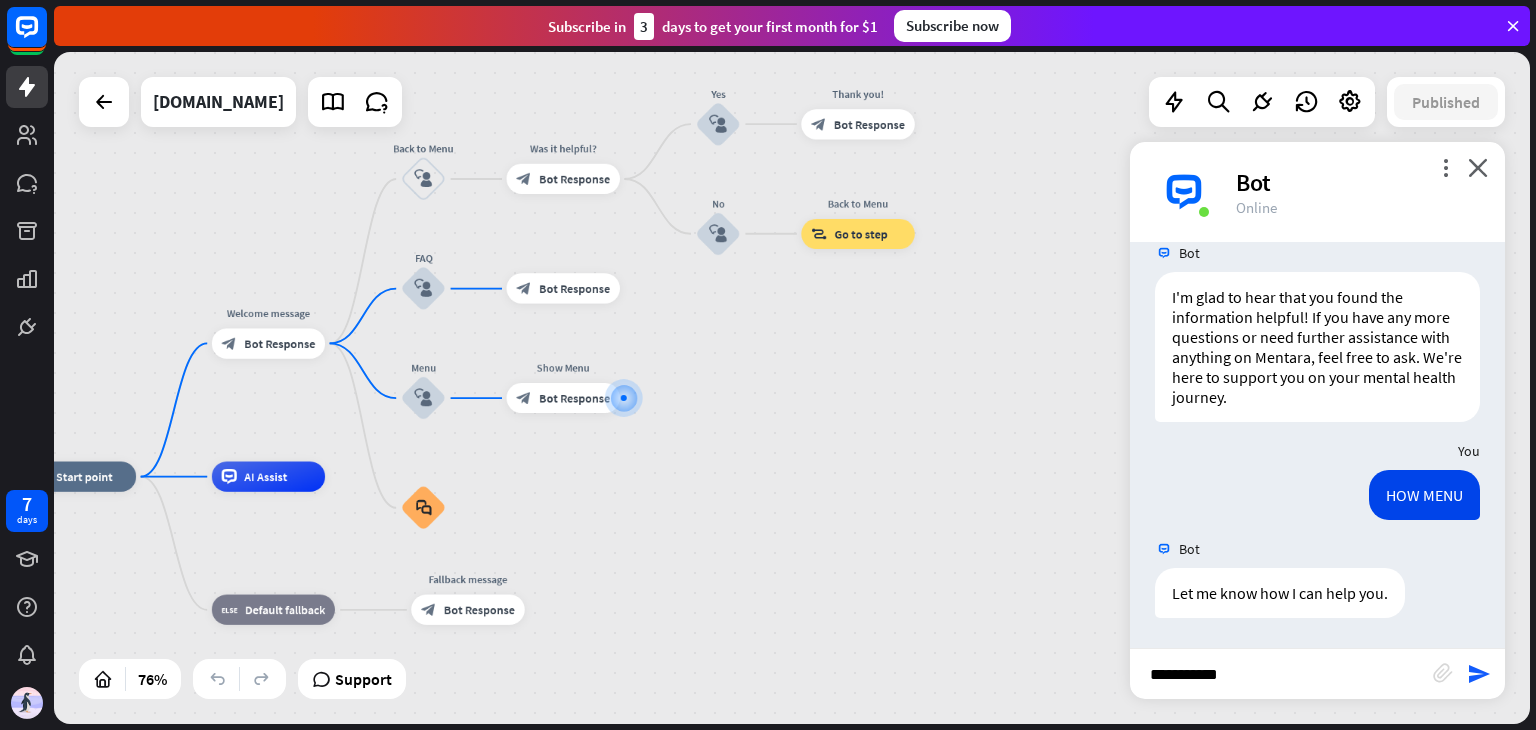 type on "**********" 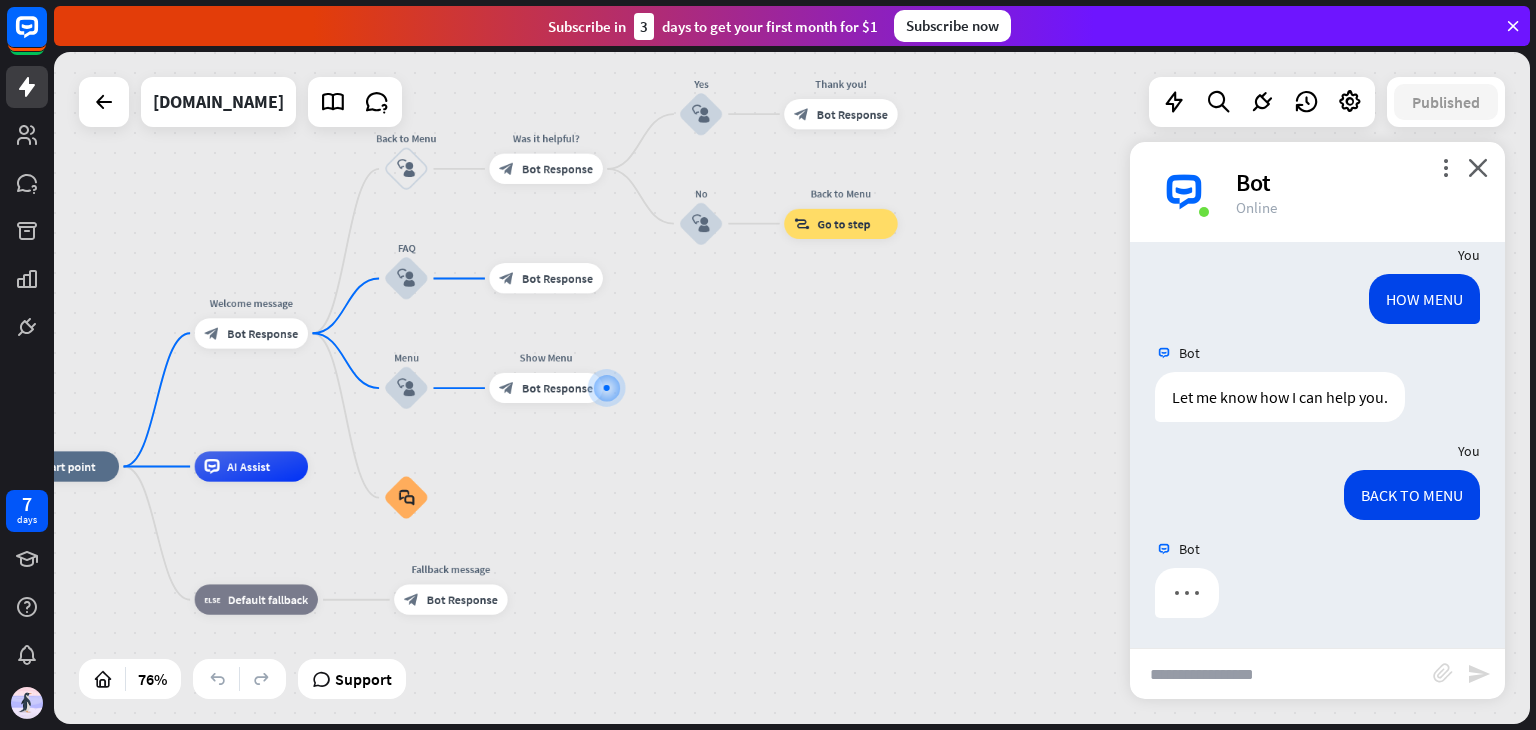 scroll, scrollTop: 2359, scrollLeft: 0, axis: vertical 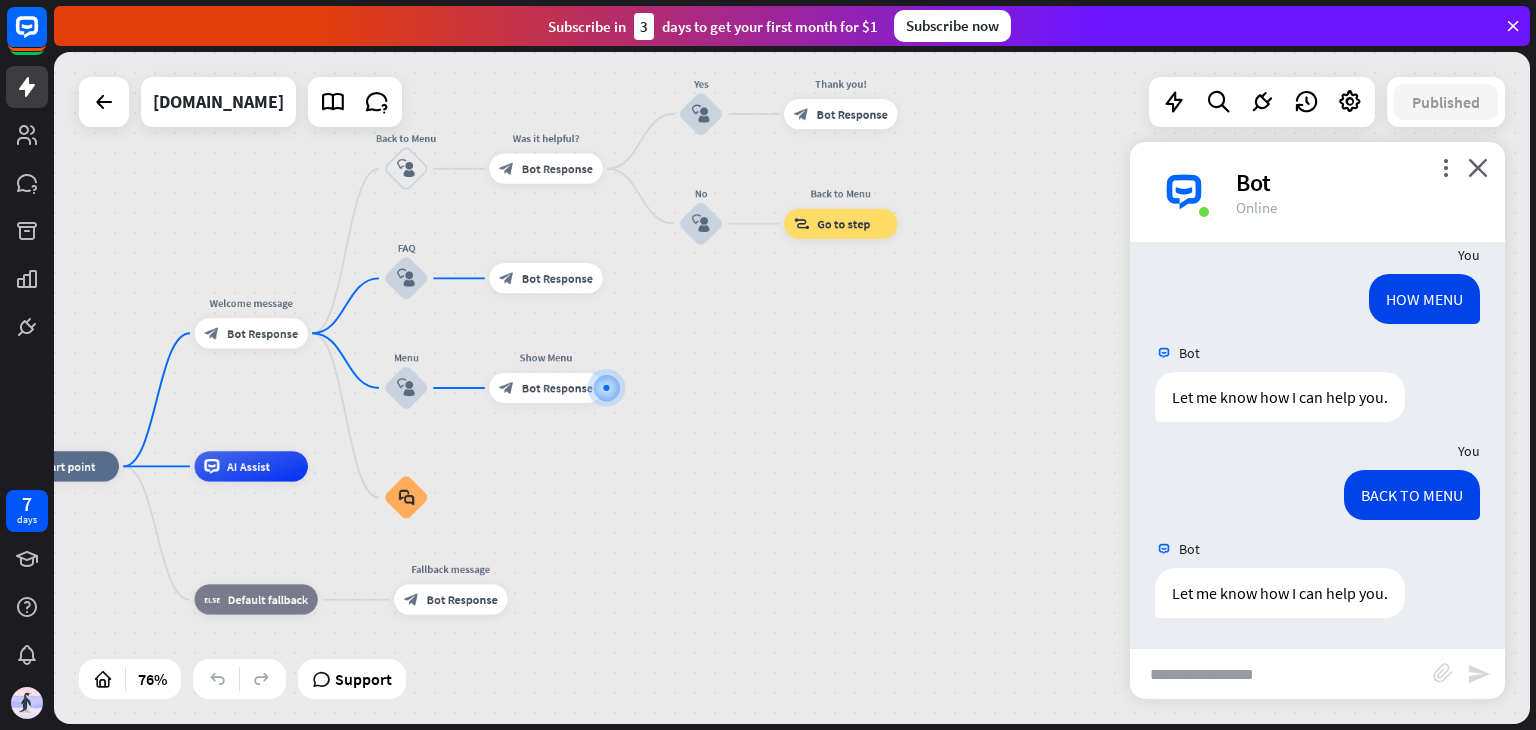 click at bounding box center [1281, 674] 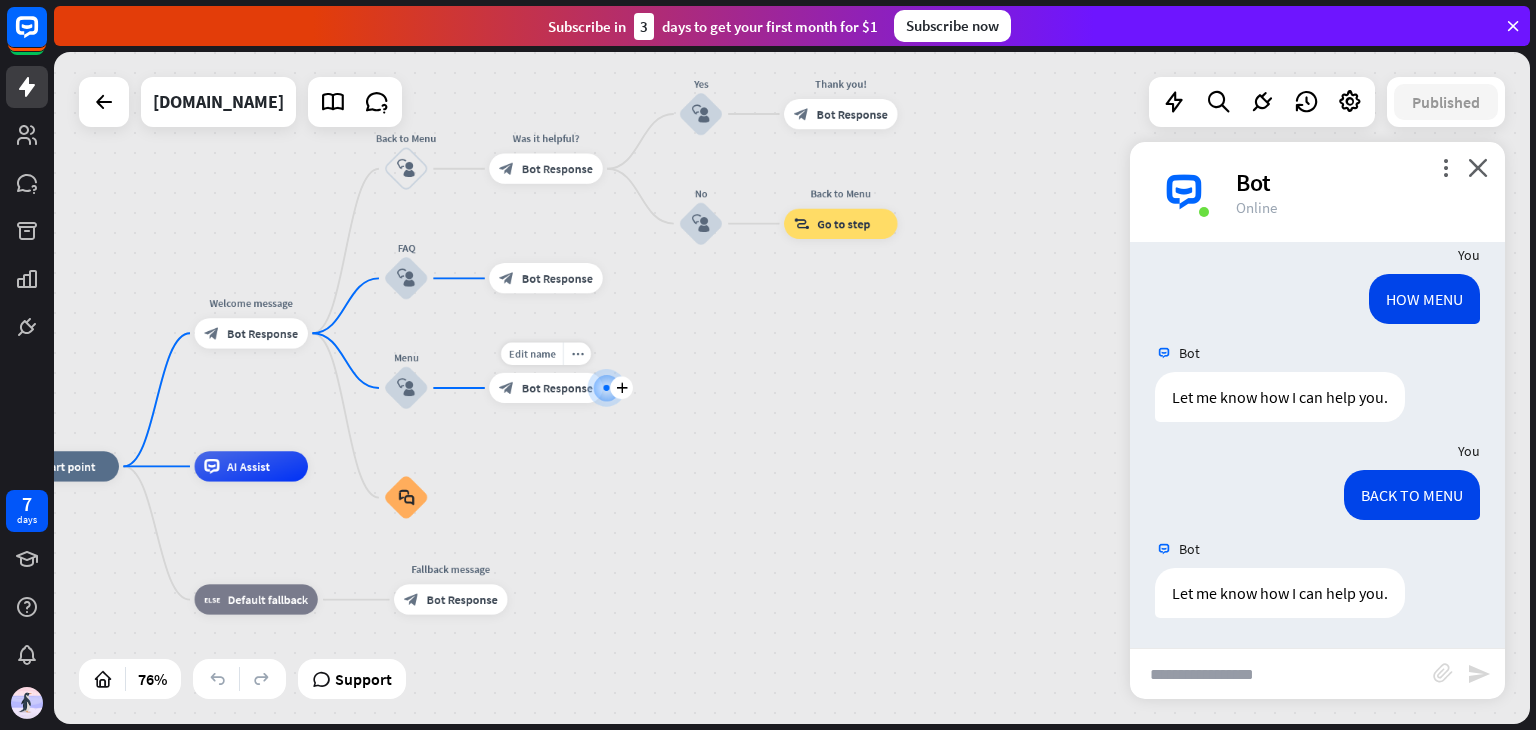 click on "Bot Response" at bounding box center (557, 387) 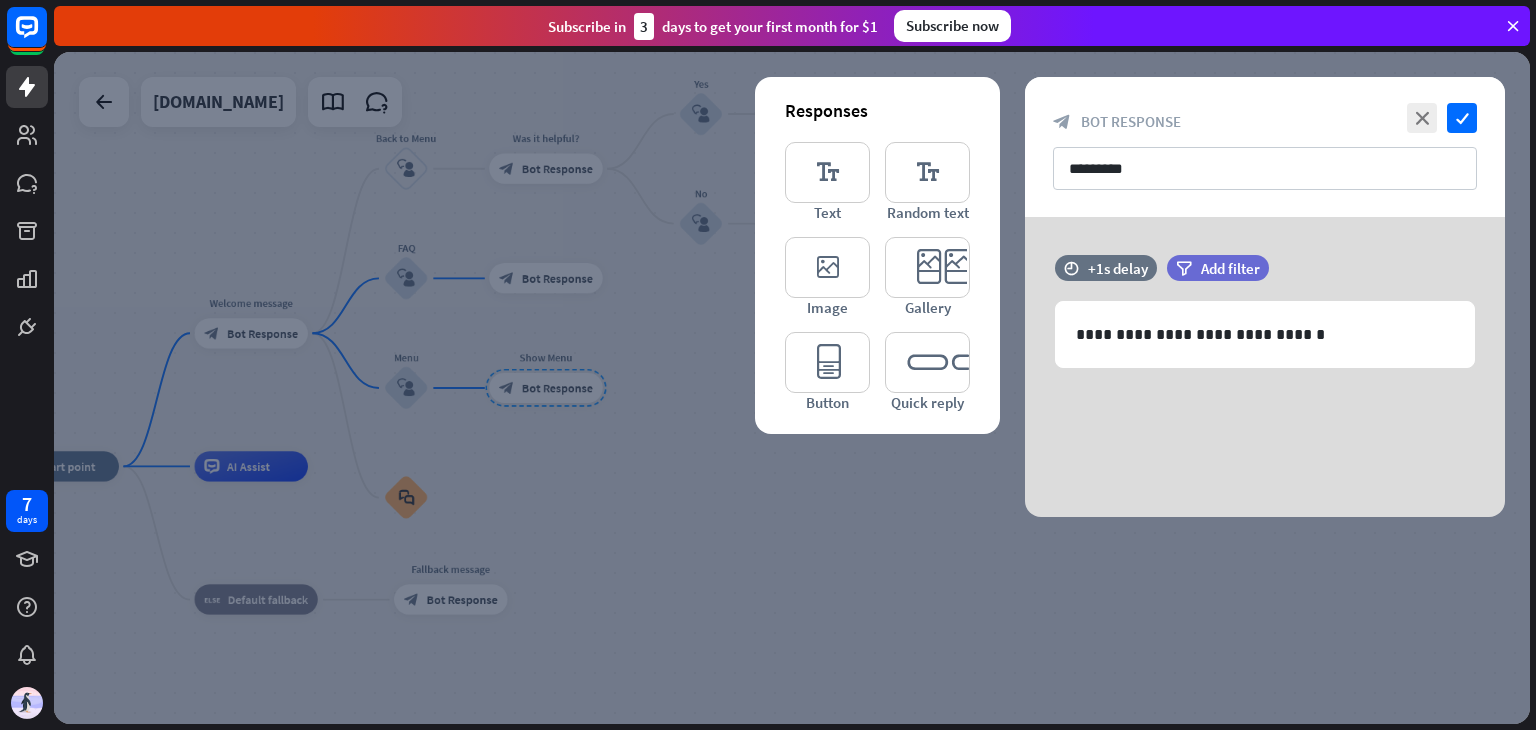 click on "**********" at bounding box center [1265, 367] 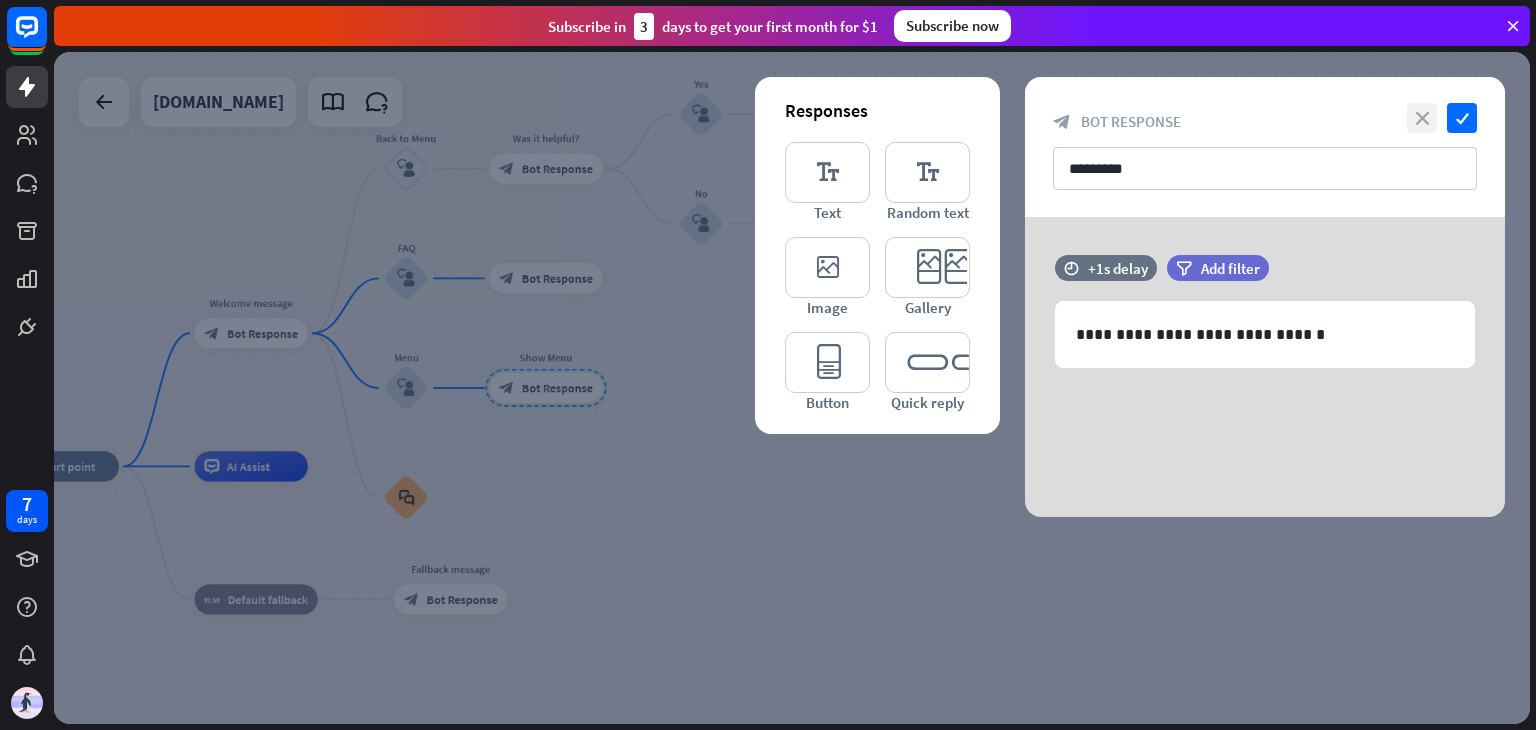 click on "close" at bounding box center (1422, 118) 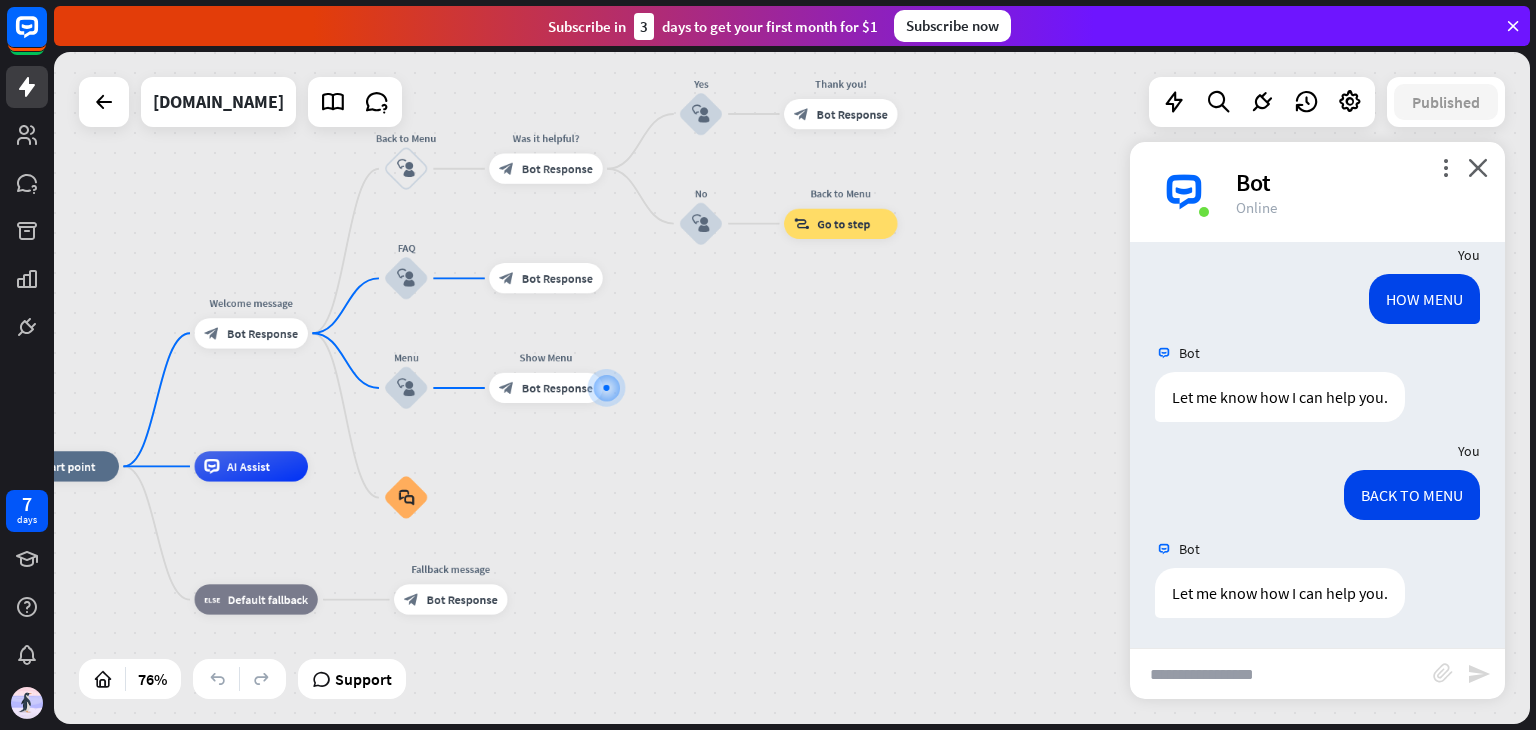 click at bounding box center (1281, 674) 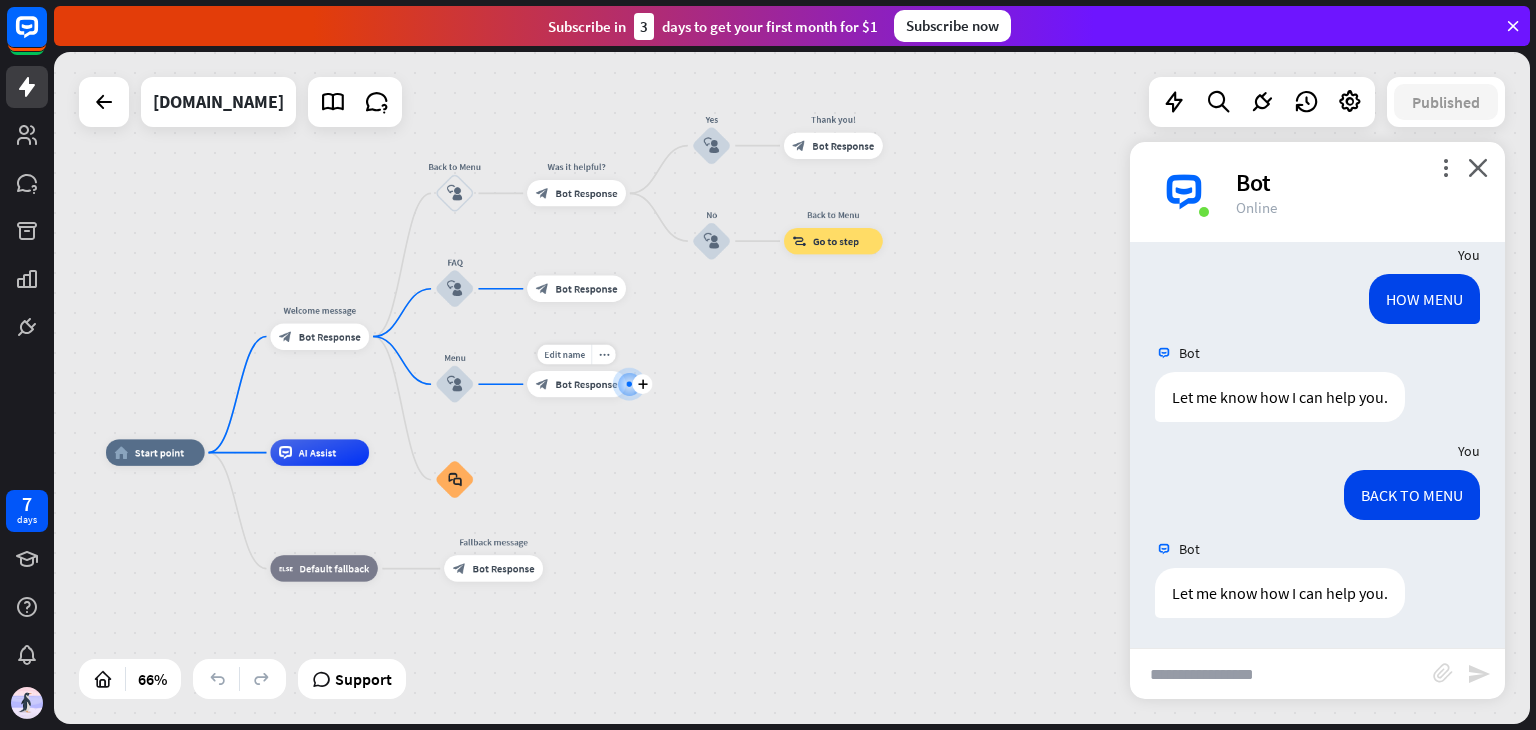 click on "Bot Response" at bounding box center [587, 384] 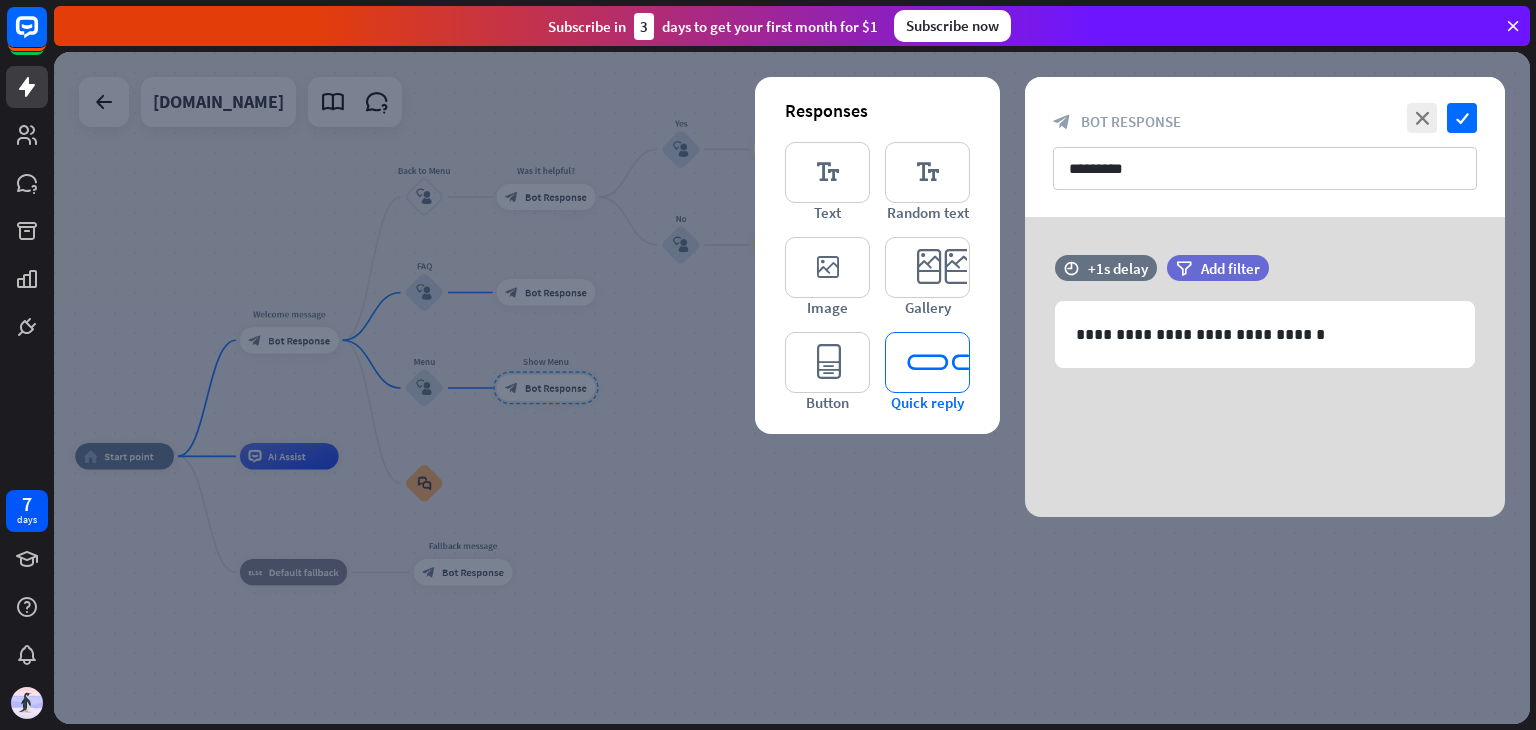click on "editor_quick_replies" at bounding box center [927, 362] 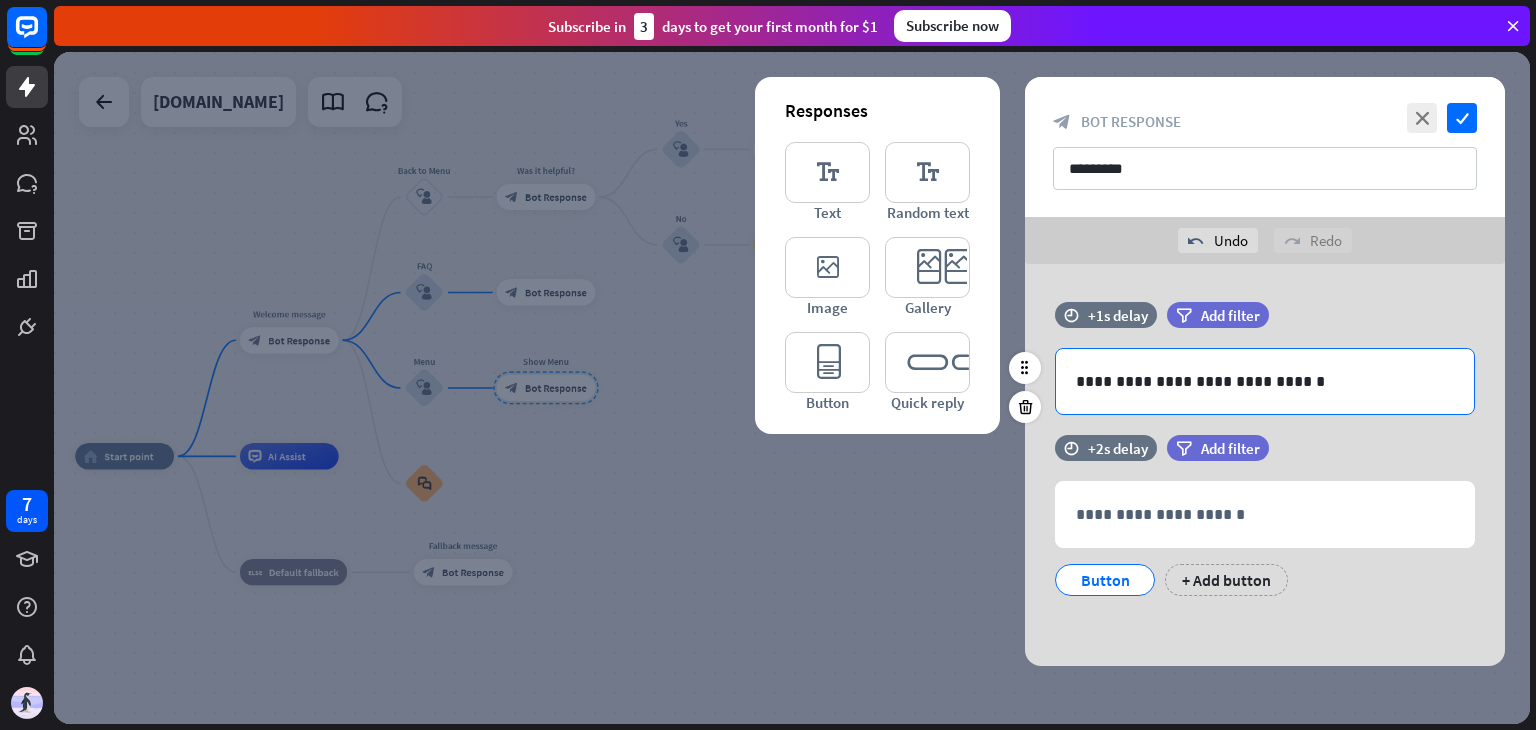 click on "**********" at bounding box center (1265, 381) 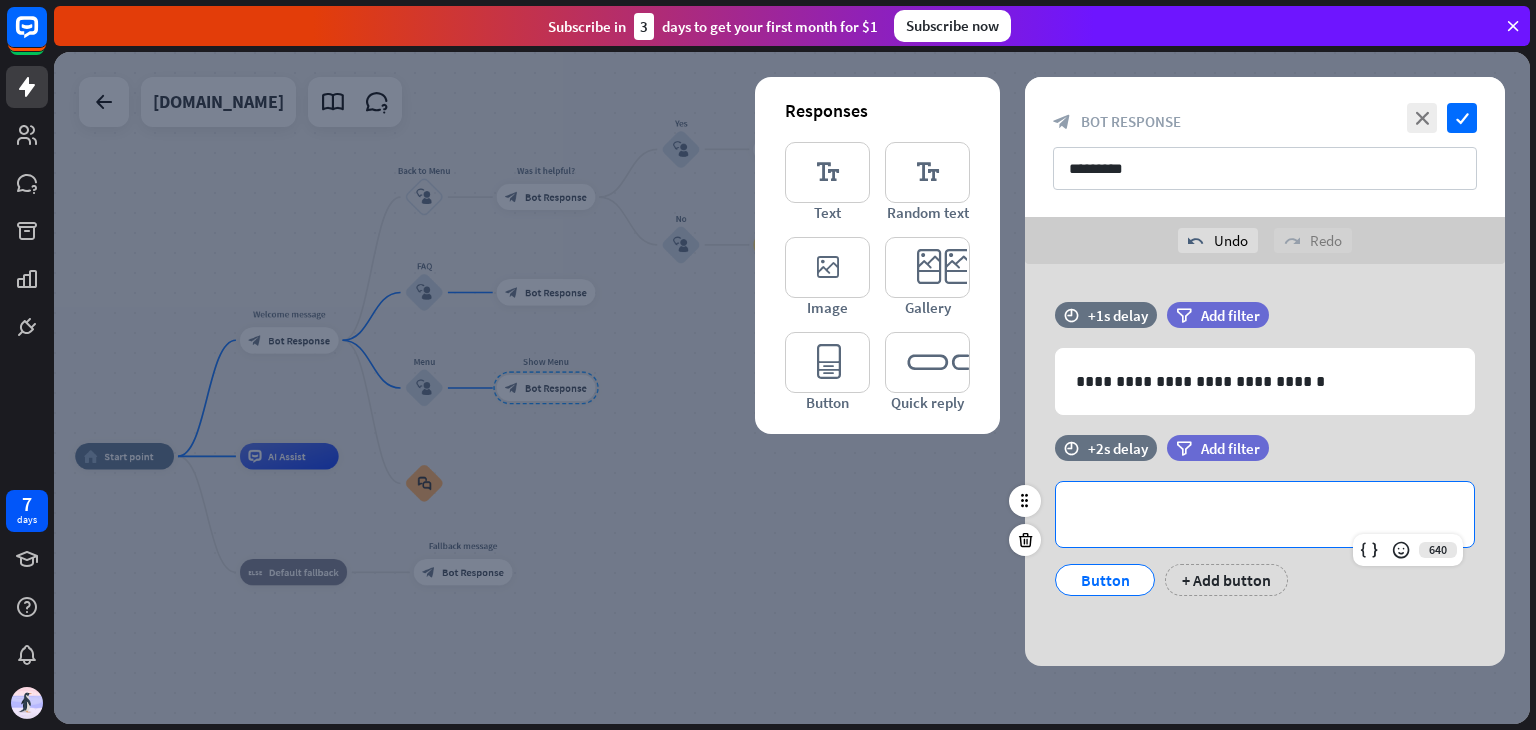 click on "**********" at bounding box center (1265, 514) 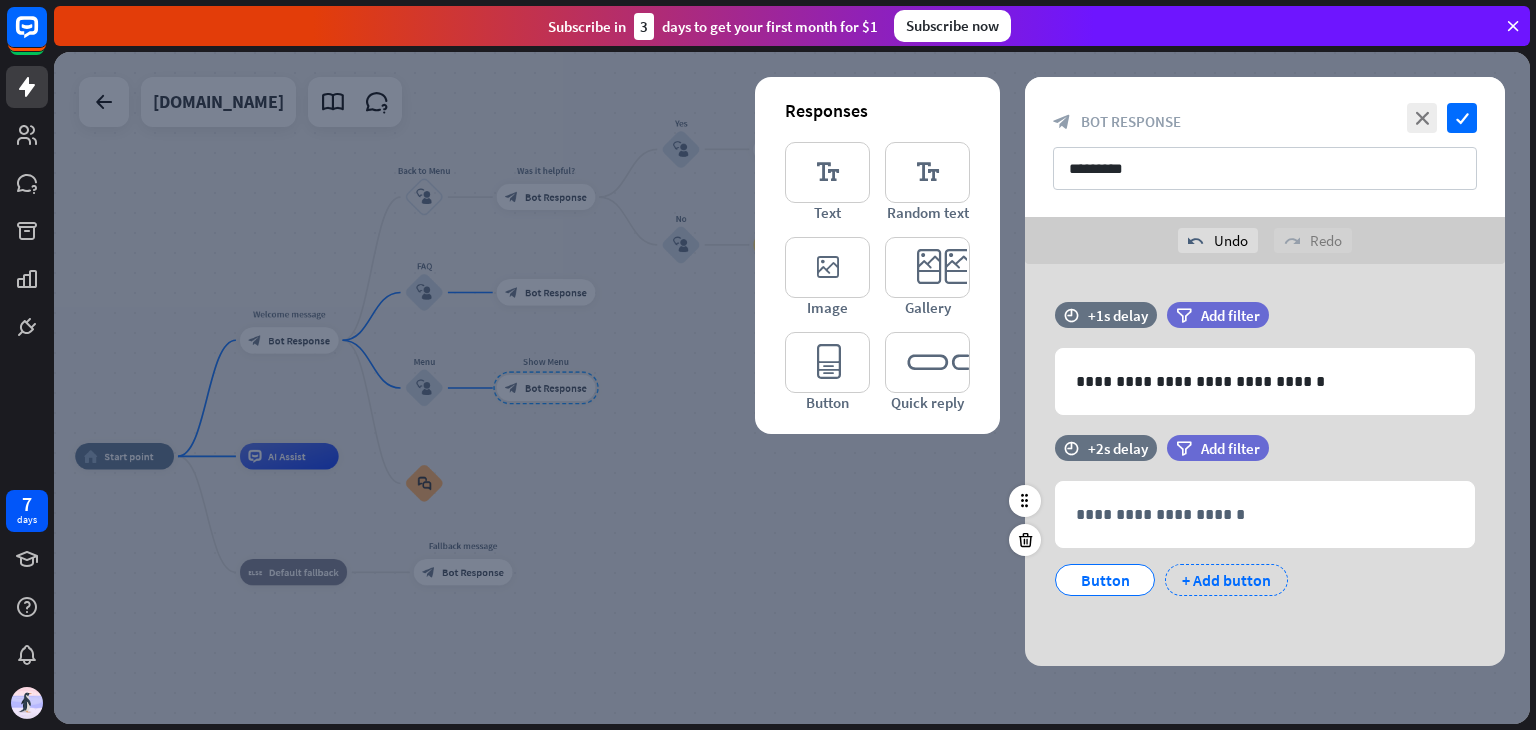 click on "+ Add button" at bounding box center (1226, 580) 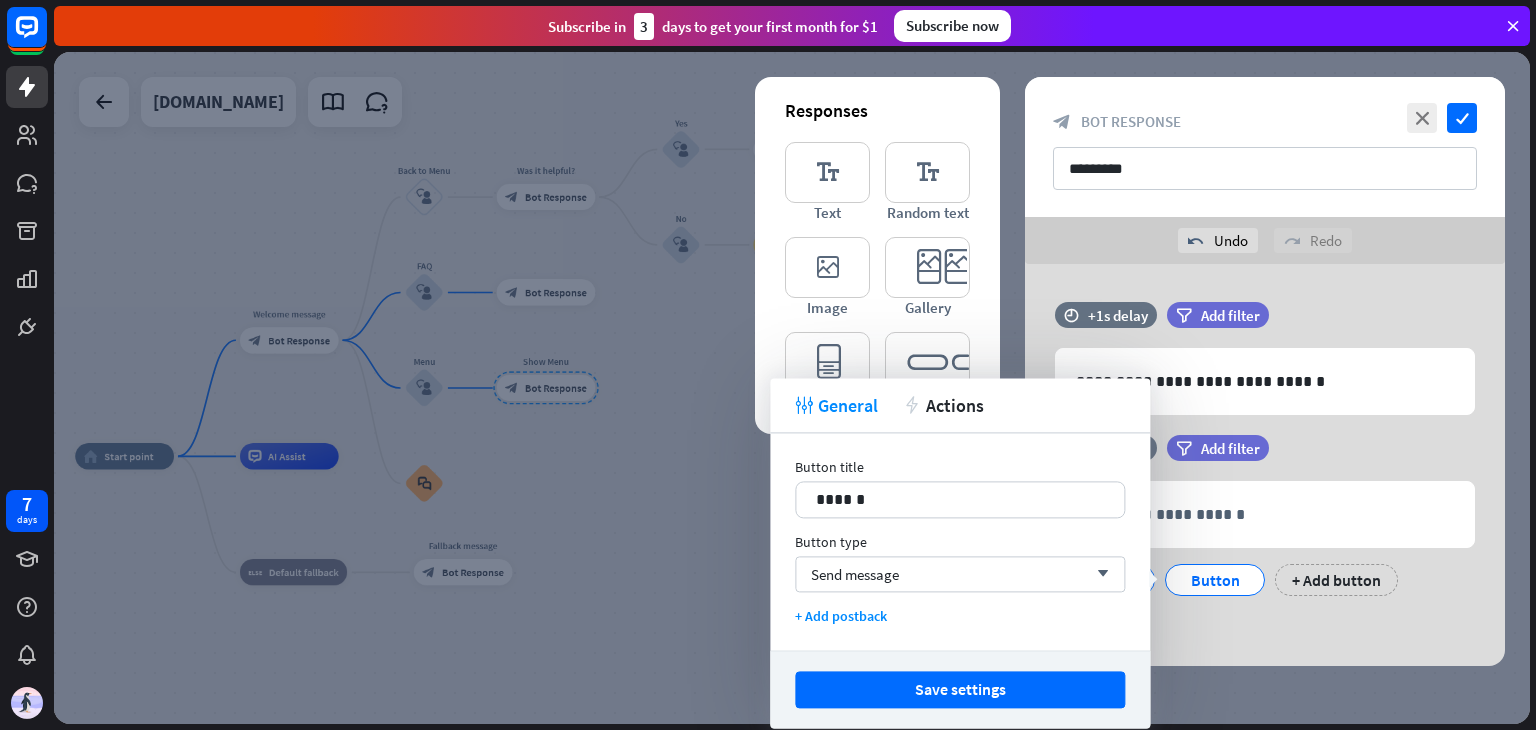 click on "filter   Add filter" at bounding box center (1268, 458) 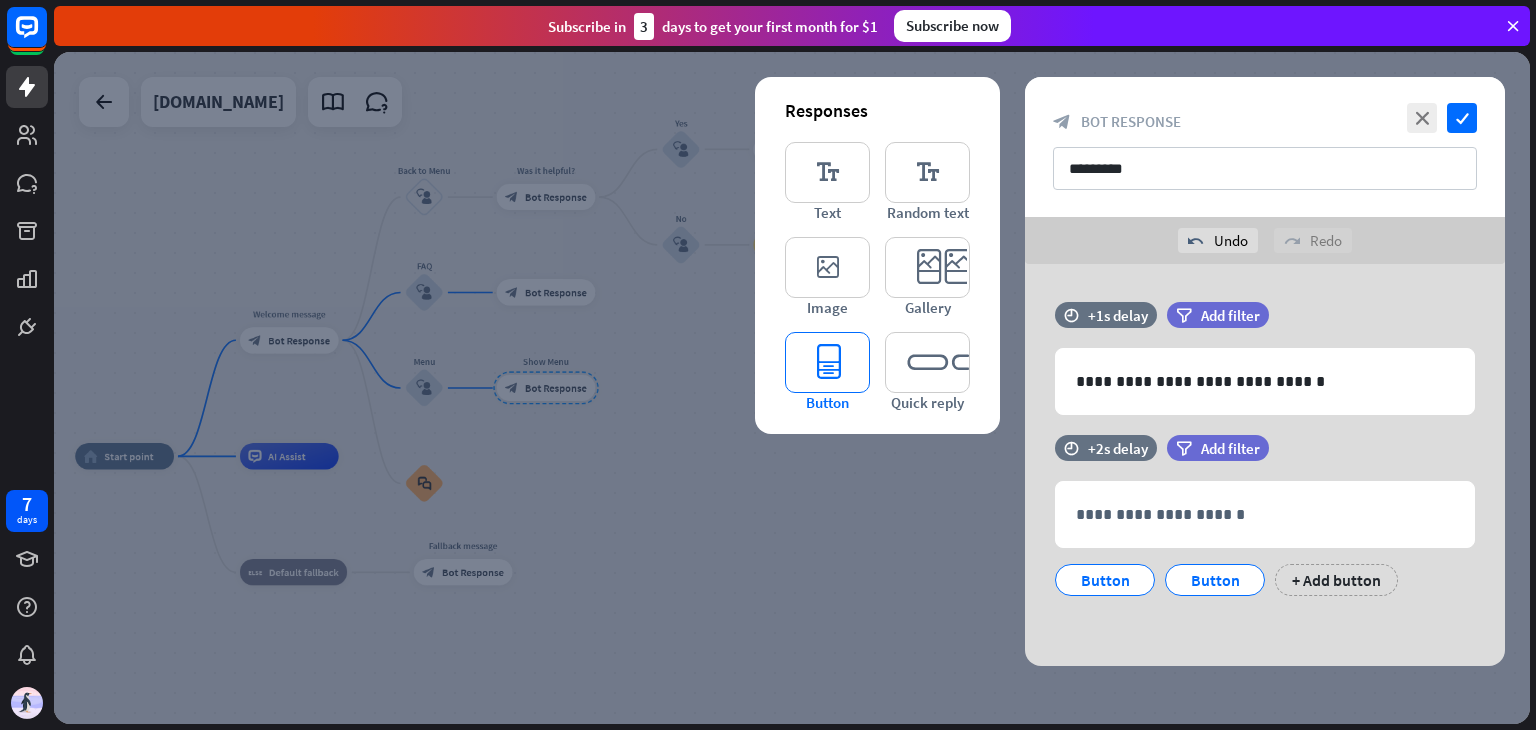 click on "editor_button" at bounding box center (827, 362) 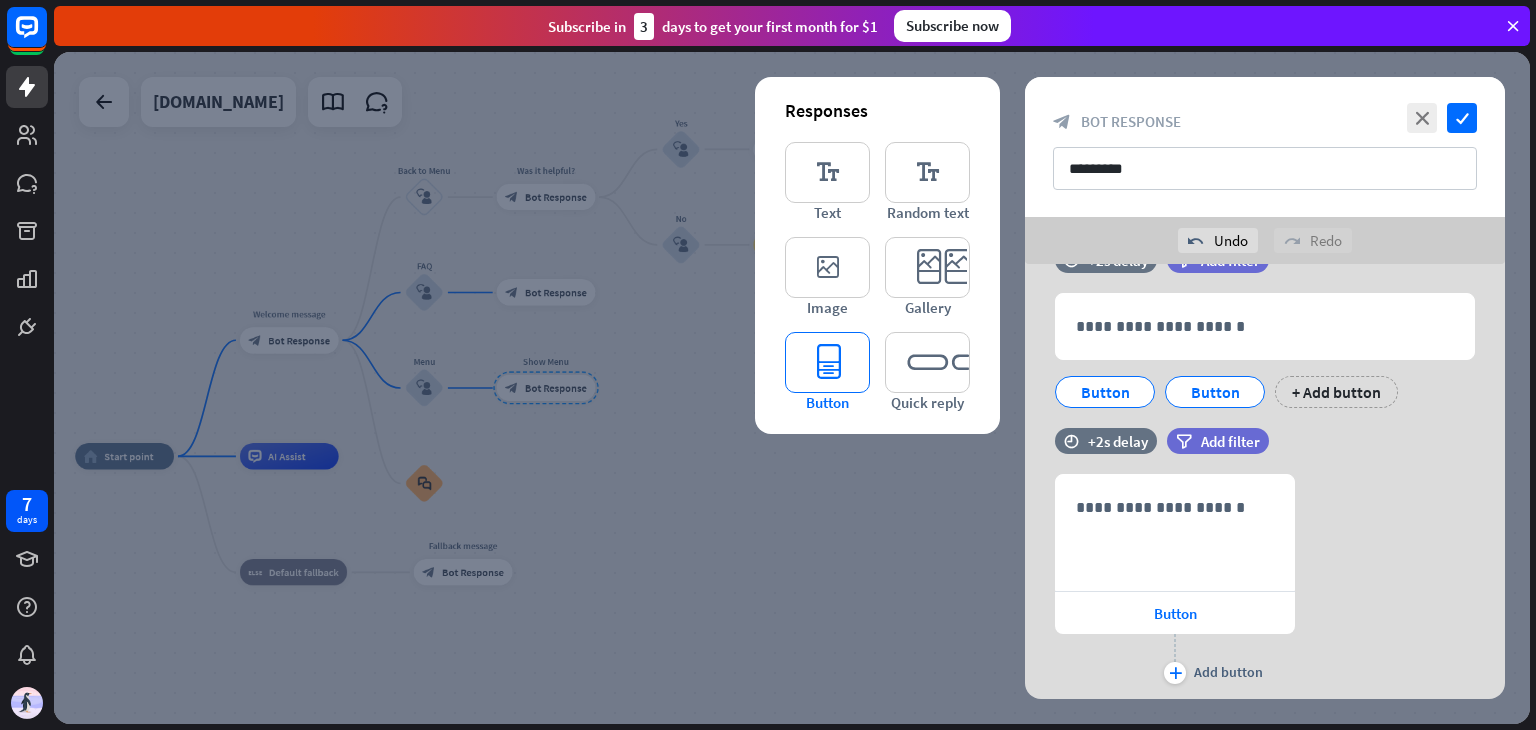 scroll, scrollTop: 247, scrollLeft: 0, axis: vertical 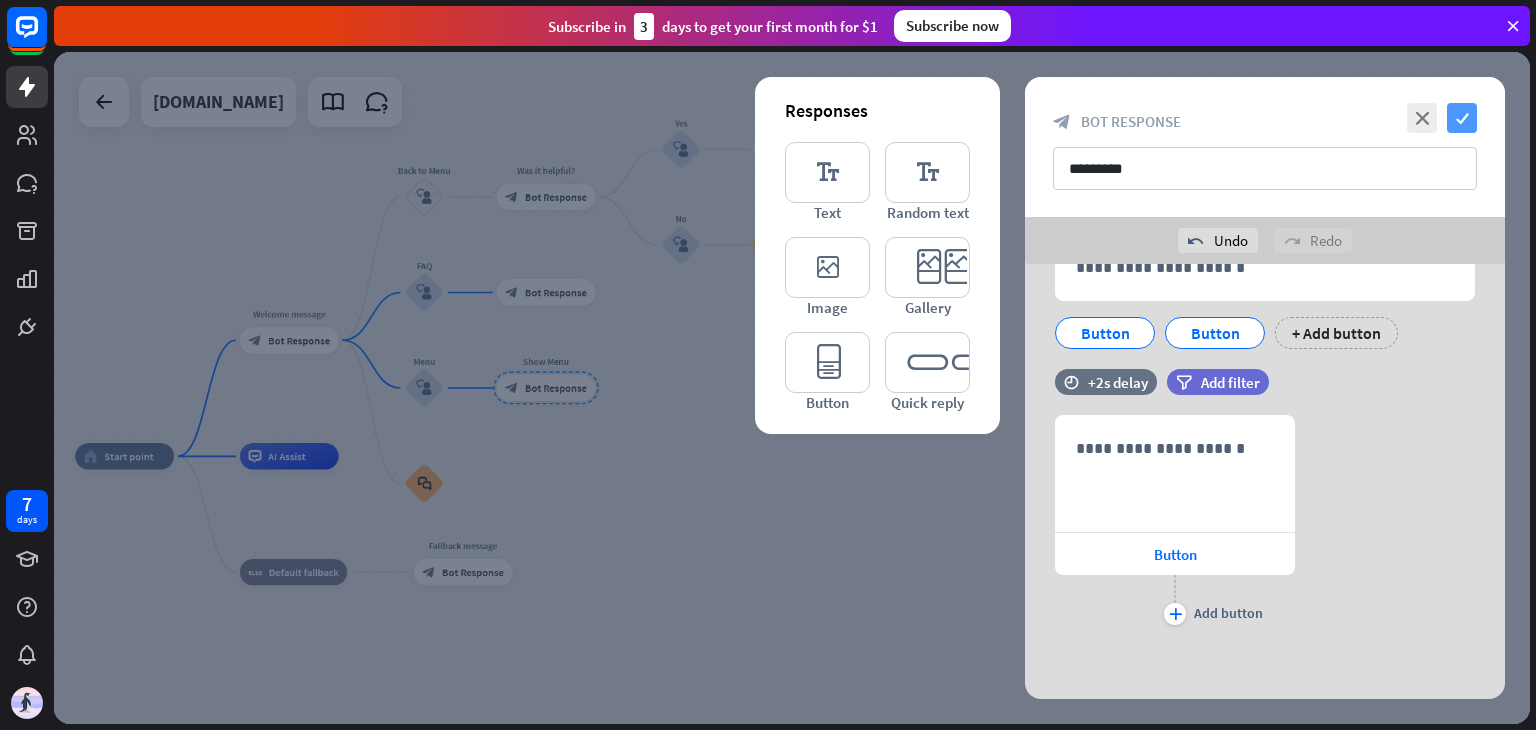 click on "check" at bounding box center (1462, 118) 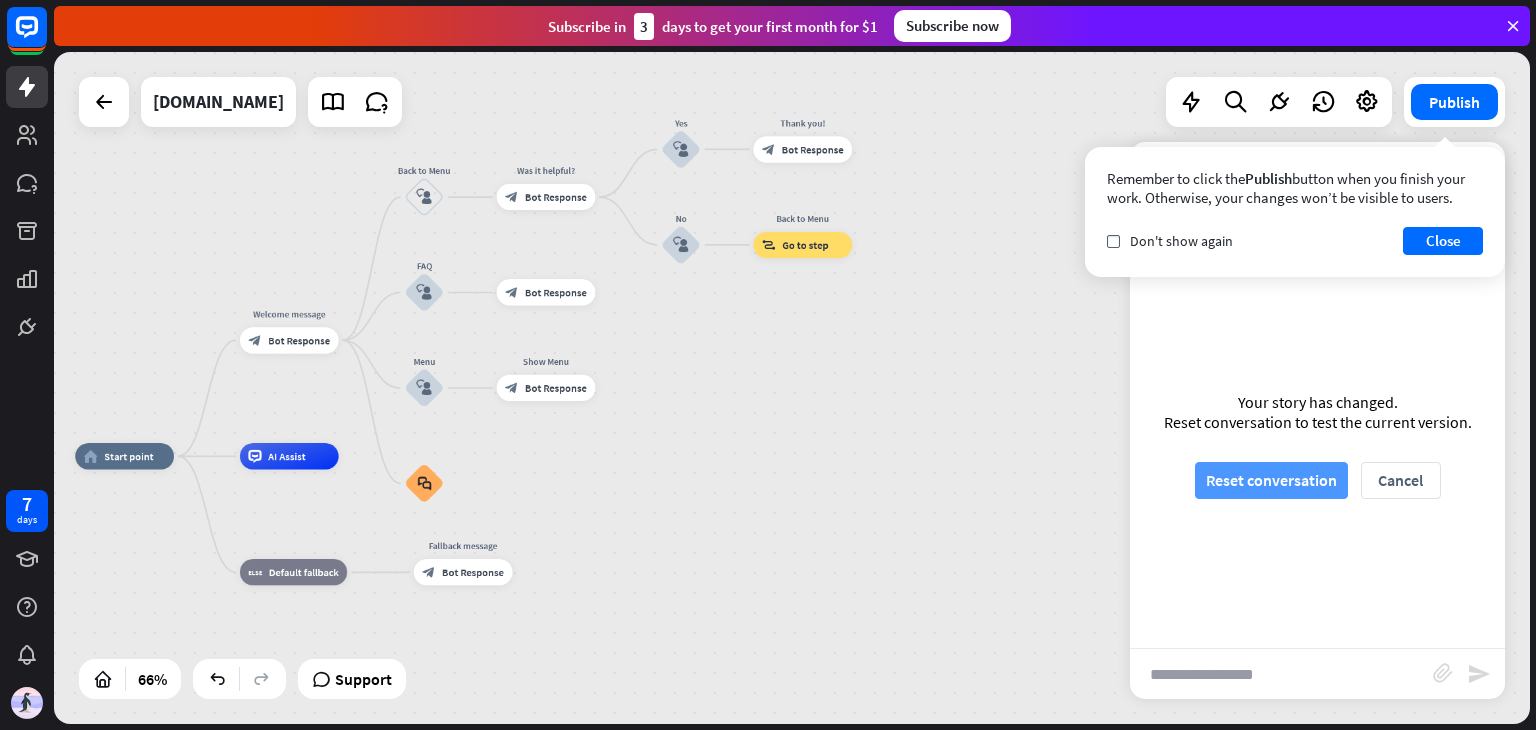 click on "Reset conversation" at bounding box center (1271, 480) 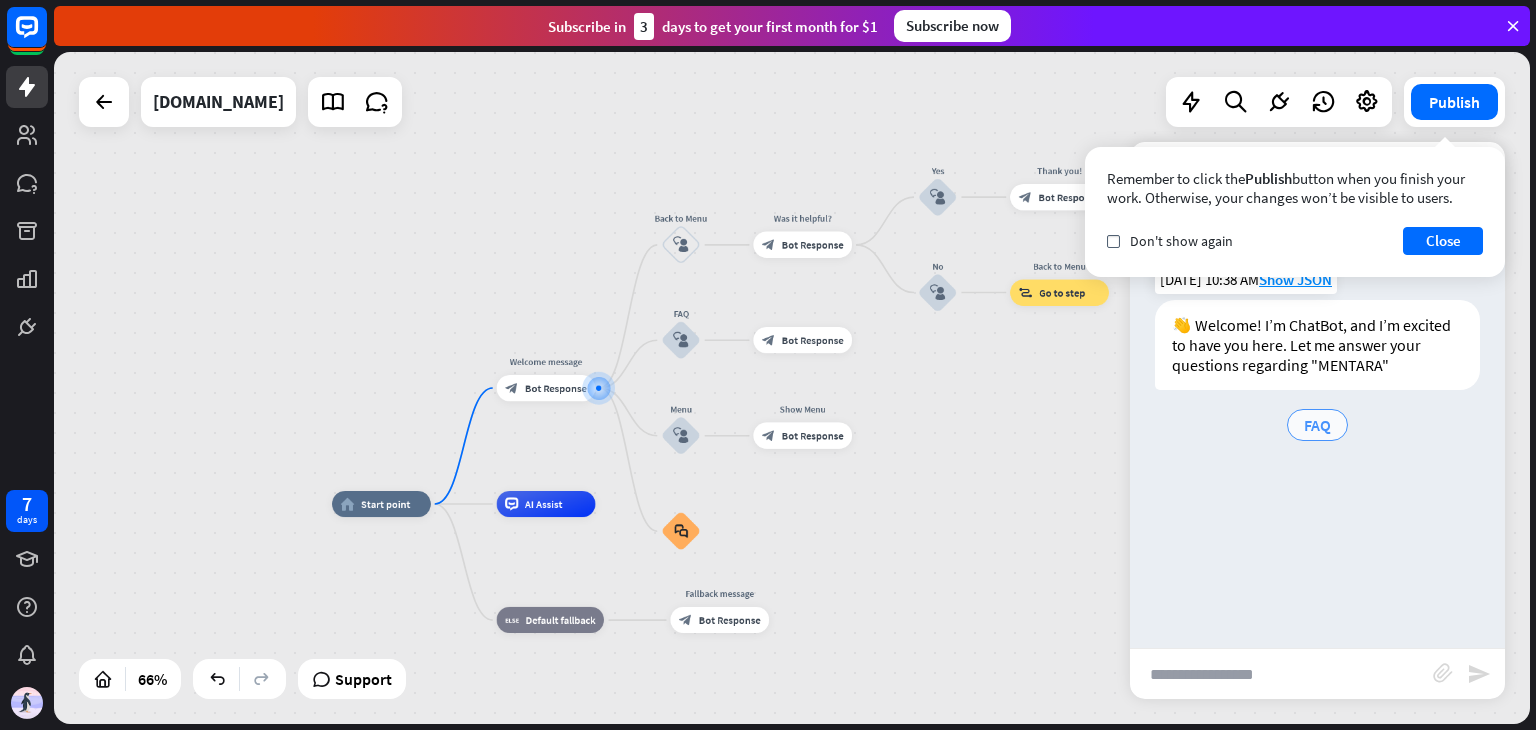click on "FAQ" at bounding box center [1317, 425] 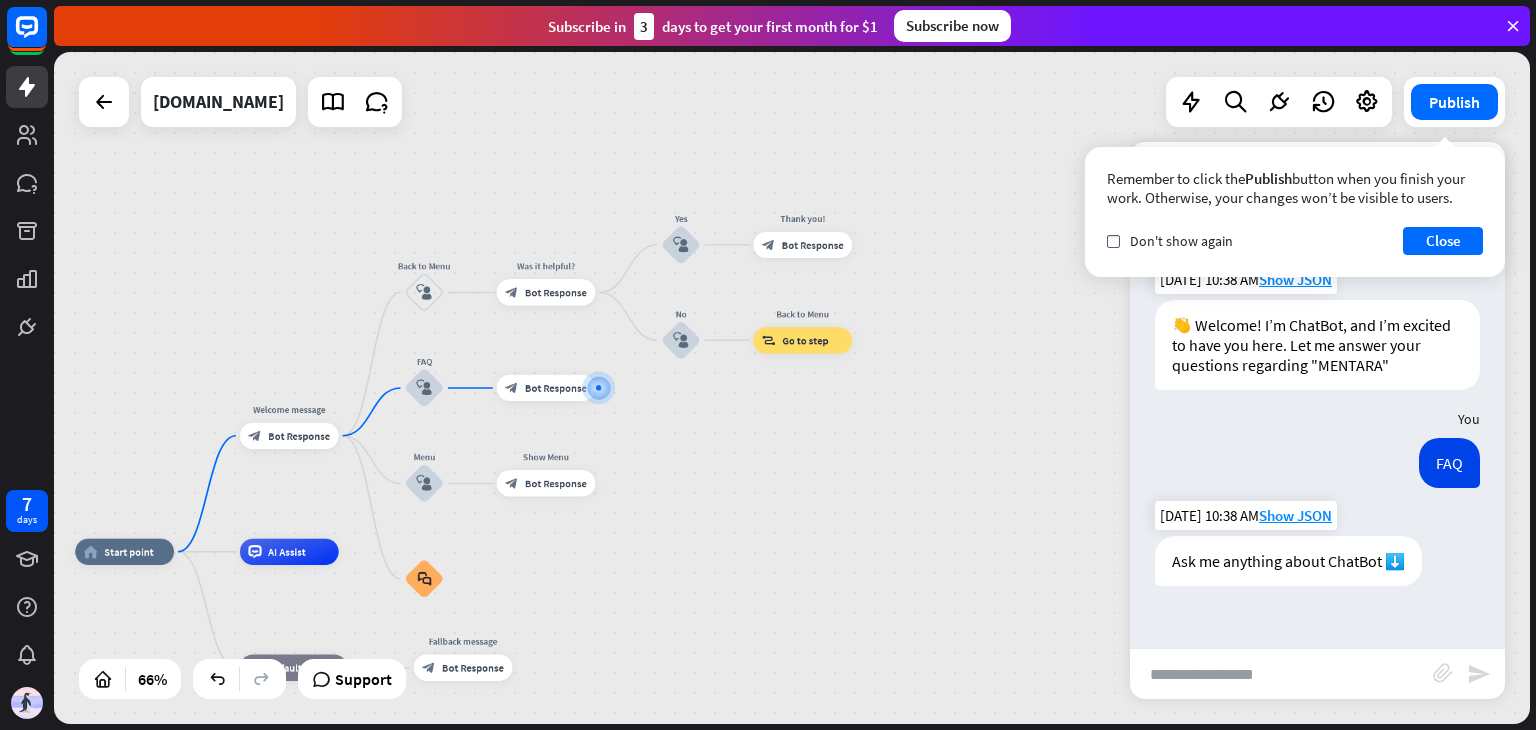 click on "Ask me anything about ChatBot ⬇️" at bounding box center [1288, 561] 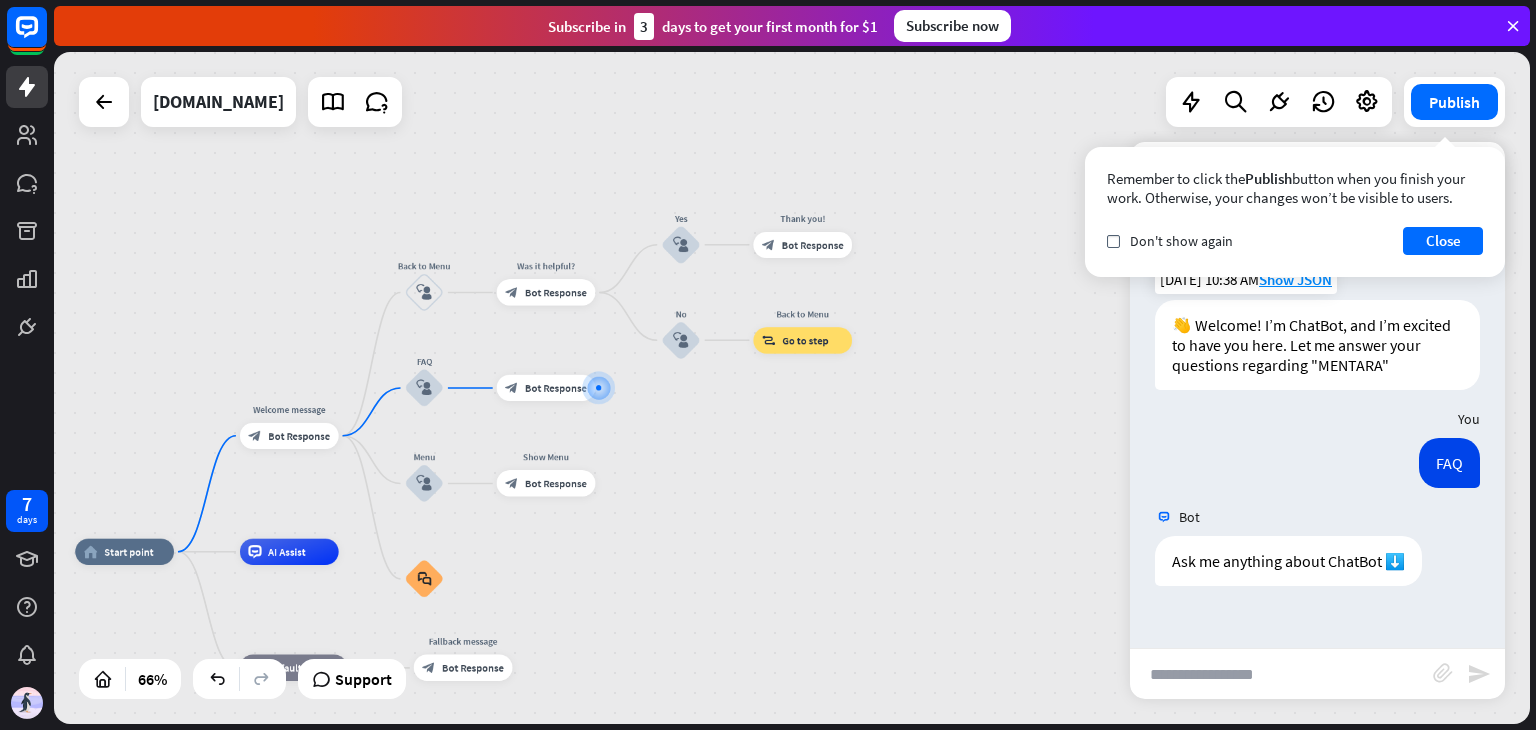 click on "Bot
👋 Welcome! I’m ChatBot, and I’m excited to have you here. Let me answer your questions regarding "MENTARA"
[DATE] 10:38 AM
Show JSON
You
FAQ
[DATE] 10:38 AM
Show JSON
Bot
Ask me anything about ChatBot ⬇️
[DATE] 10:38 AM
Show JSON" at bounding box center [1317, 445] 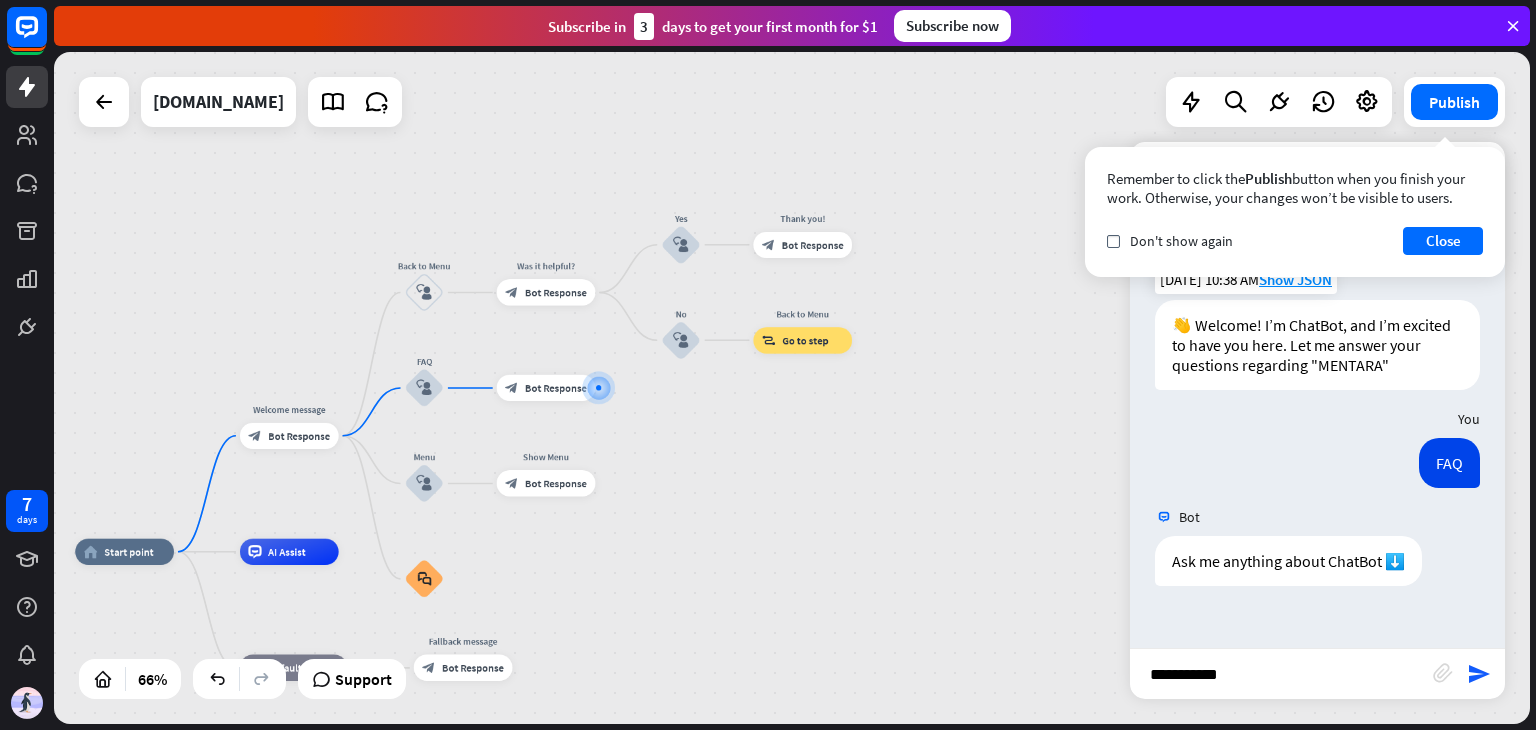 type on "**********" 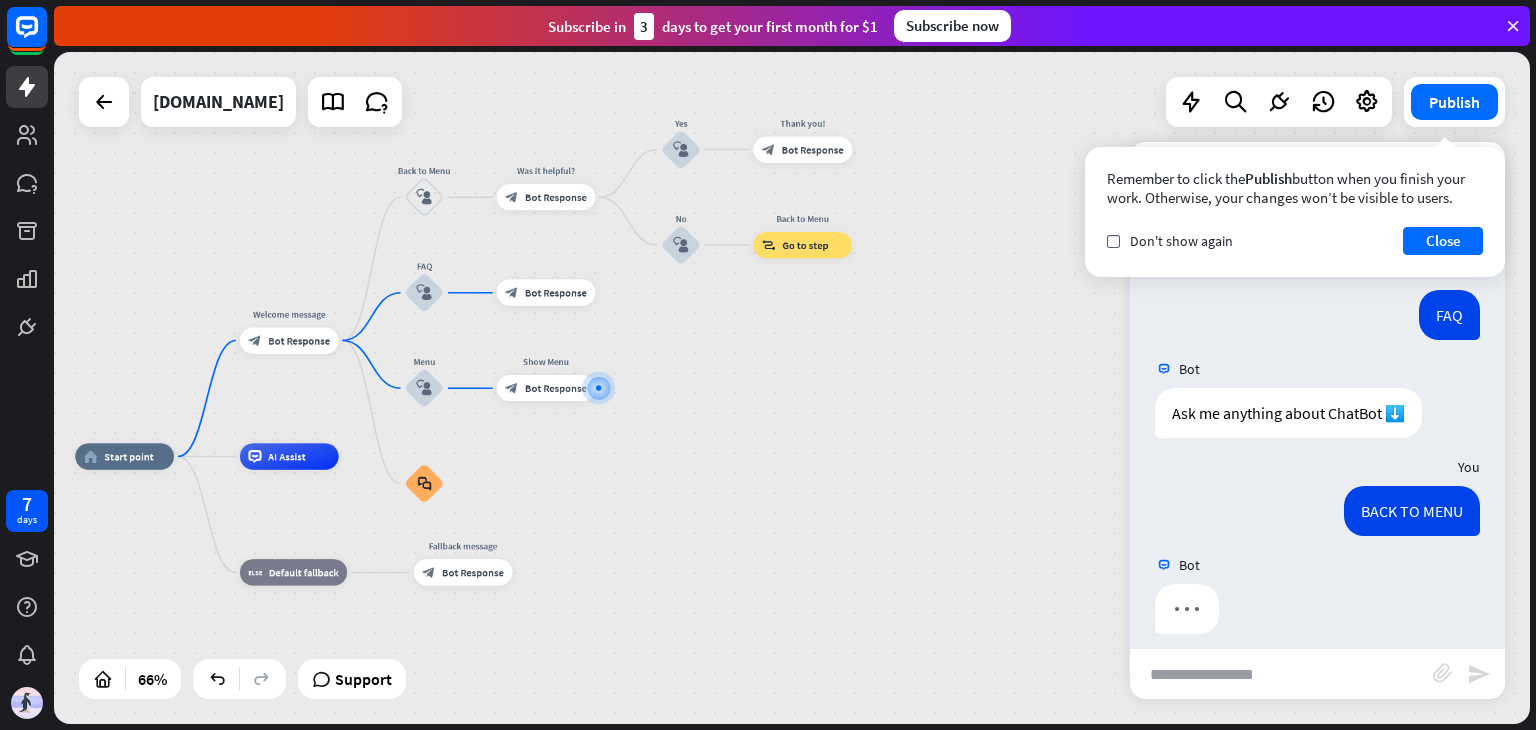 scroll, scrollTop: 164, scrollLeft: 0, axis: vertical 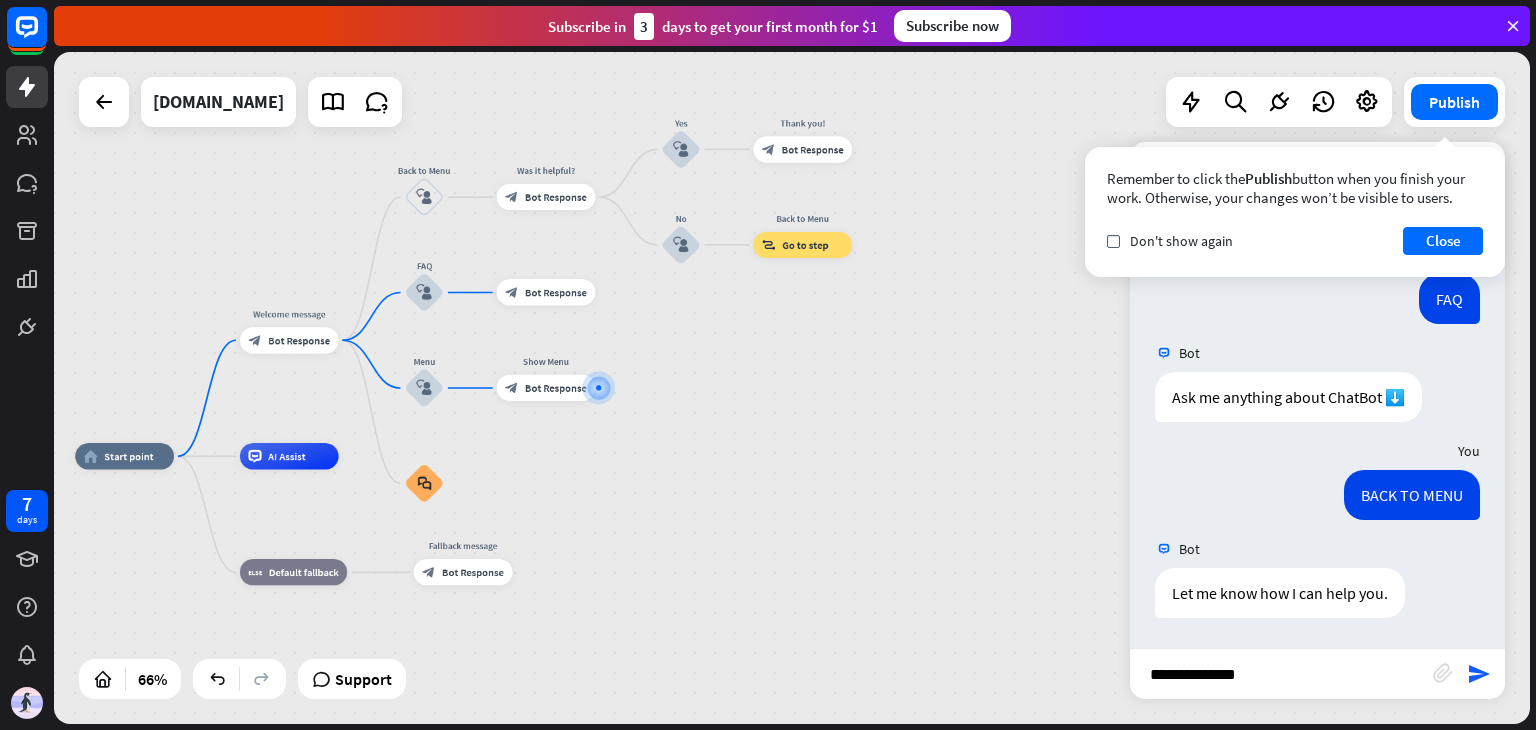 type on "**********" 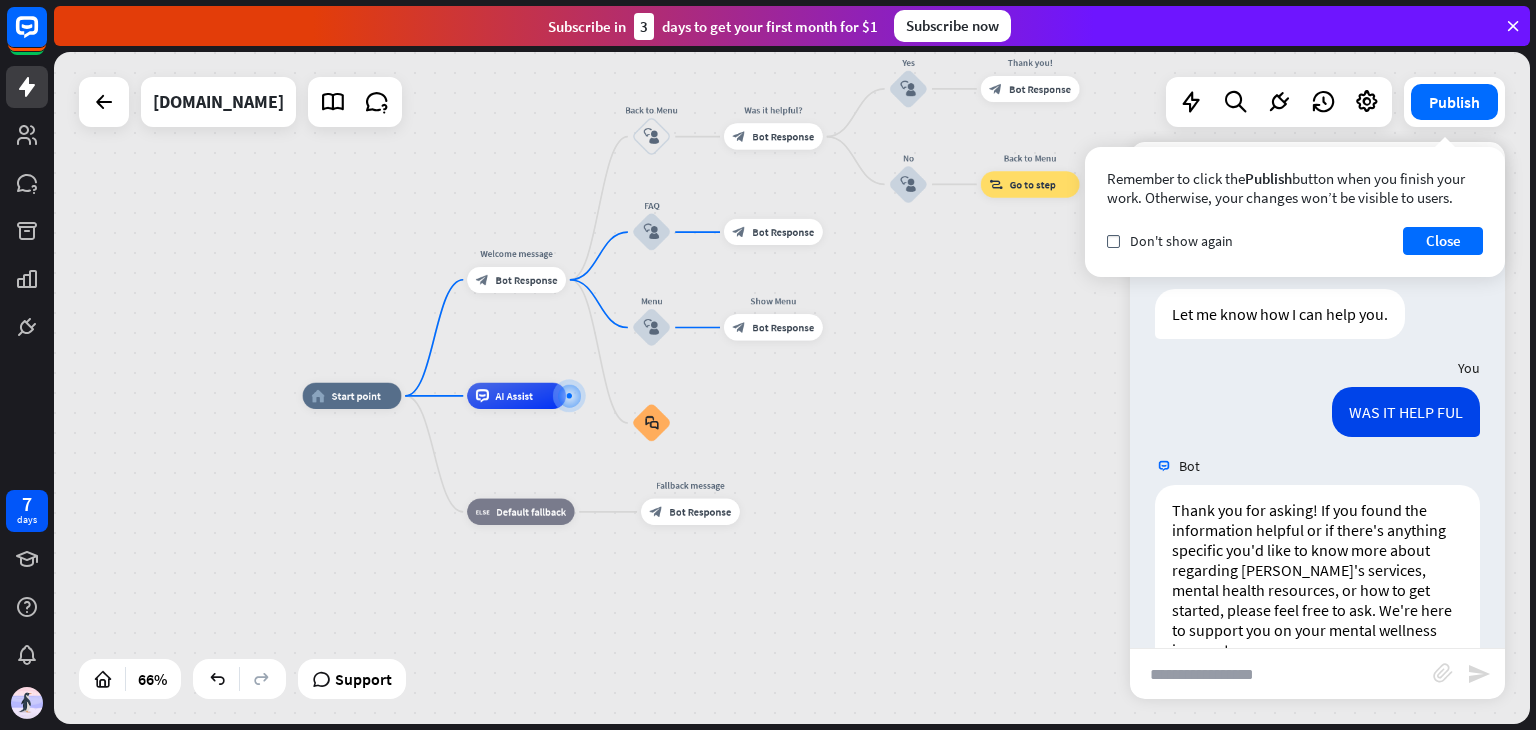 scroll, scrollTop: 500, scrollLeft: 0, axis: vertical 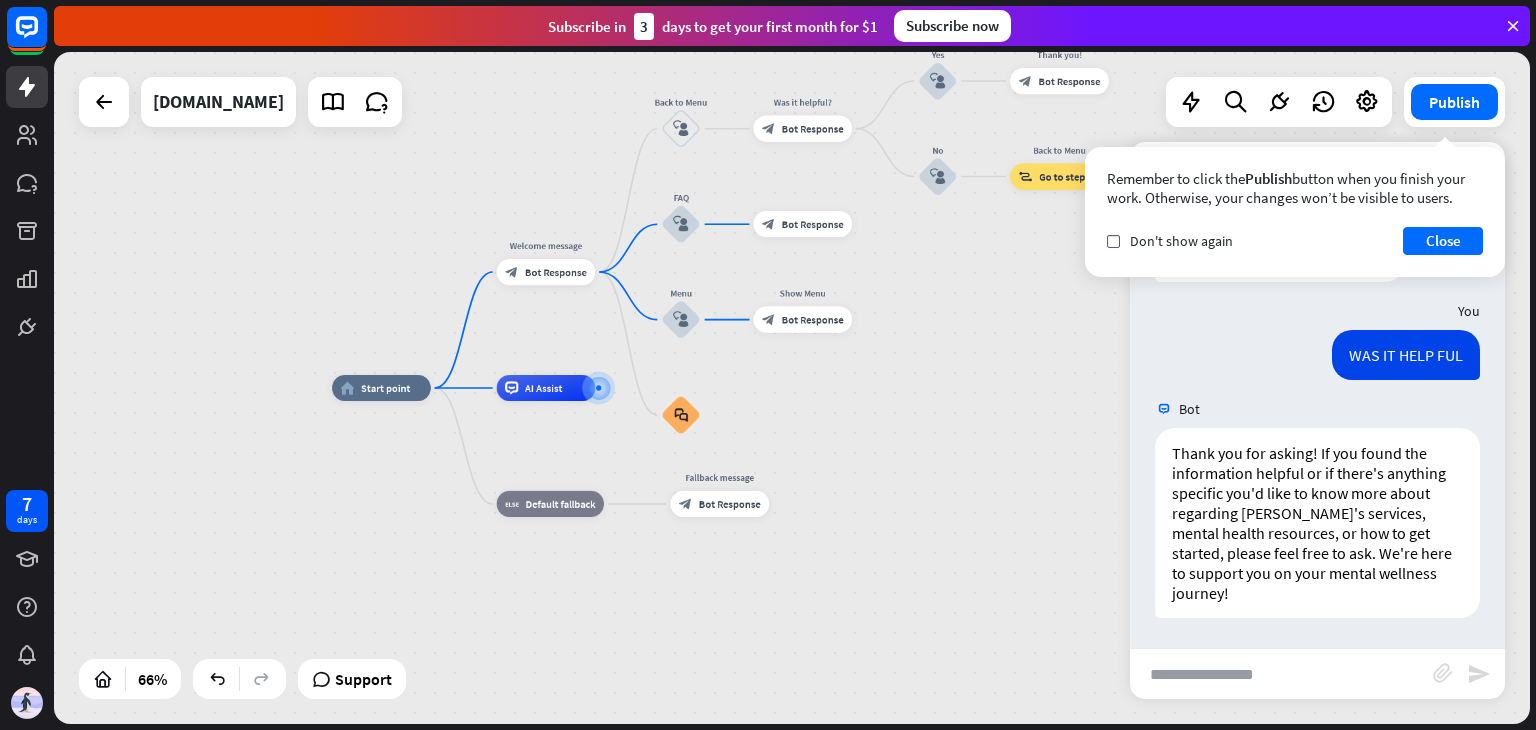 click at bounding box center (1281, 674) 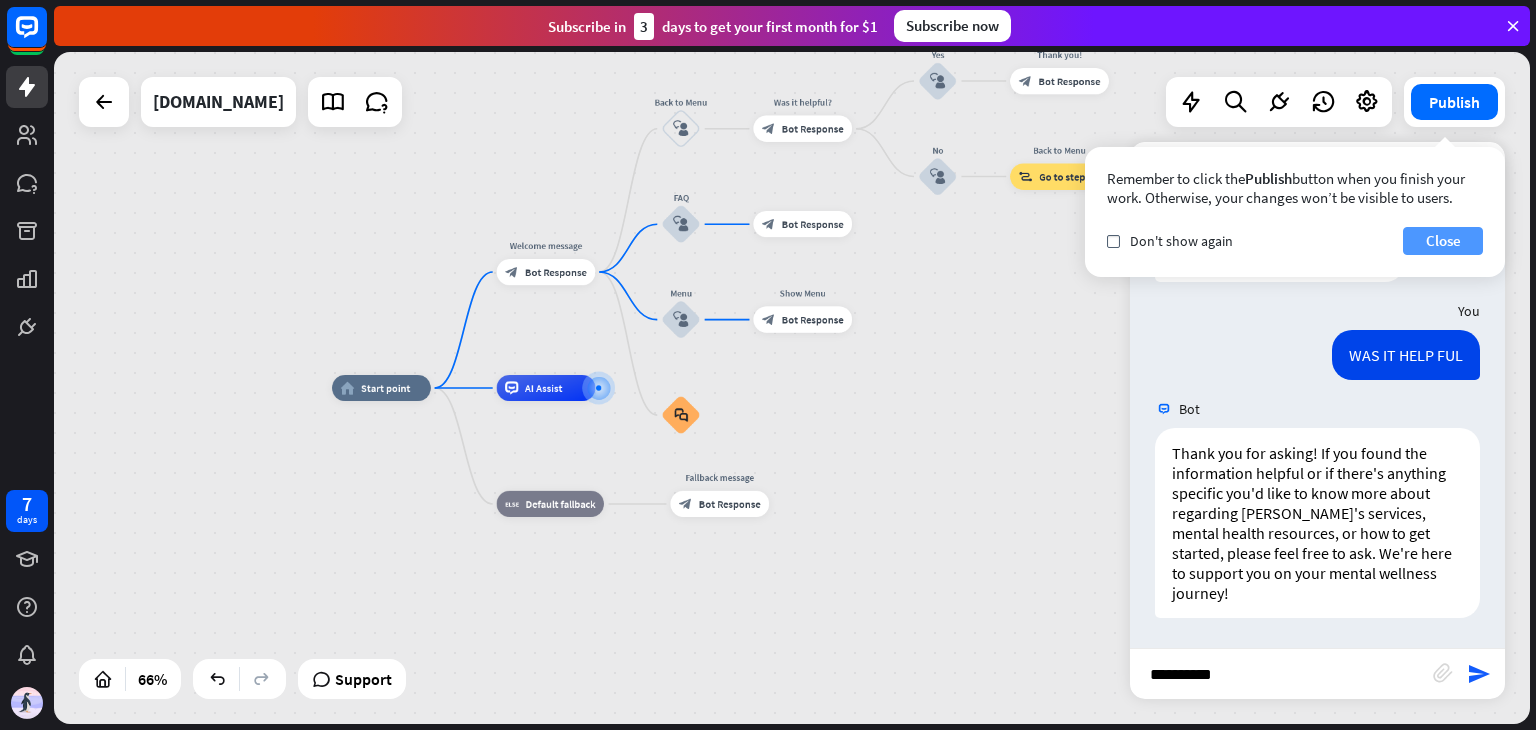 type on "*********" 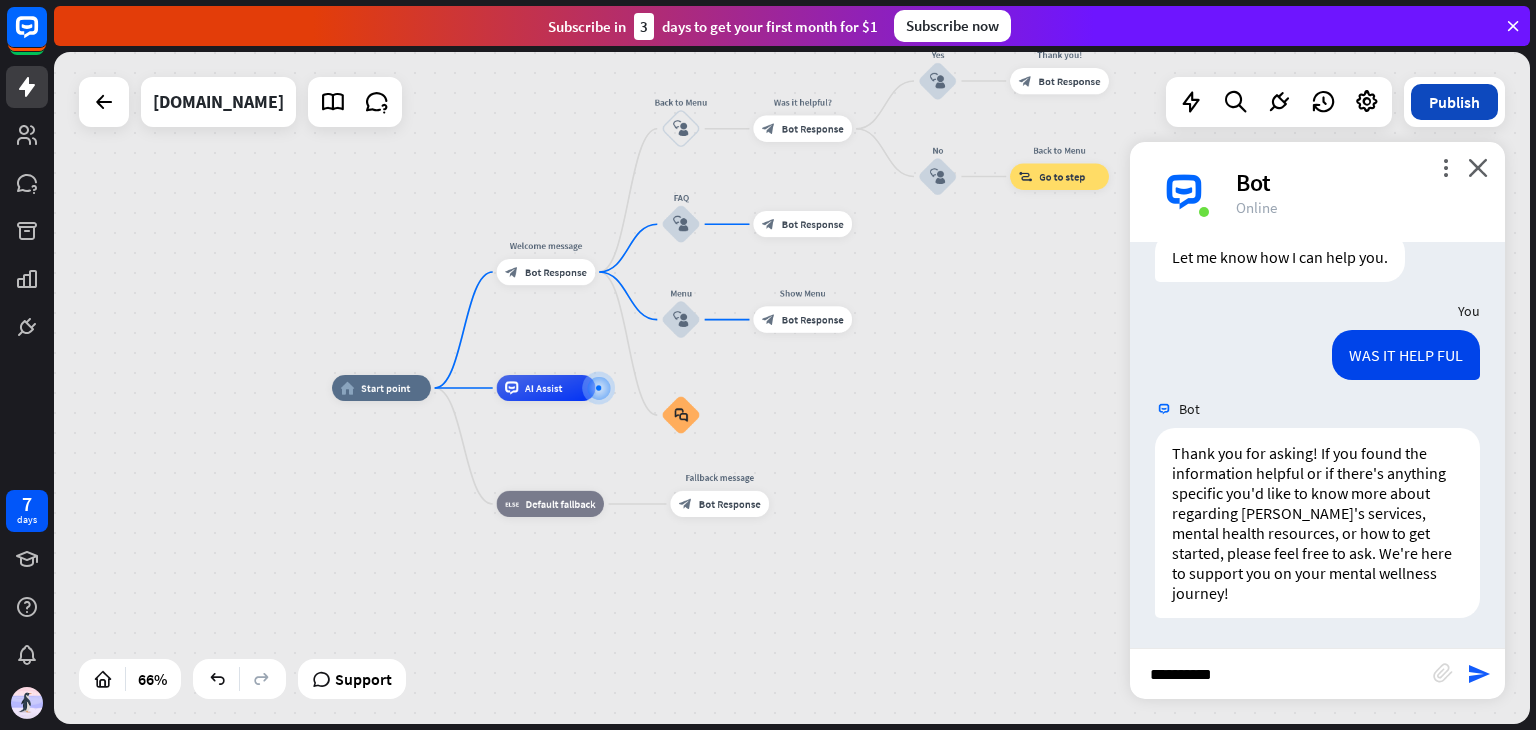 click on "Publish" at bounding box center (1454, 102) 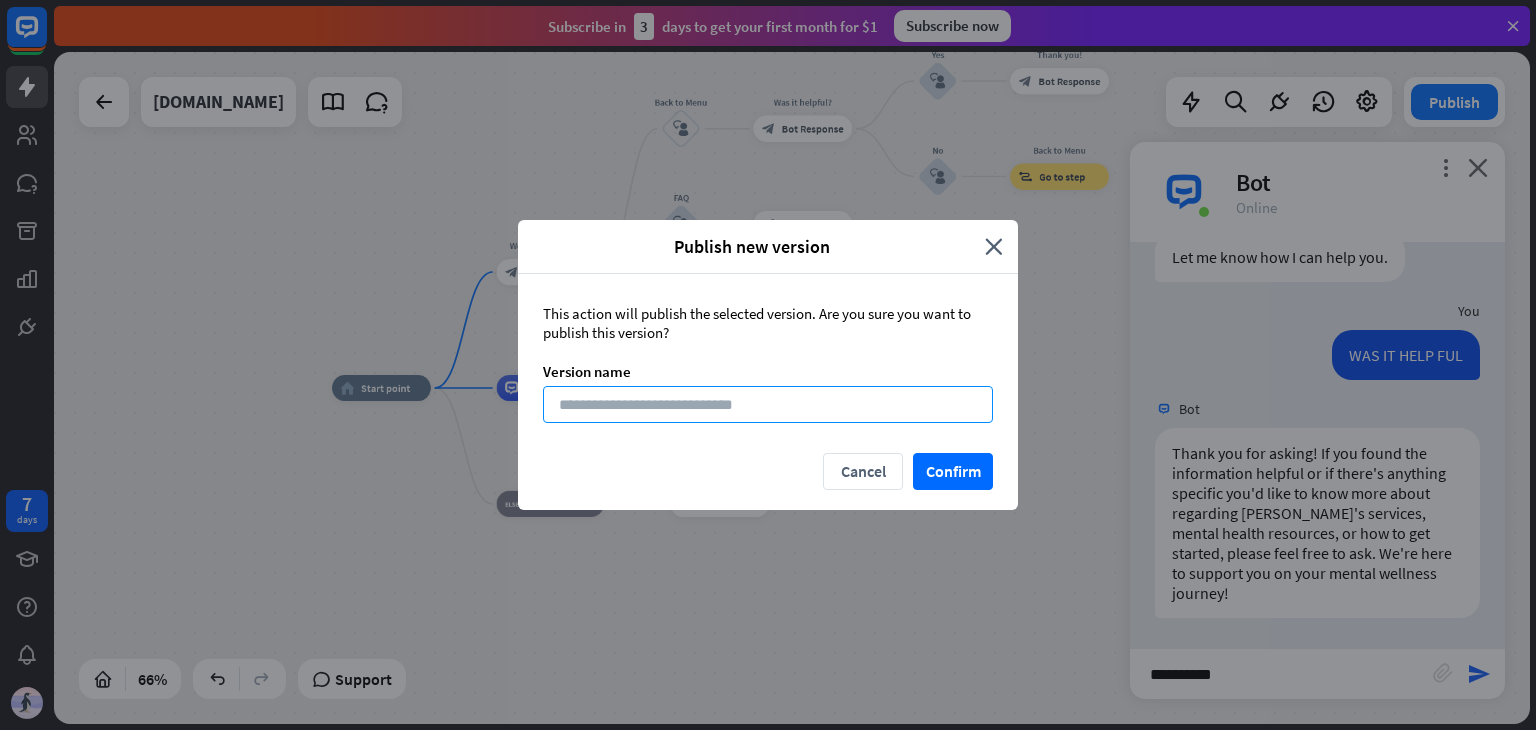 click at bounding box center [768, 404] 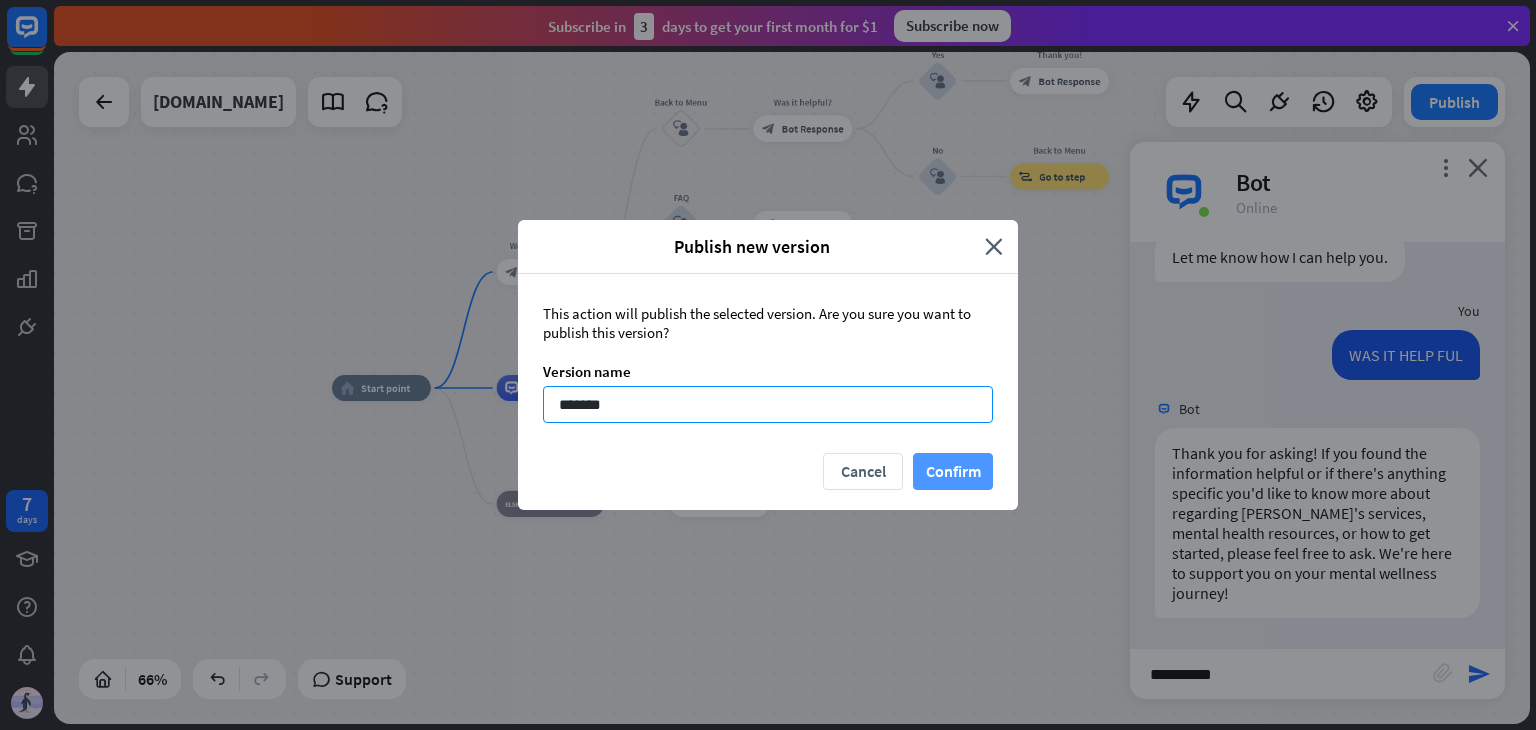 type on "*******" 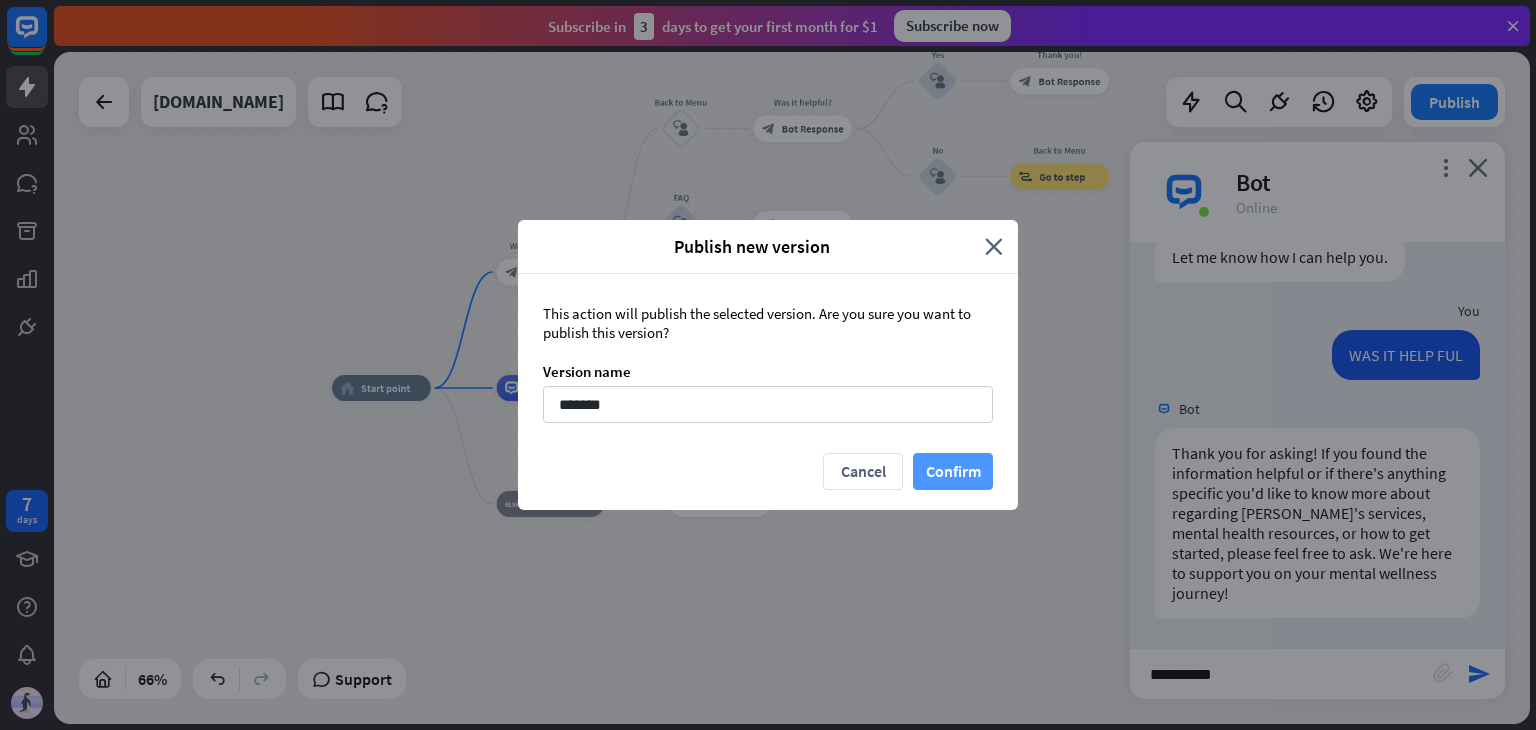 click on "Confirm" at bounding box center (953, 471) 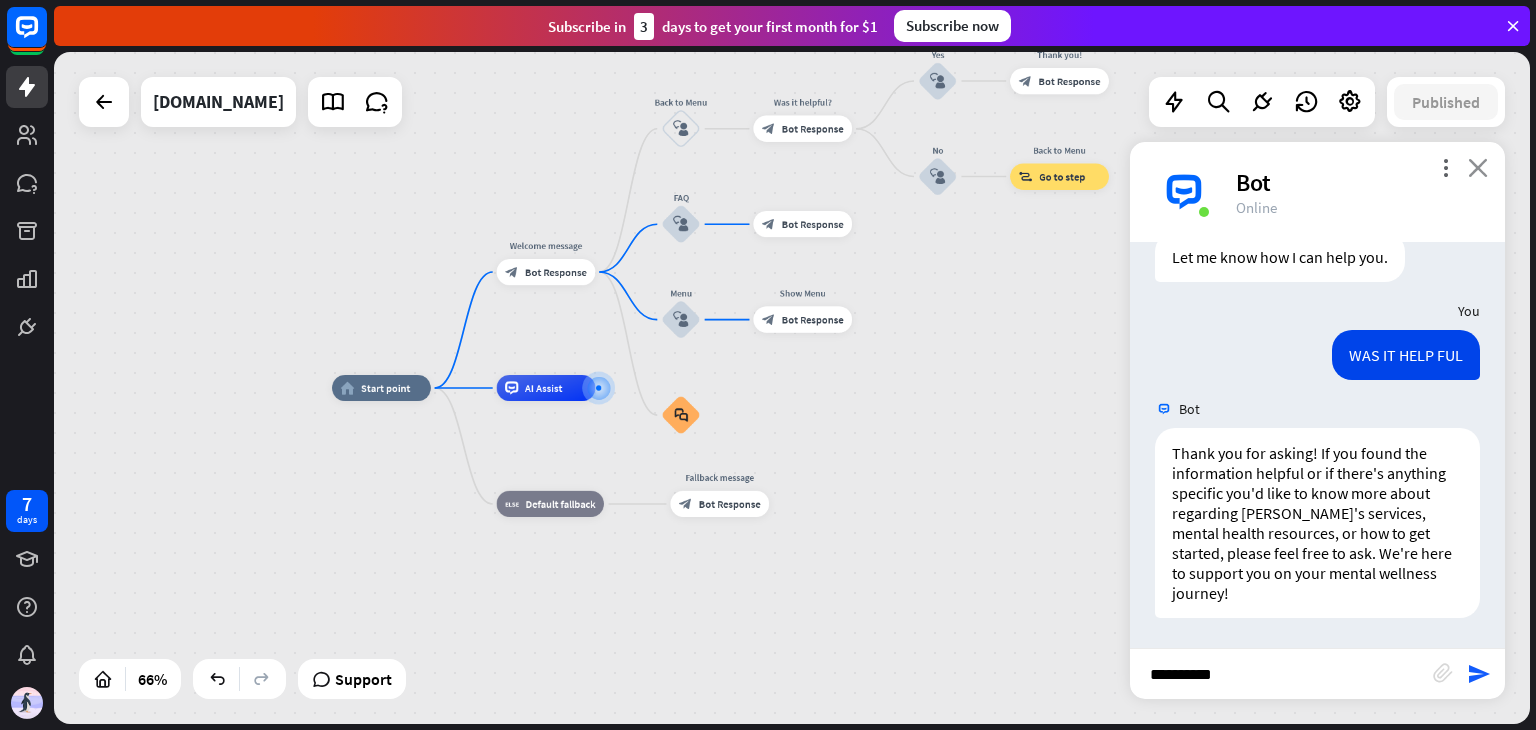 click on "close" at bounding box center (1478, 167) 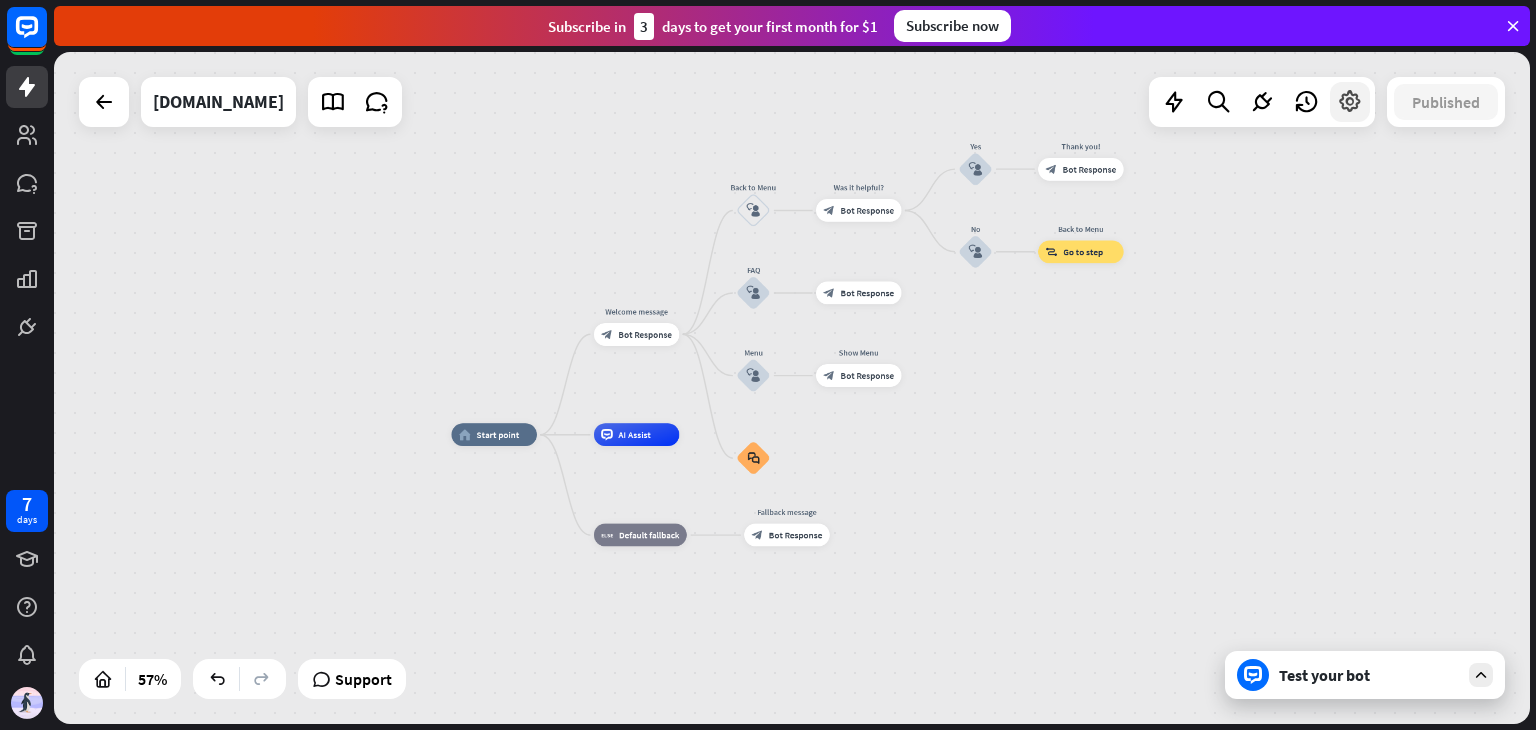 click at bounding box center [1350, 102] 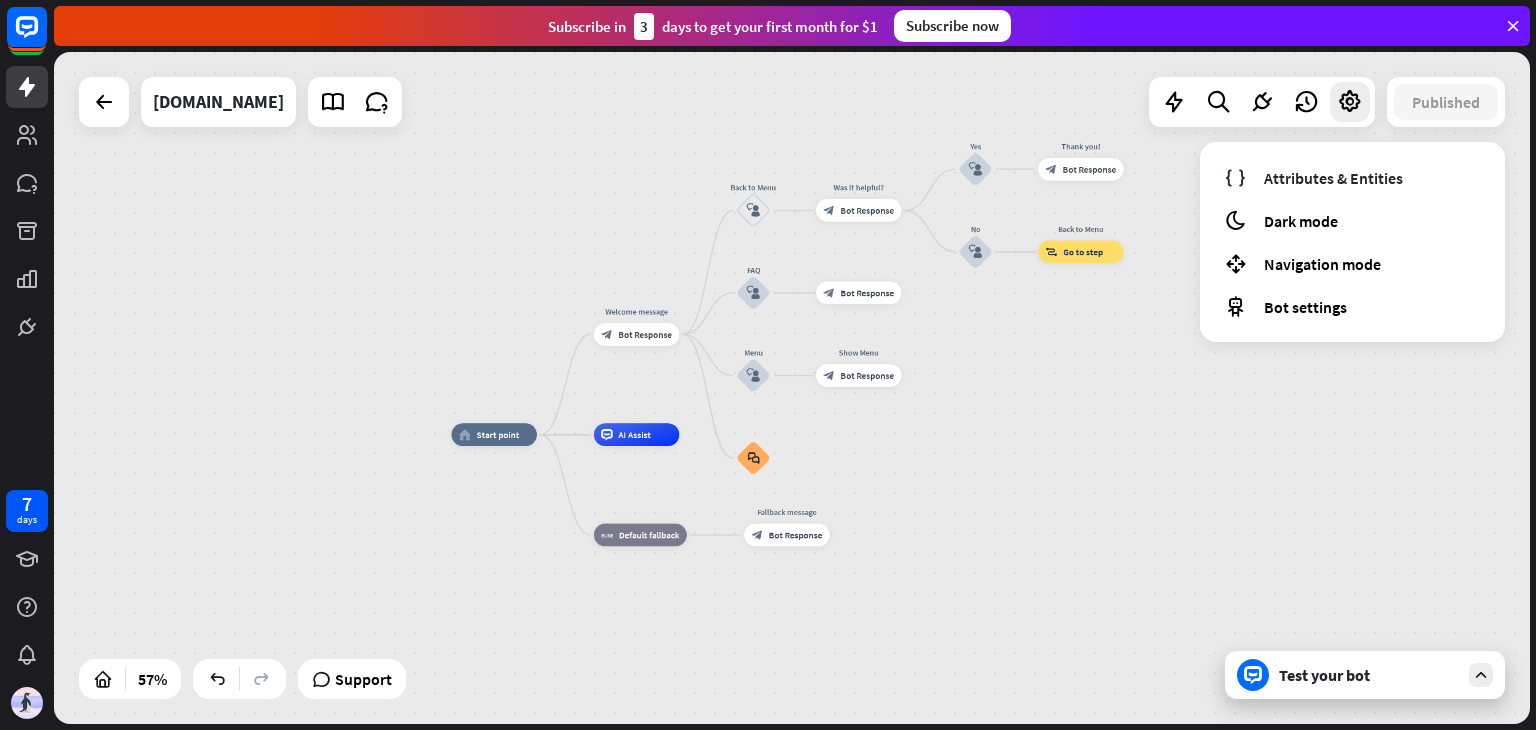 click on "Test your bot" at bounding box center [1365, 675] 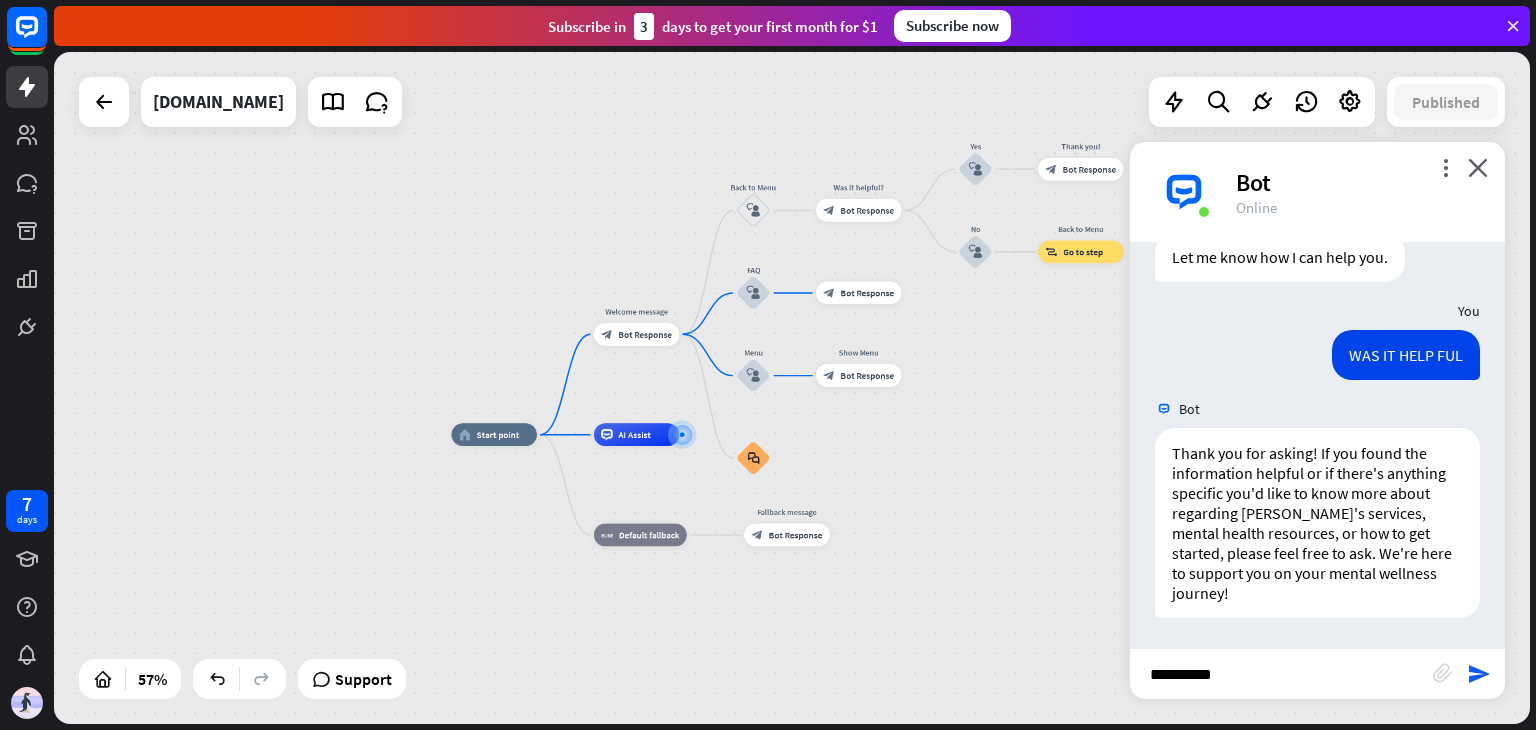 click on "*********" at bounding box center [1281, 674] 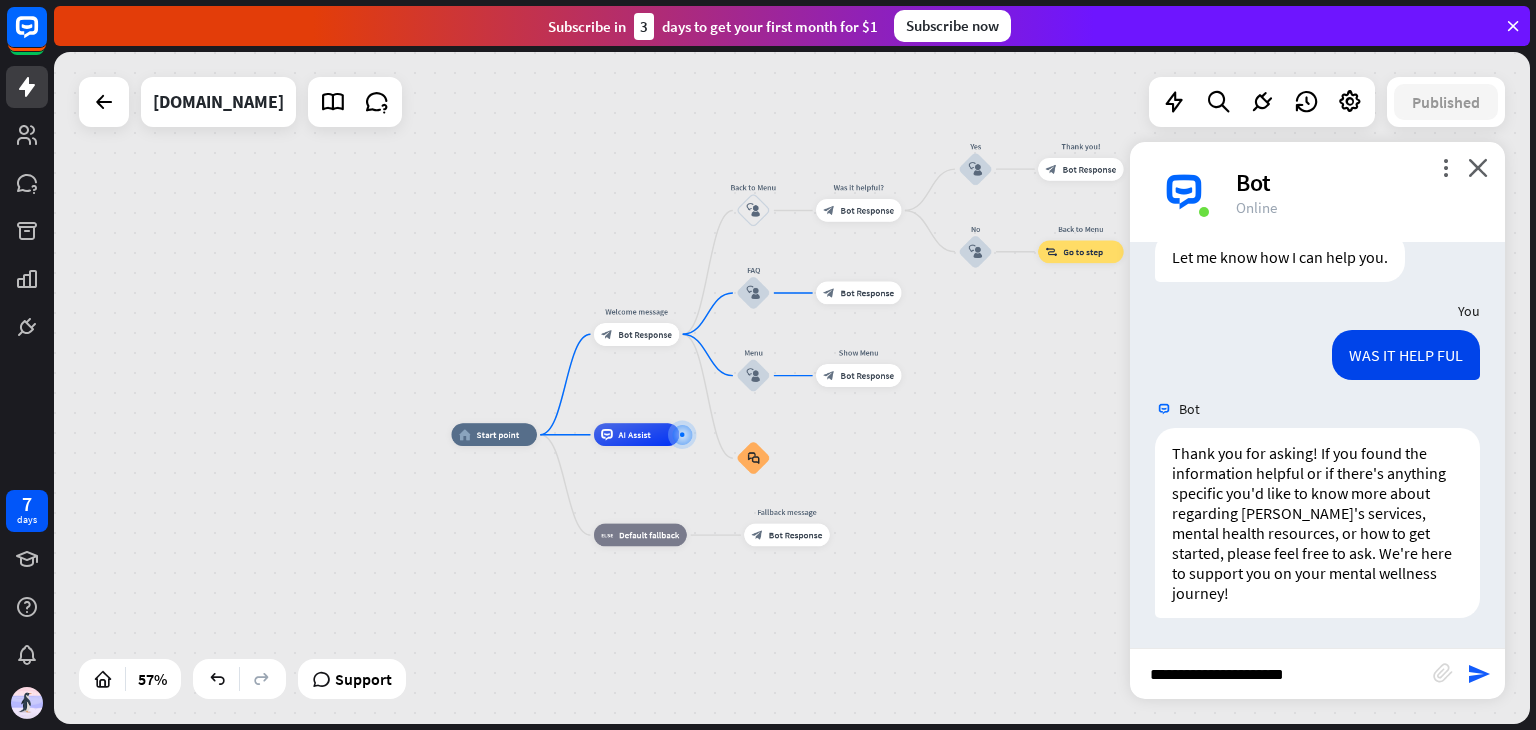 type on "**********" 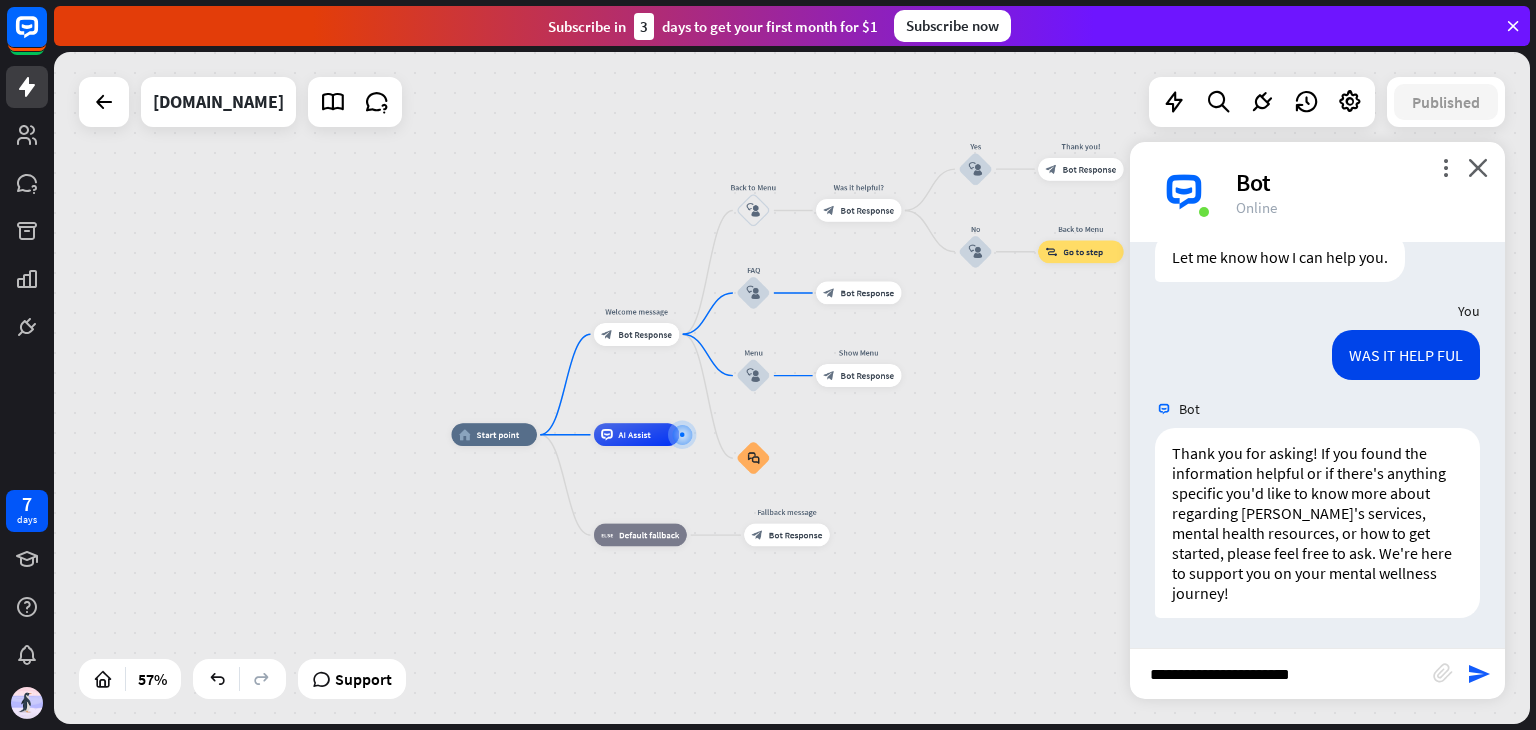 type 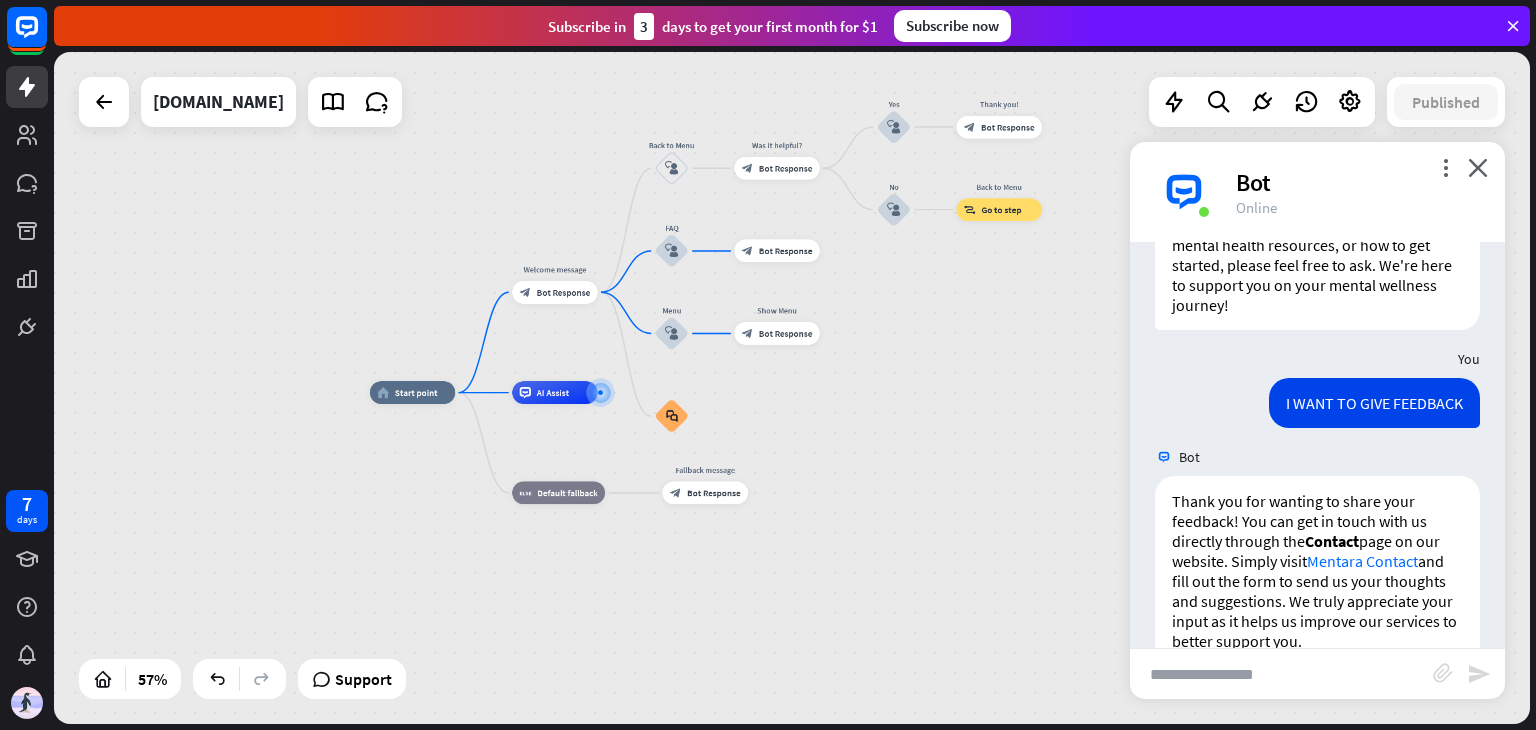 scroll, scrollTop: 856, scrollLeft: 0, axis: vertical 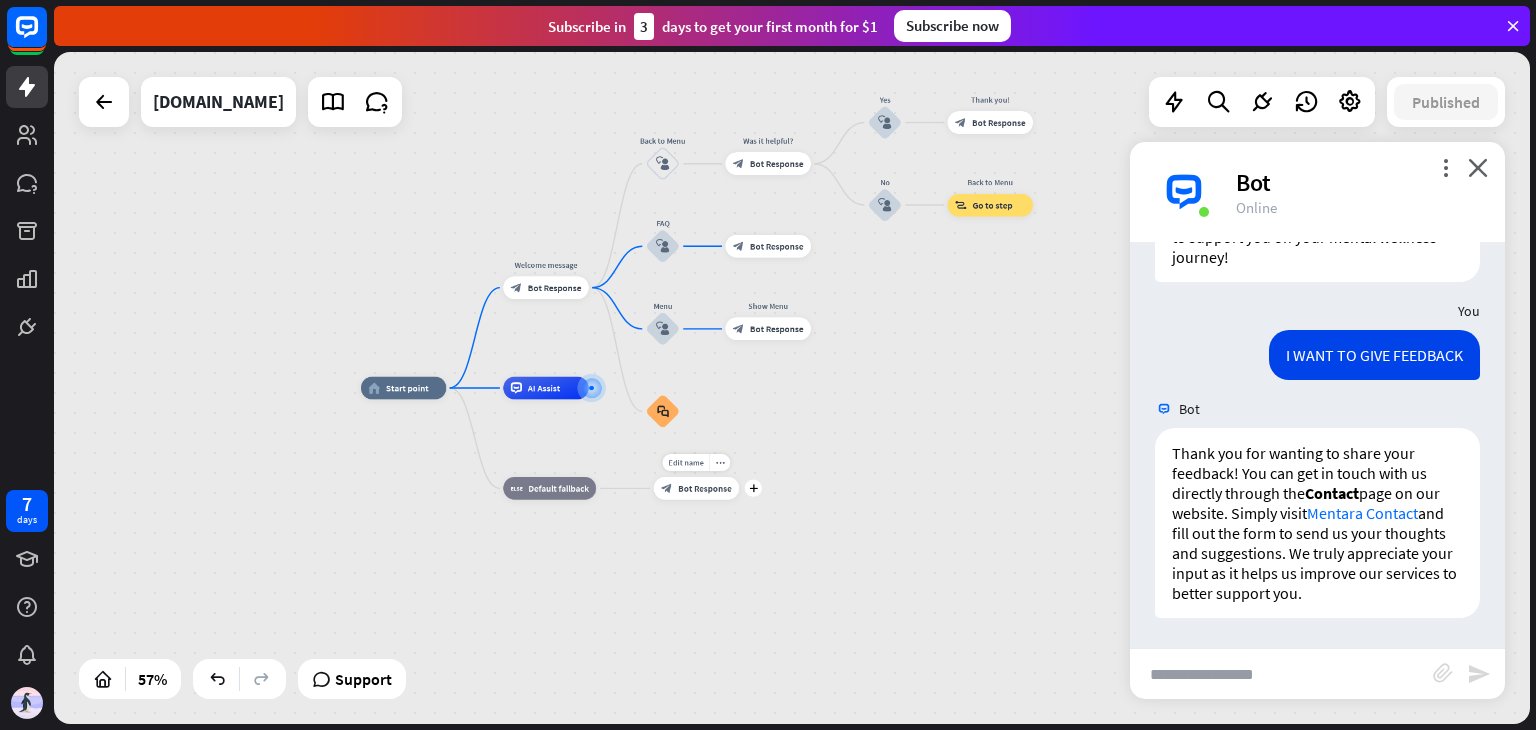 click on "Bot Response" at bounding box center [705, 488] 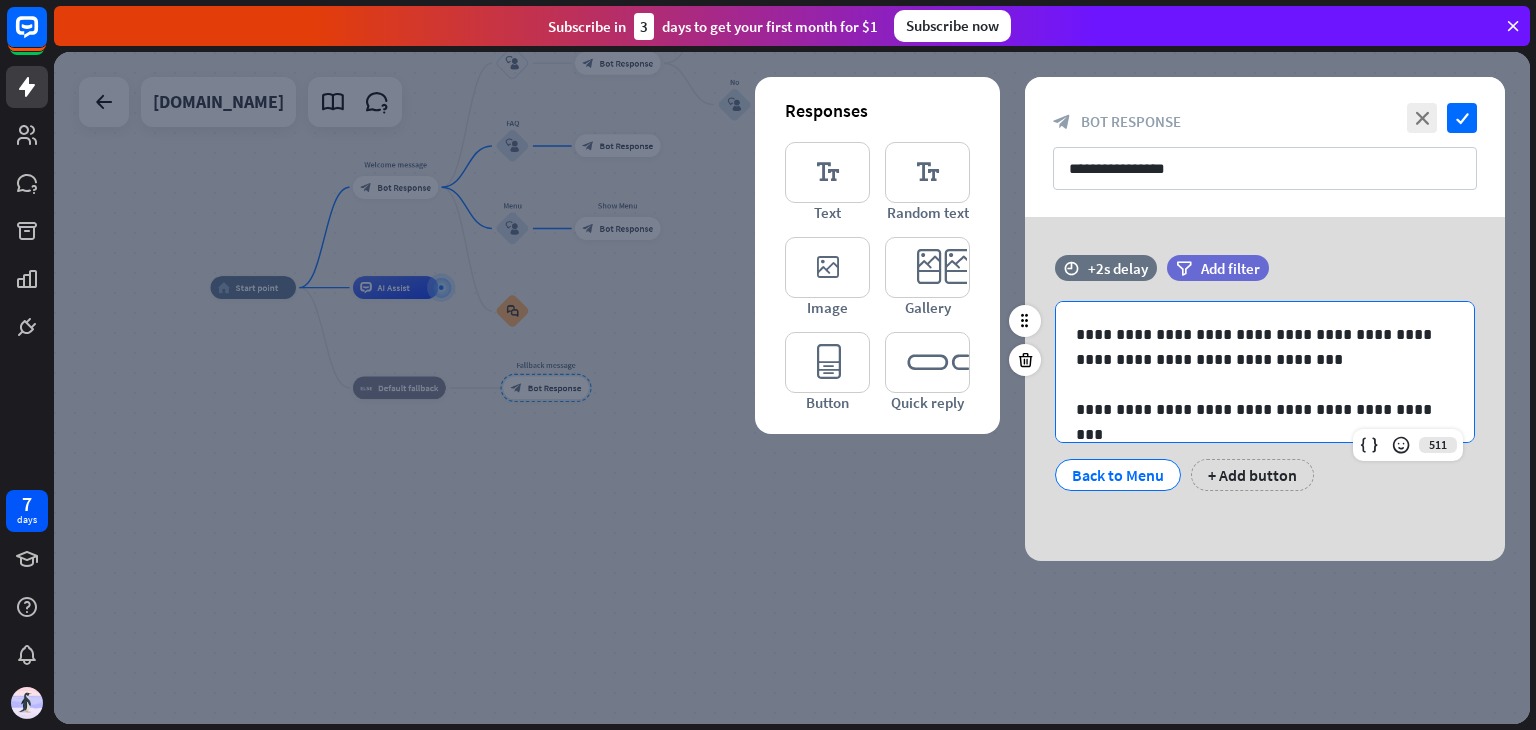 click on "**********" at bounding box center (1265, 347) 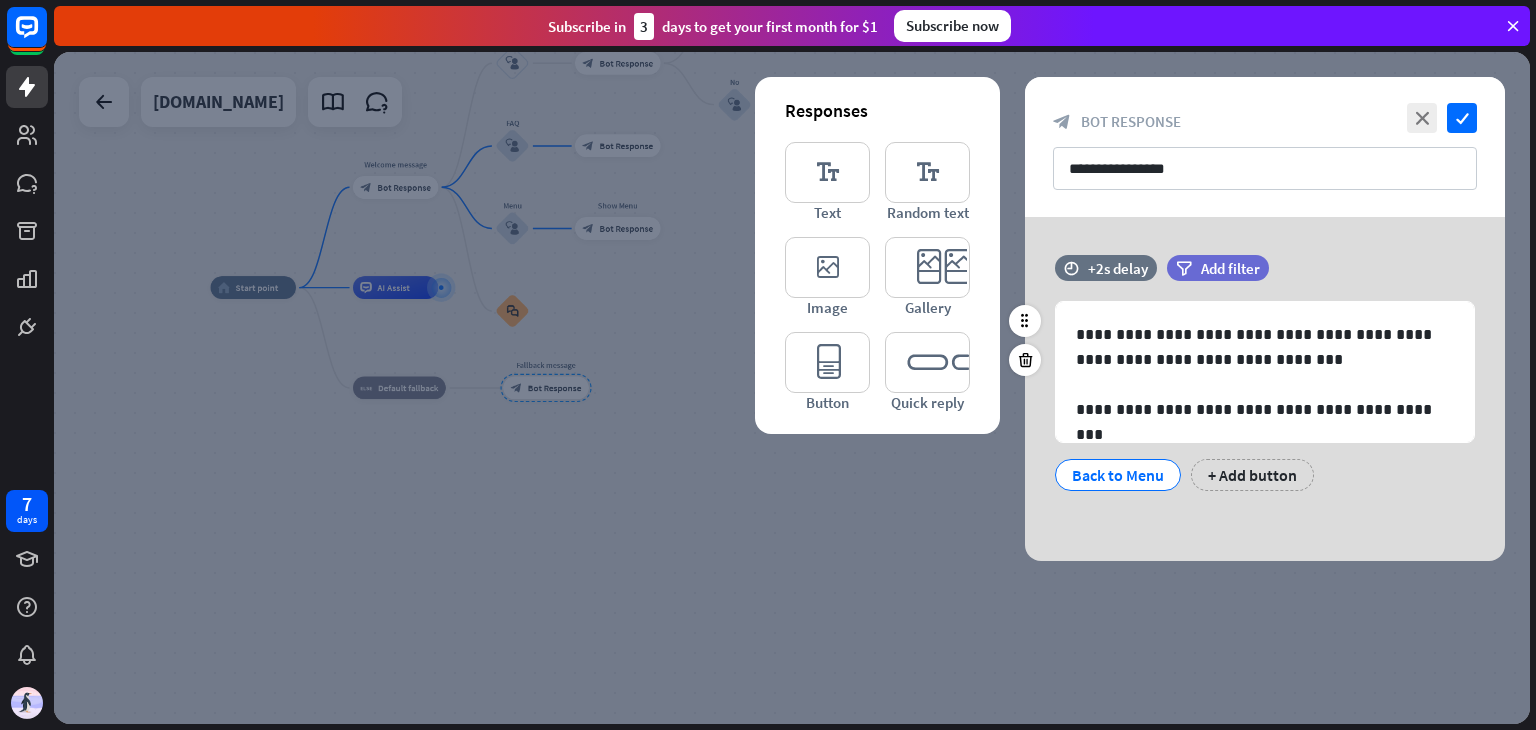 click on "Back to Menu" at bounding box center [1118, 475] 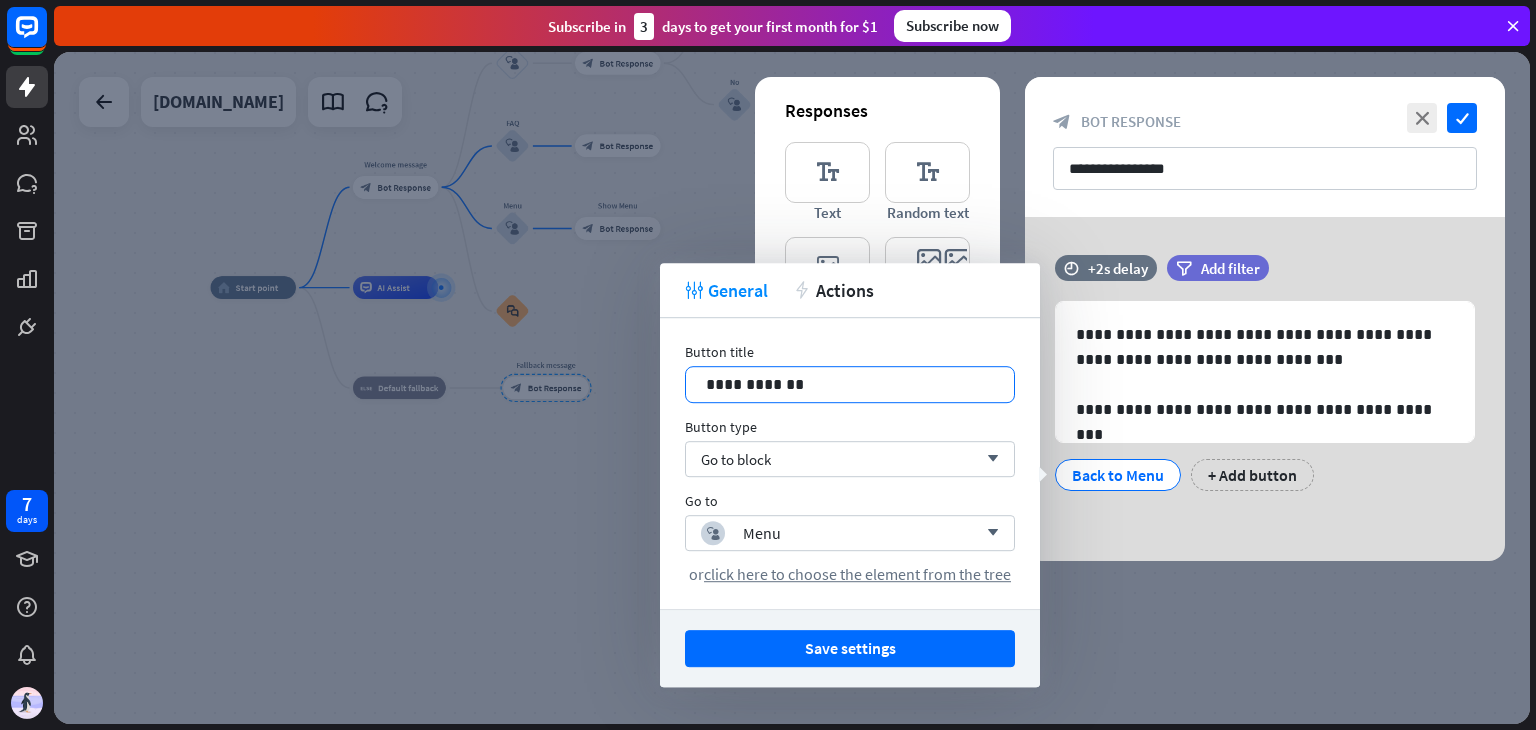 click on "**********" at bounding box center (850, 384) 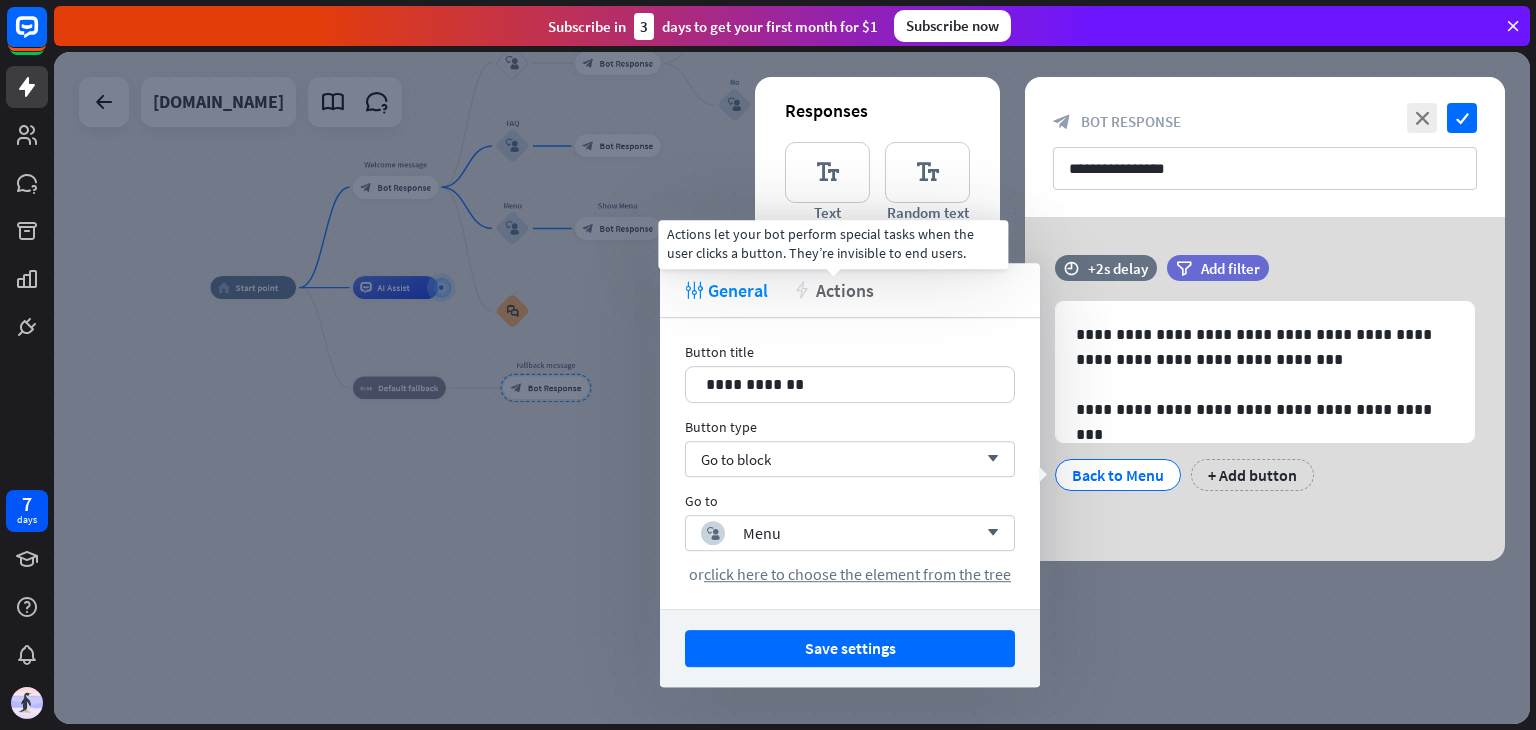 click on "Actions" at bounding box center (845, 290) 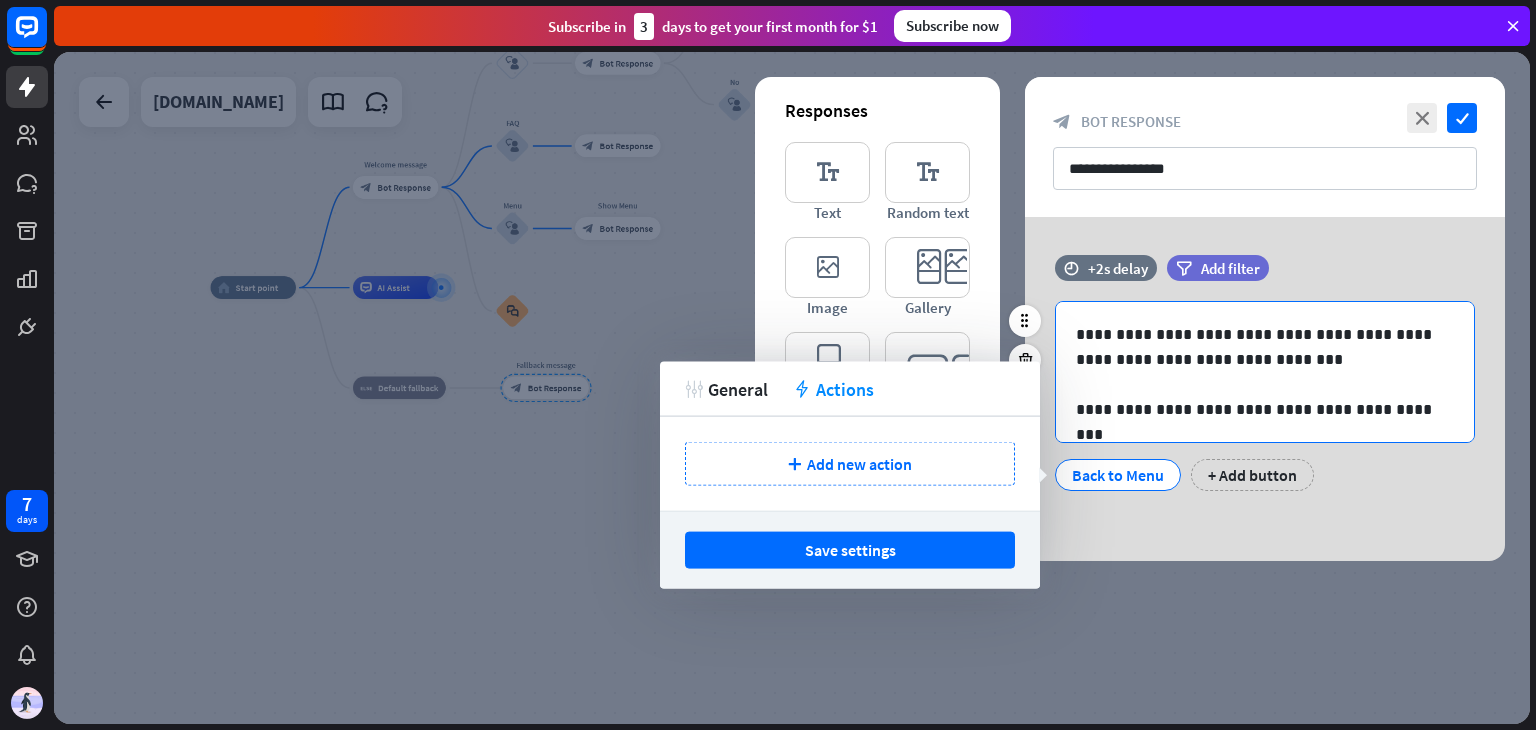 click on "**********" at bounding box center (1265, 409) 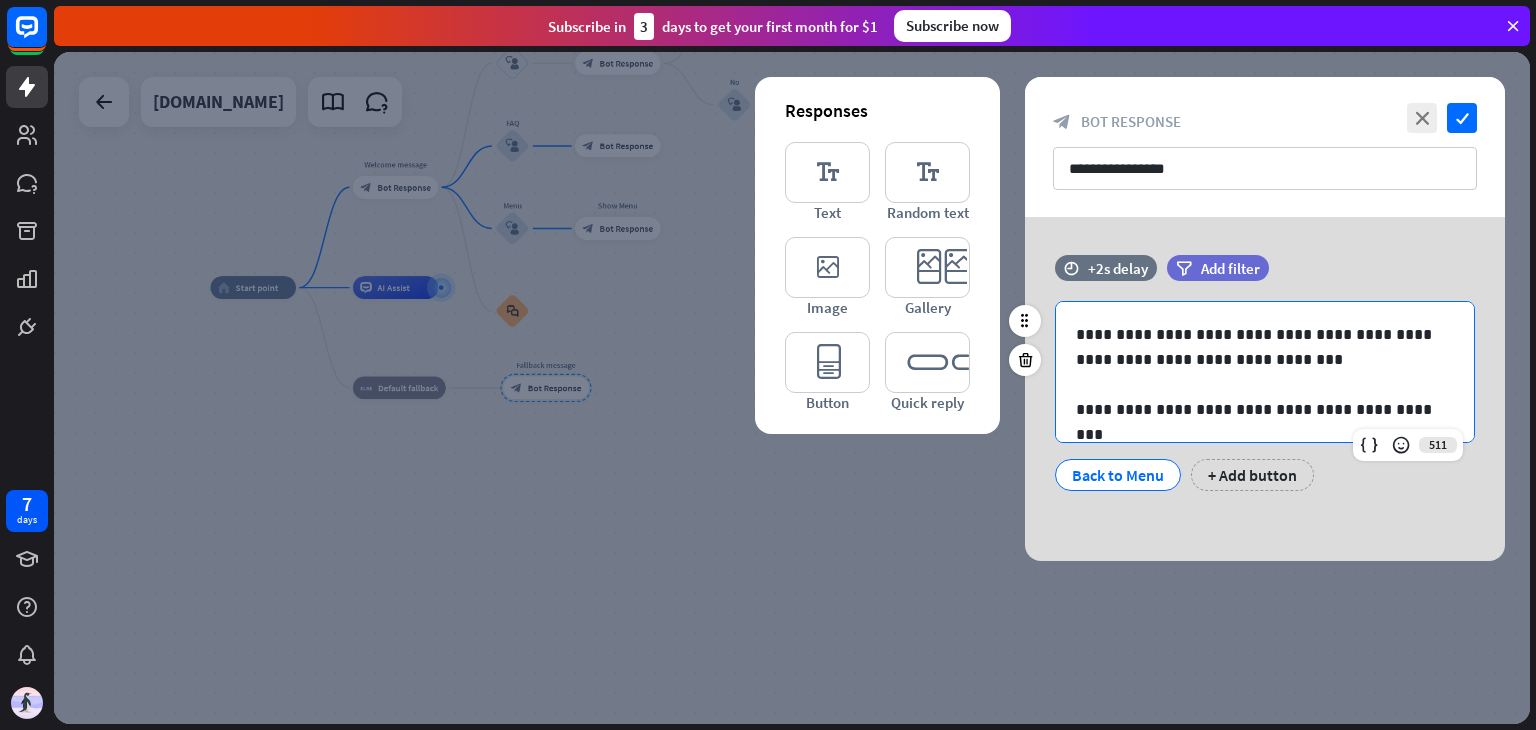 drag, startPoint x: 1074, startPoint y: 331, endPoint x: 1203, endPoint y: 378, distance: 137.2953 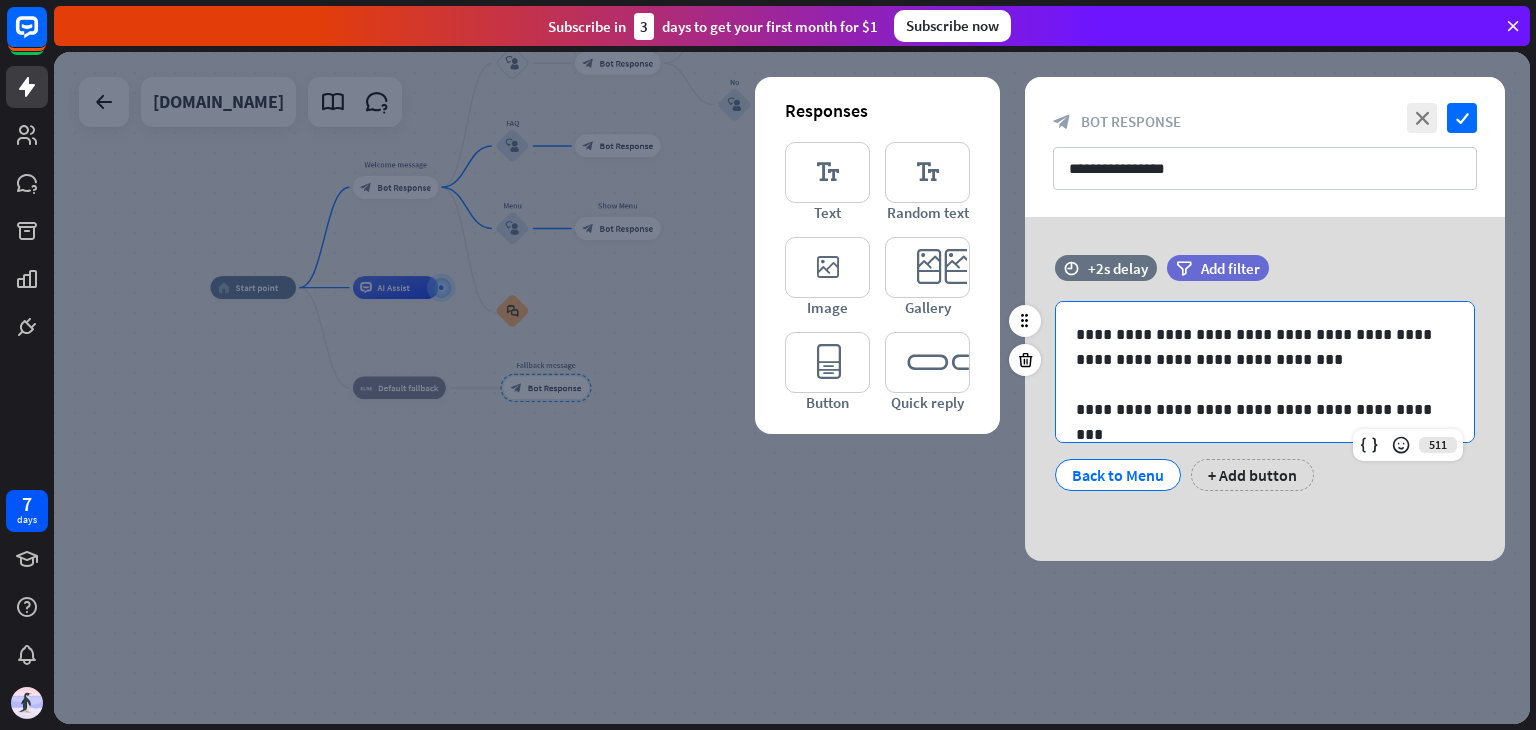 click on "**********" at bounding box center [1265, 372] 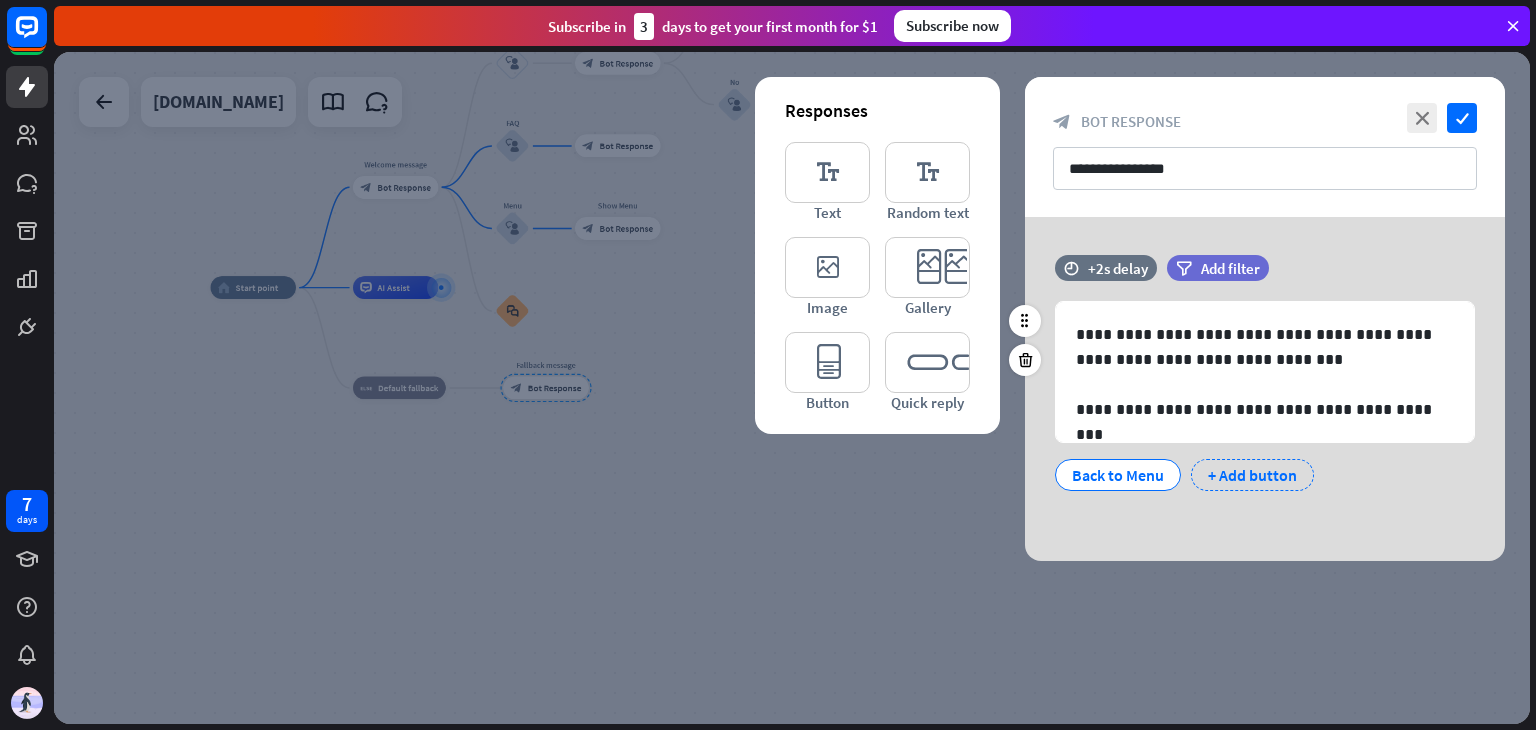 click on "+ Add button" at bounding box center [1252, 475] 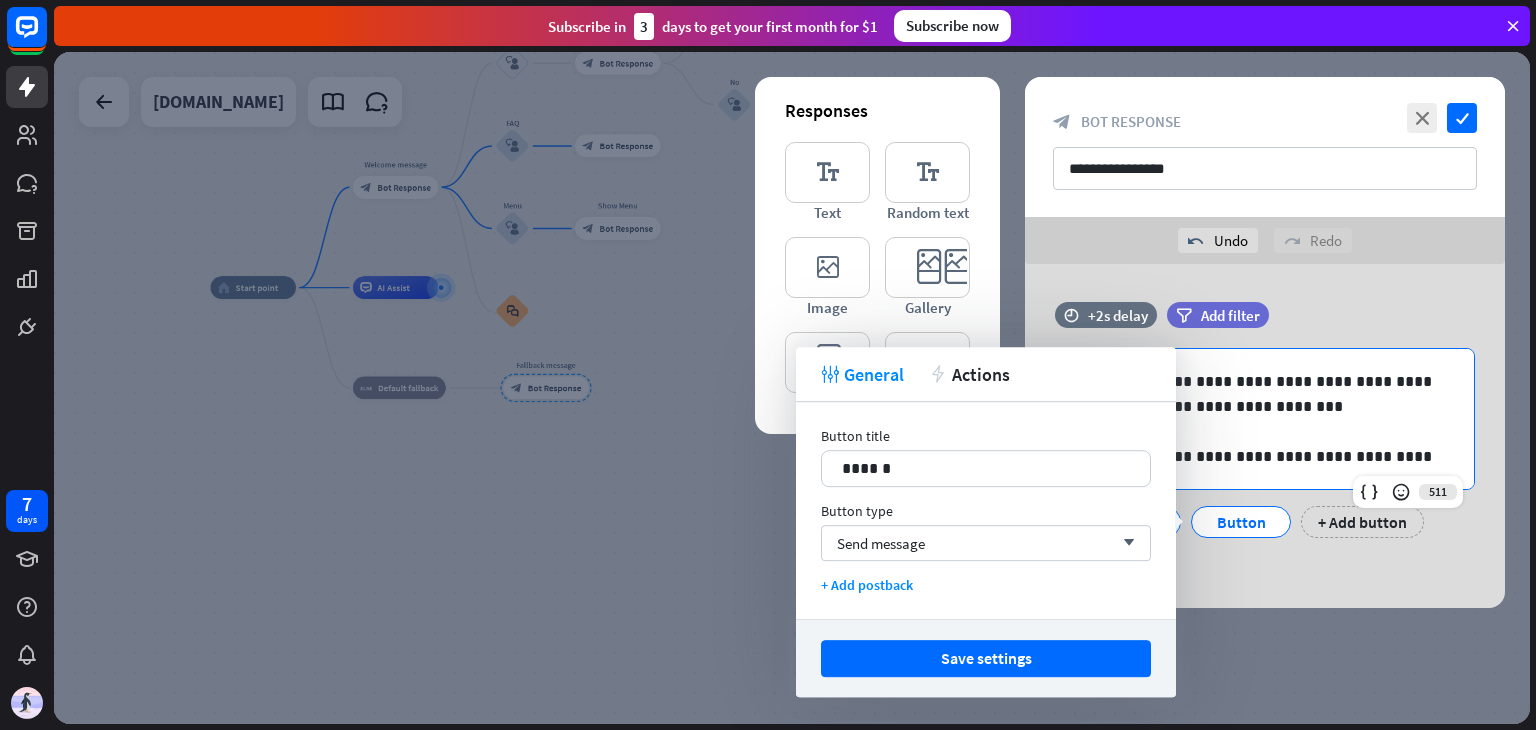 click on "**********" at bounding box center (1265, 394) 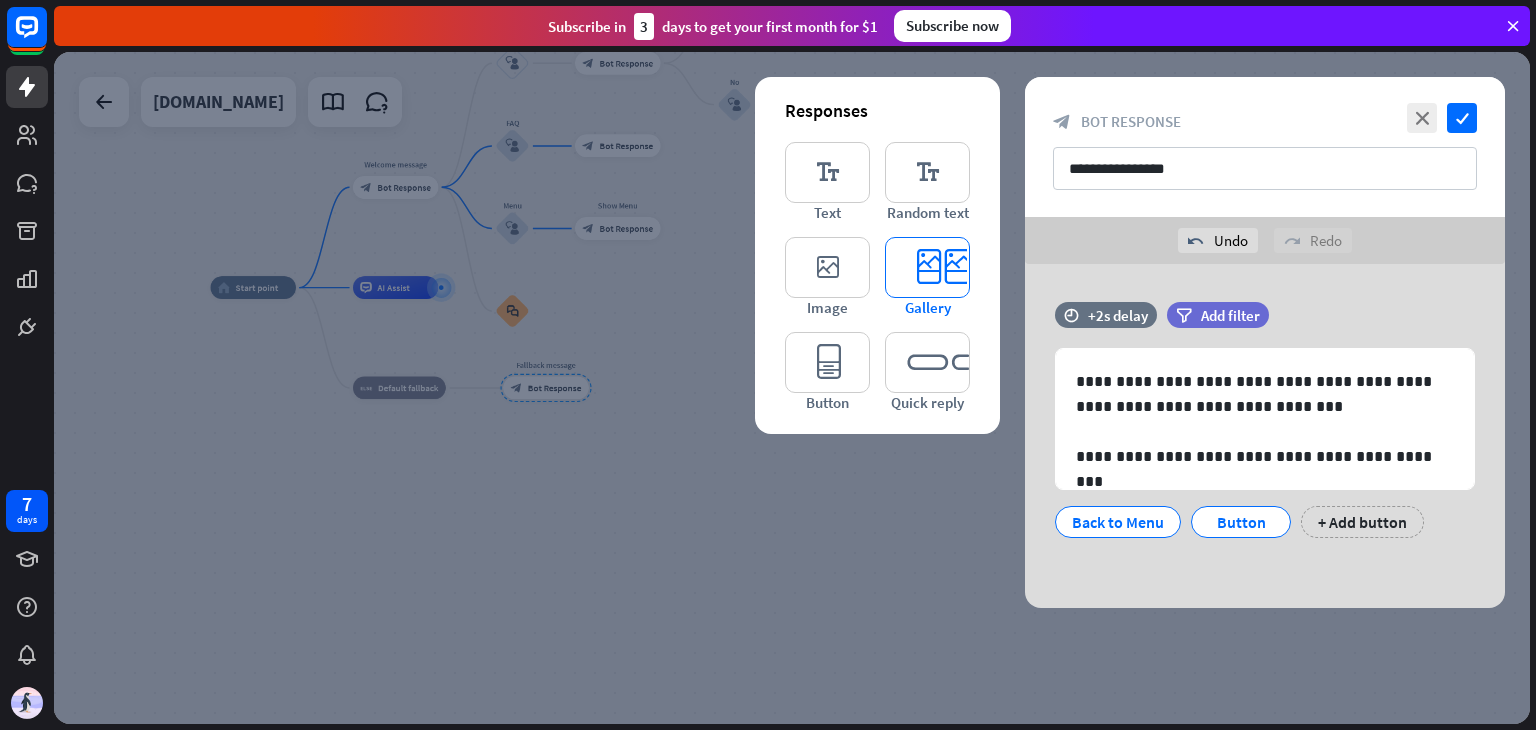 type 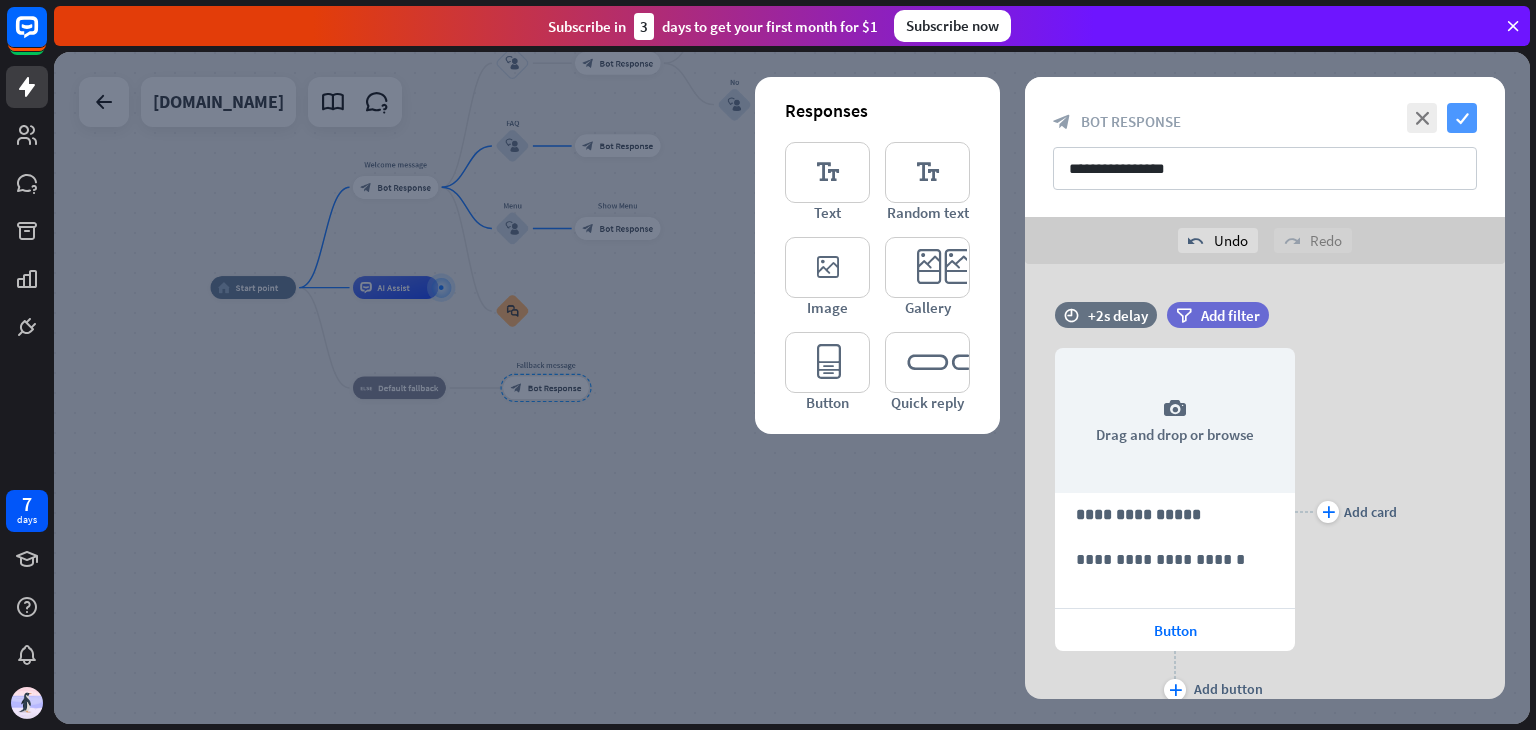click on "check" at bounding box center [1462, 118] 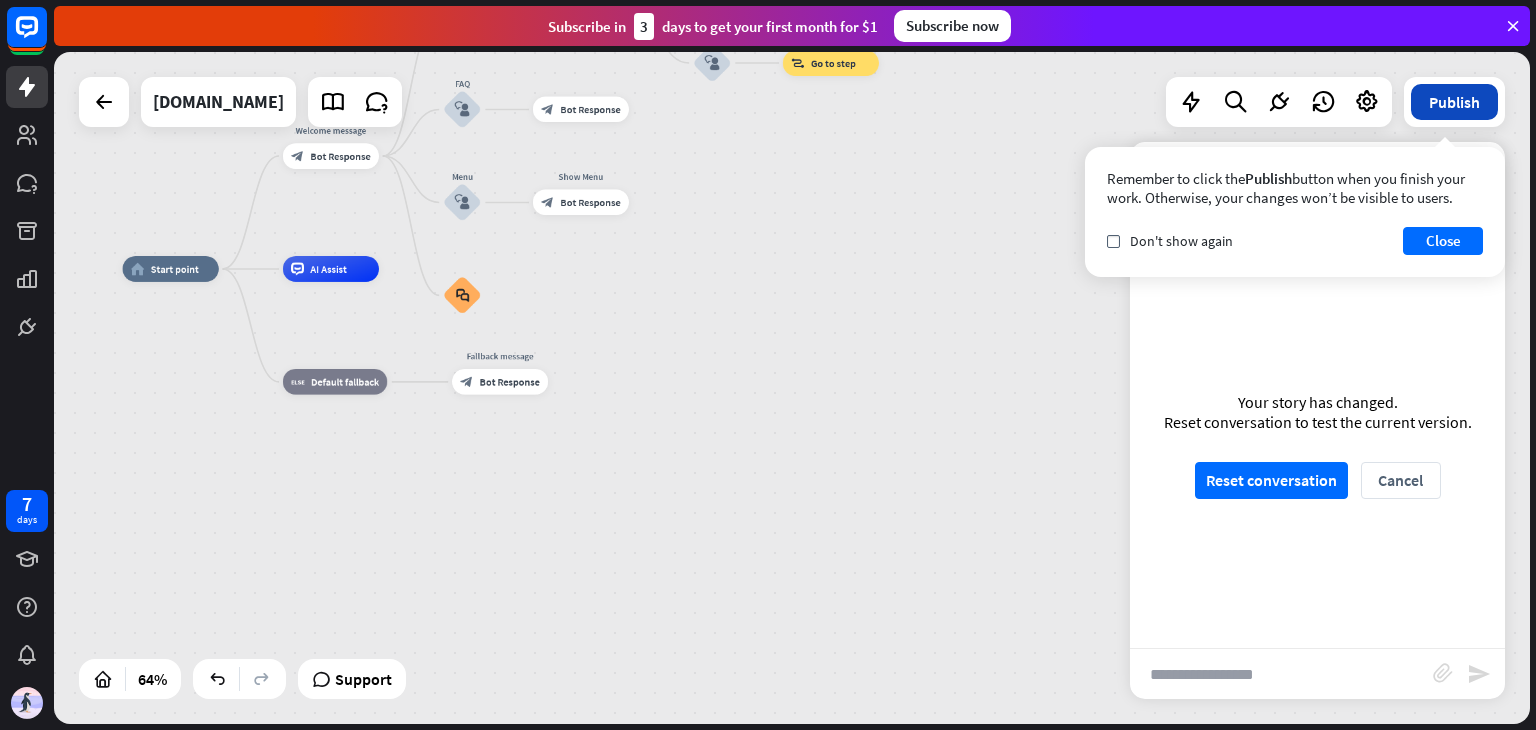 click on "Publish" at bounding box center [1454, 102] 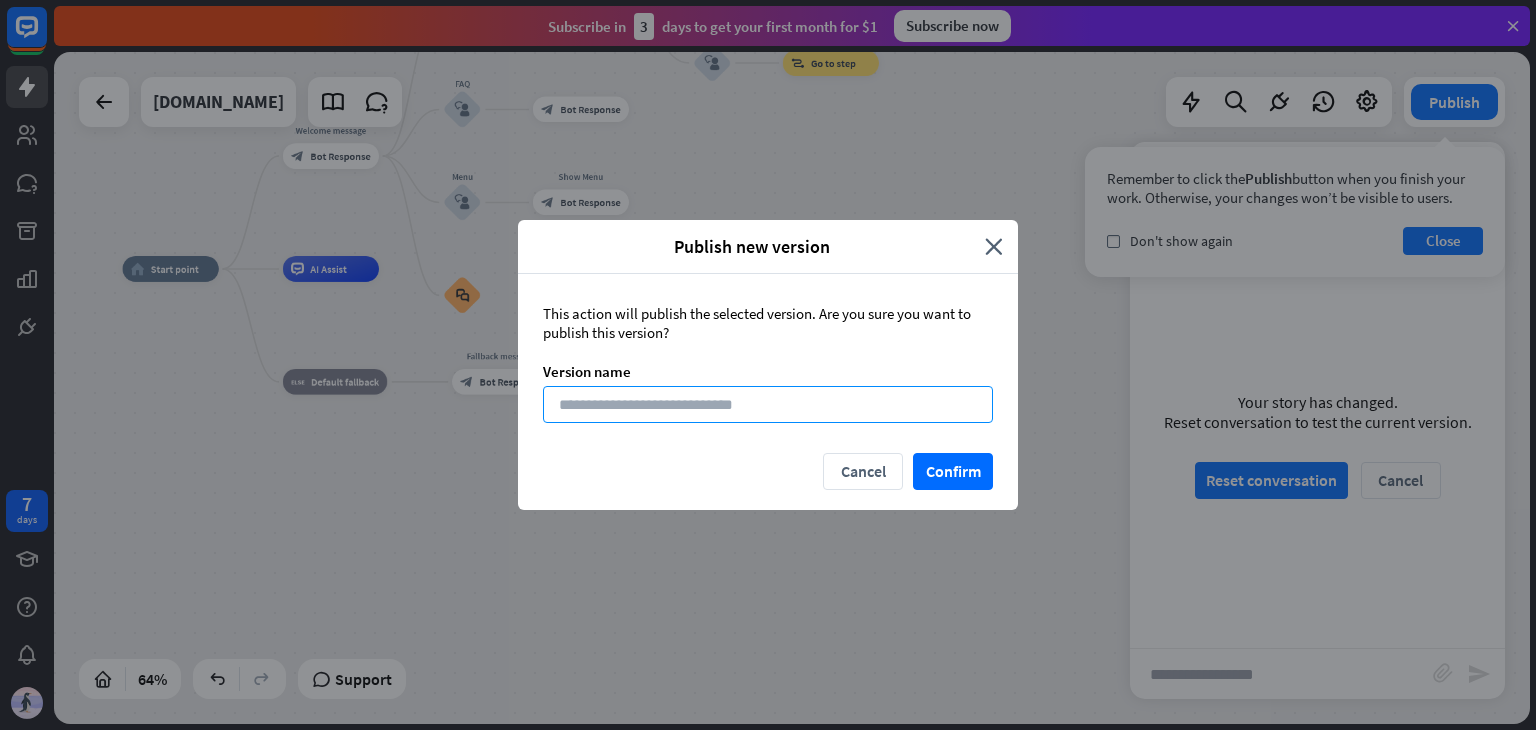 click at bounding box center (768, 404) 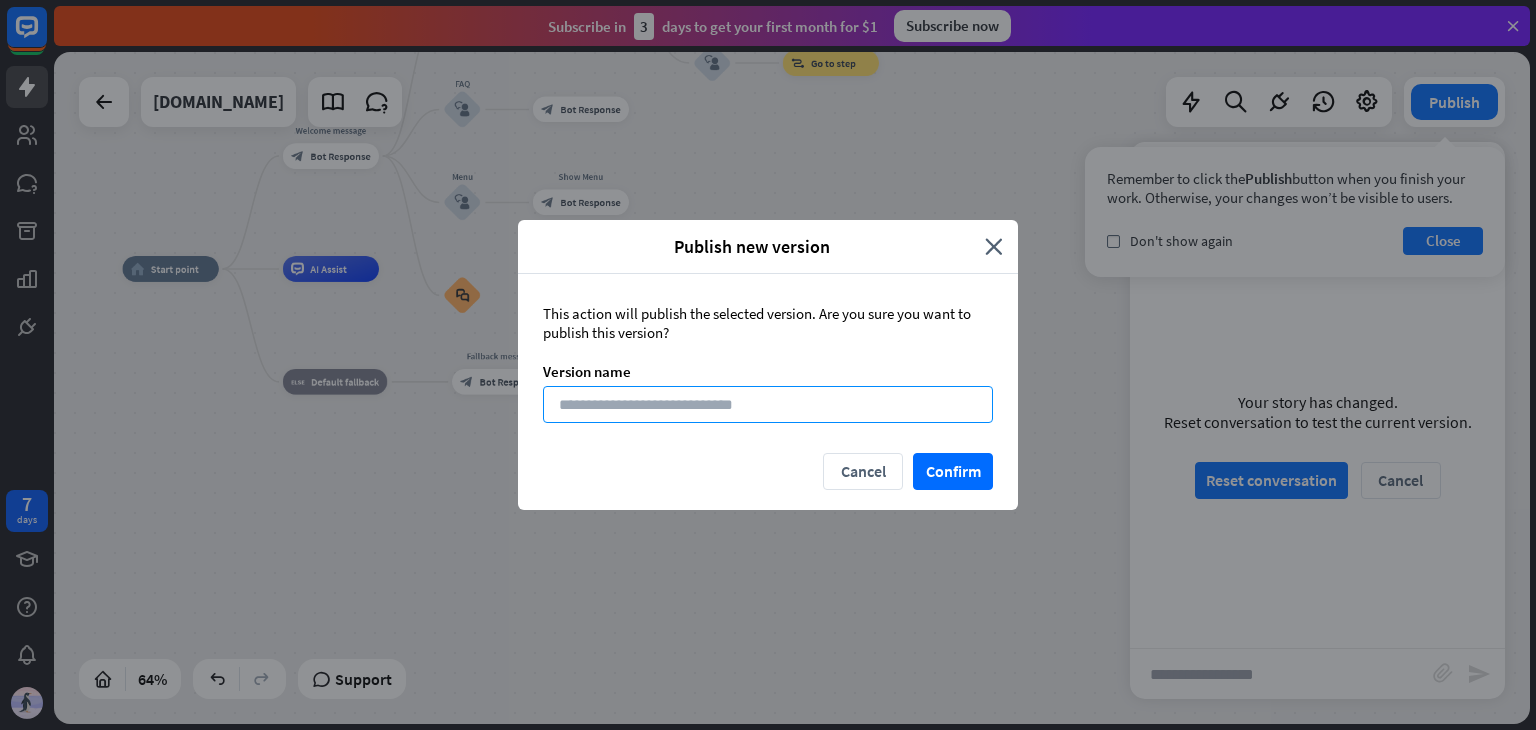 click at bounding box center [768, 404] 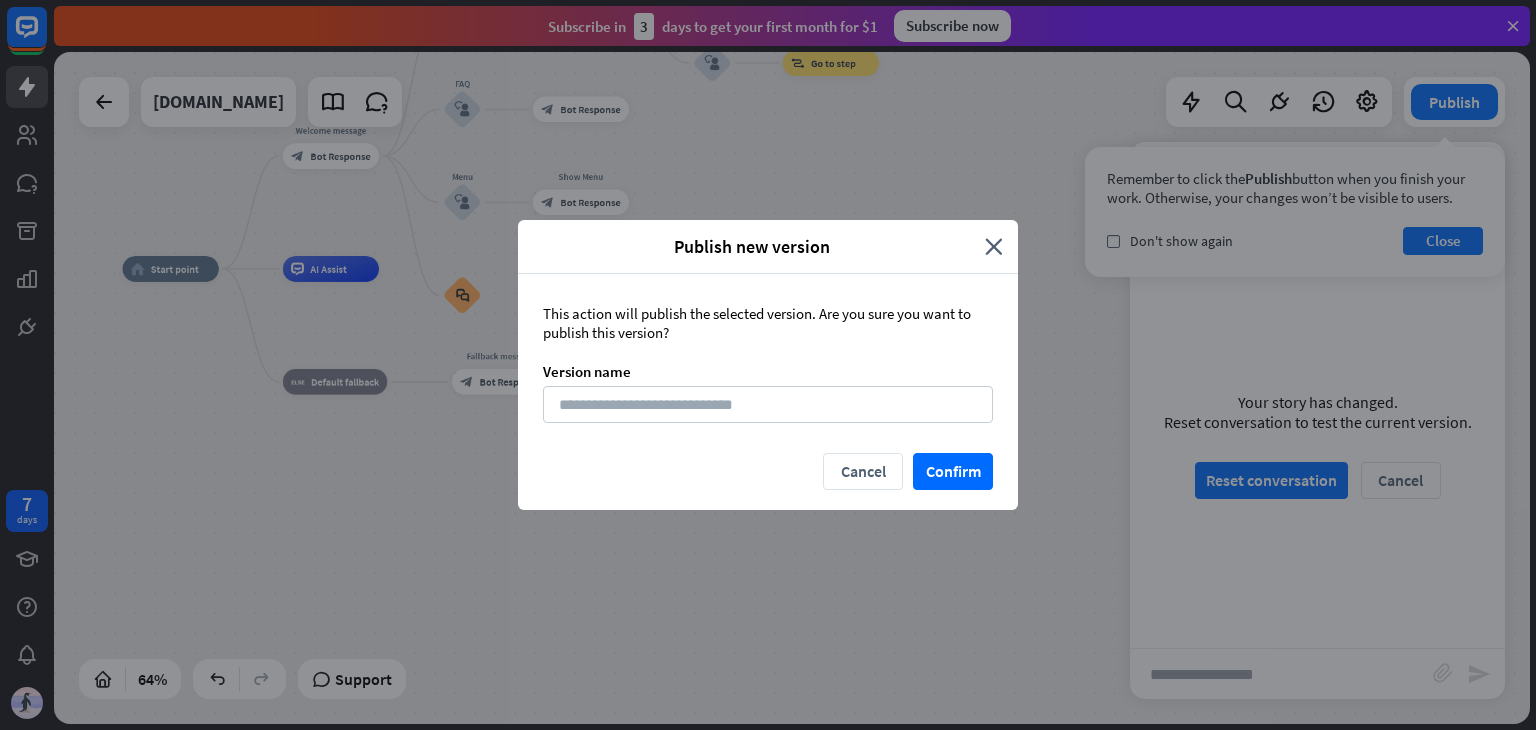drag, startPoint x: 558, startPoint y: 317, endPoint x: 727, endPoint y: 320, distance: 169.02663 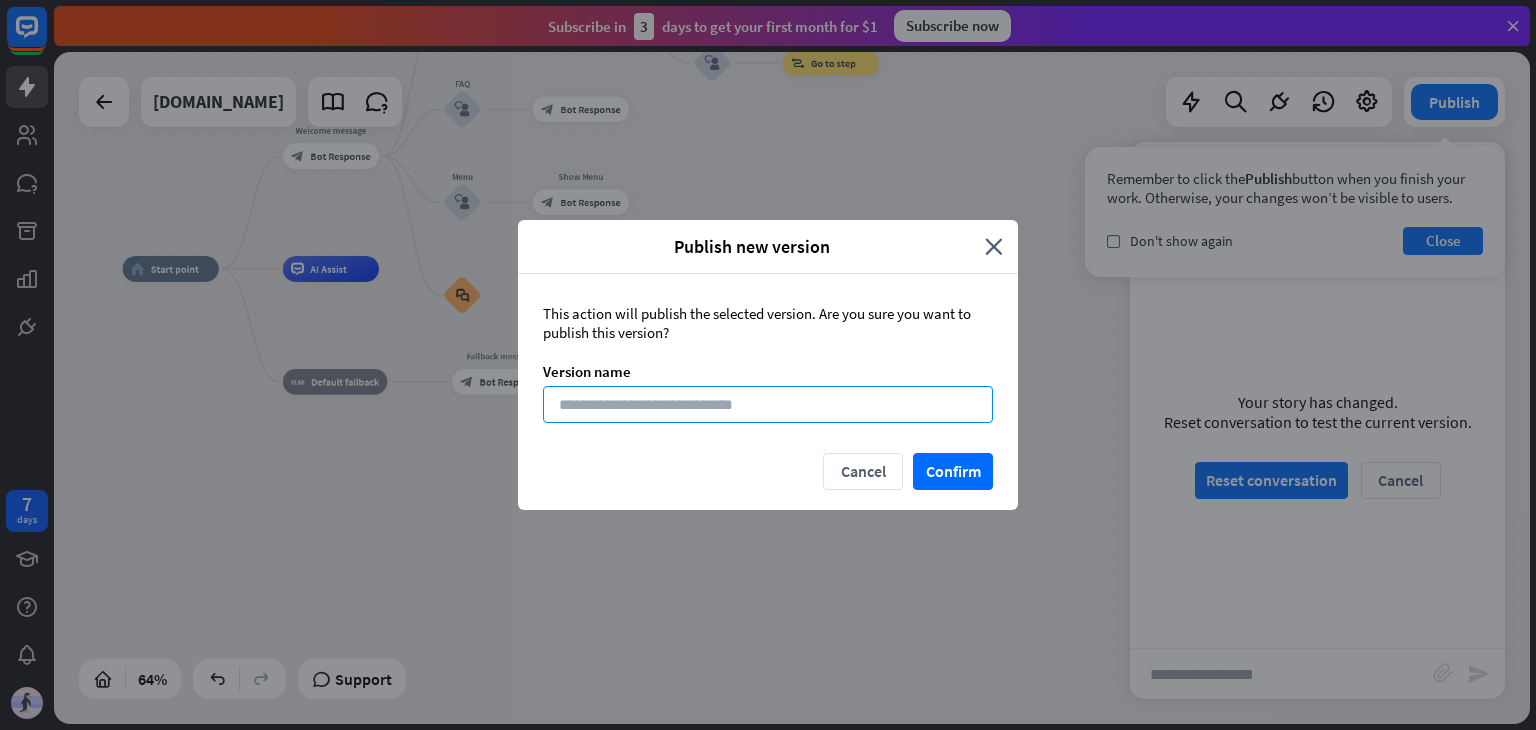 drag, startPoint x: 663, startPoint y: 377, endPoint x: 666, endPoint y: 407, distance: 30.149628 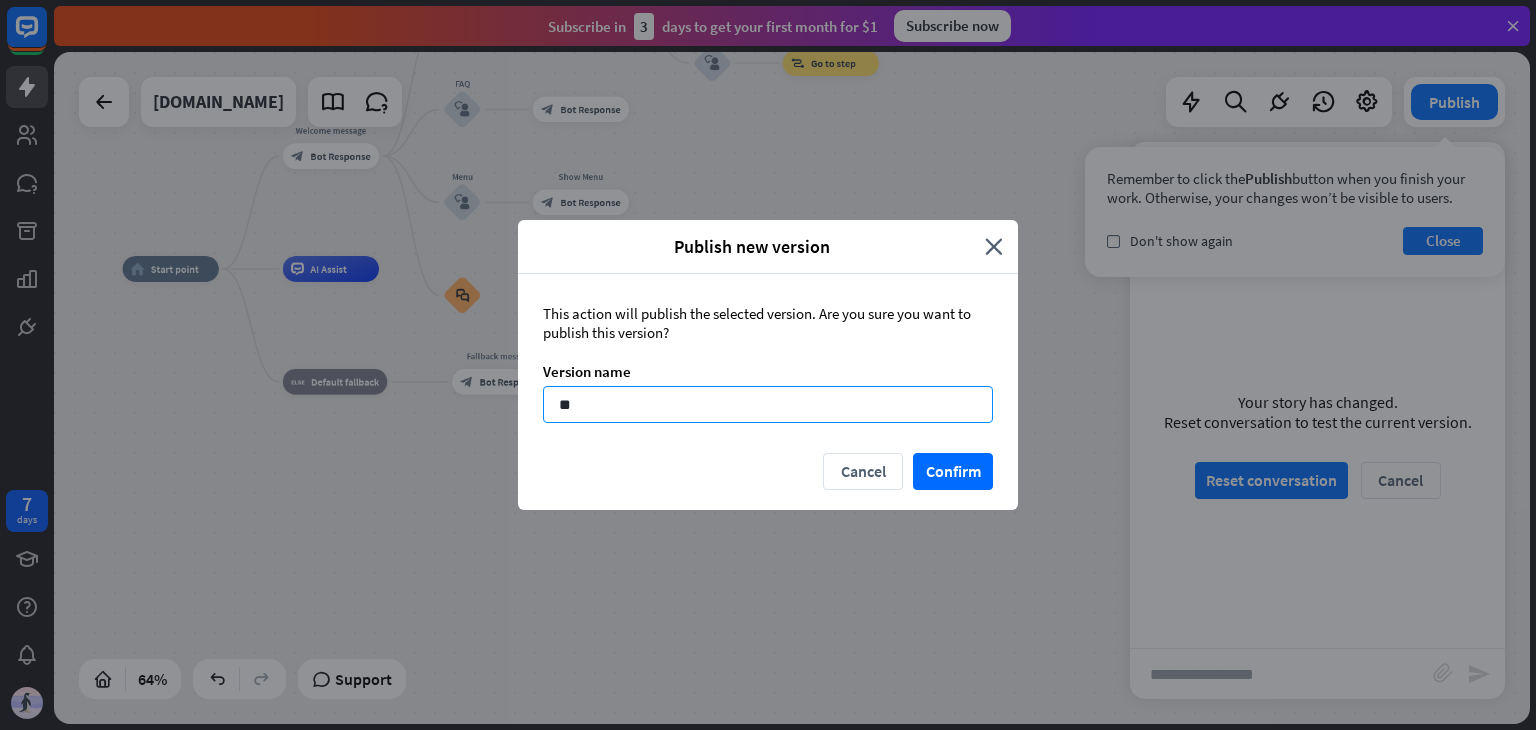type on "*" 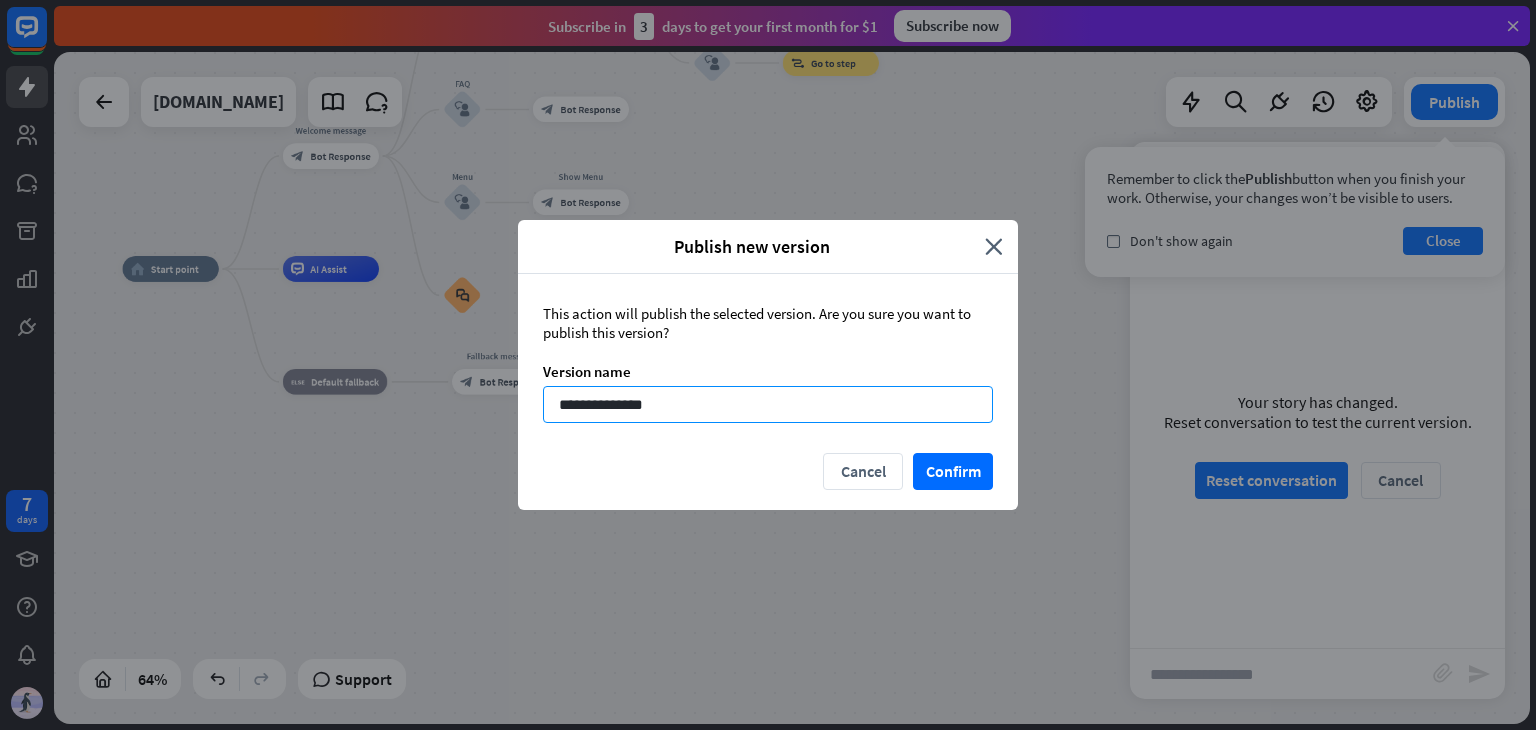 type on "**********" 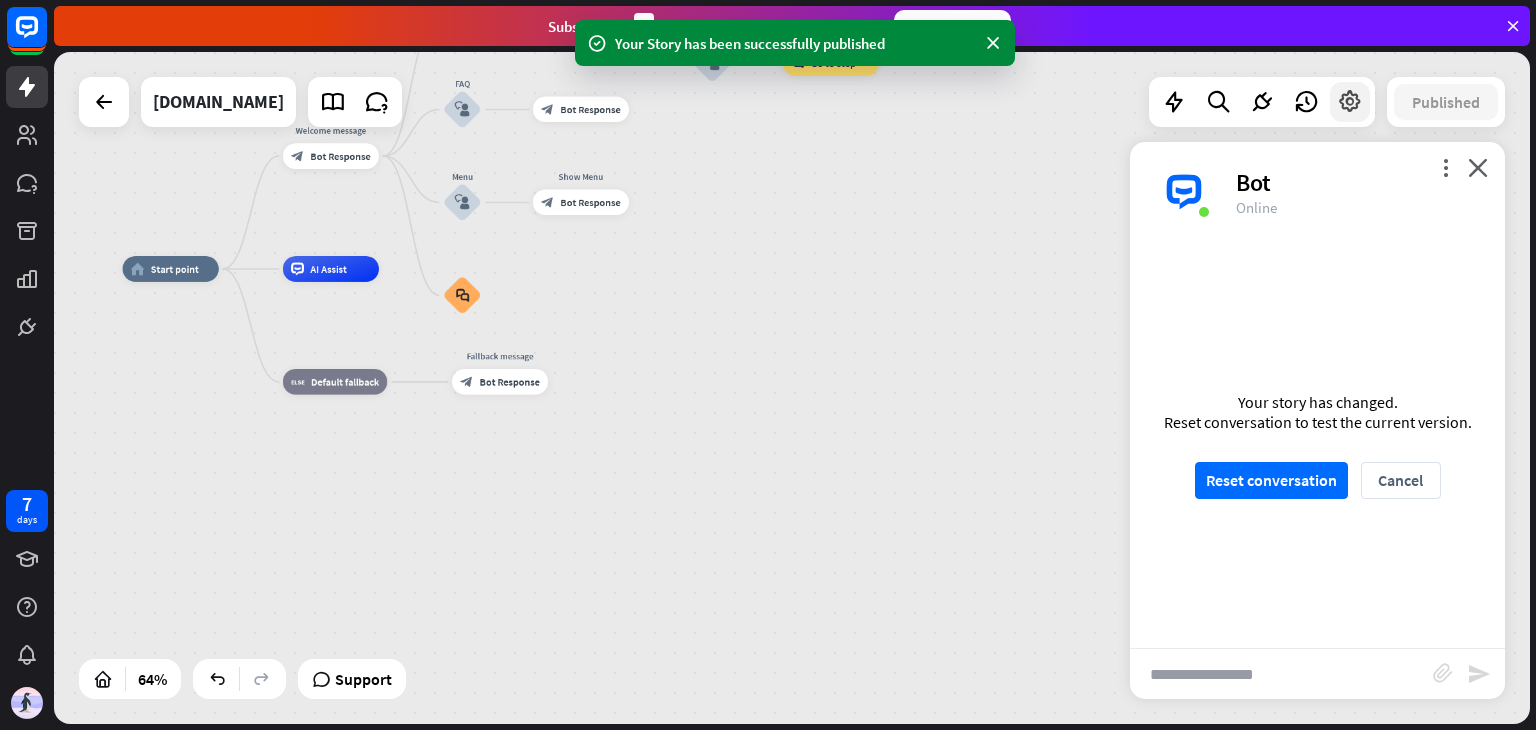 click at bounding box center [1350, 102] 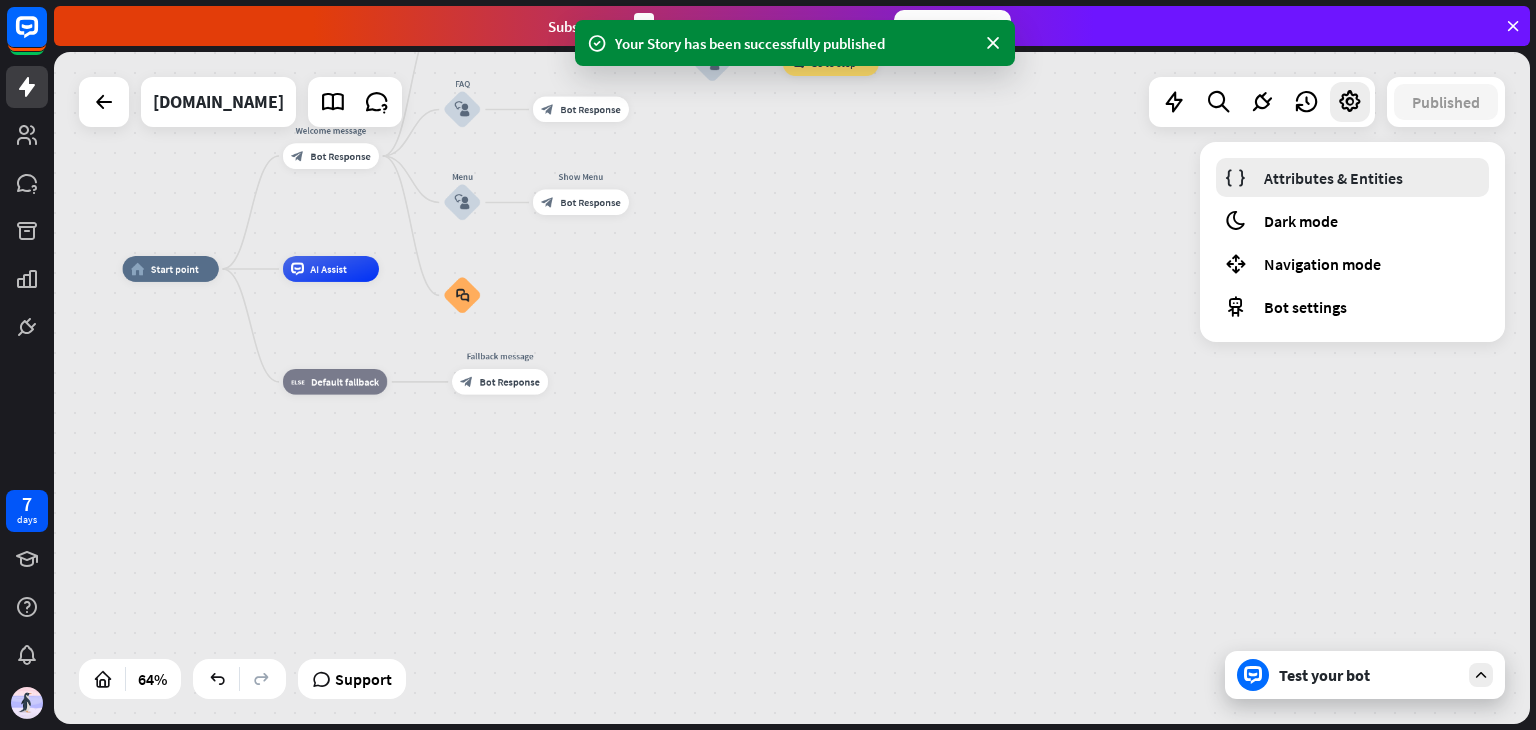 click on "Attributes & Entities" at bounding box center [1333, 178] 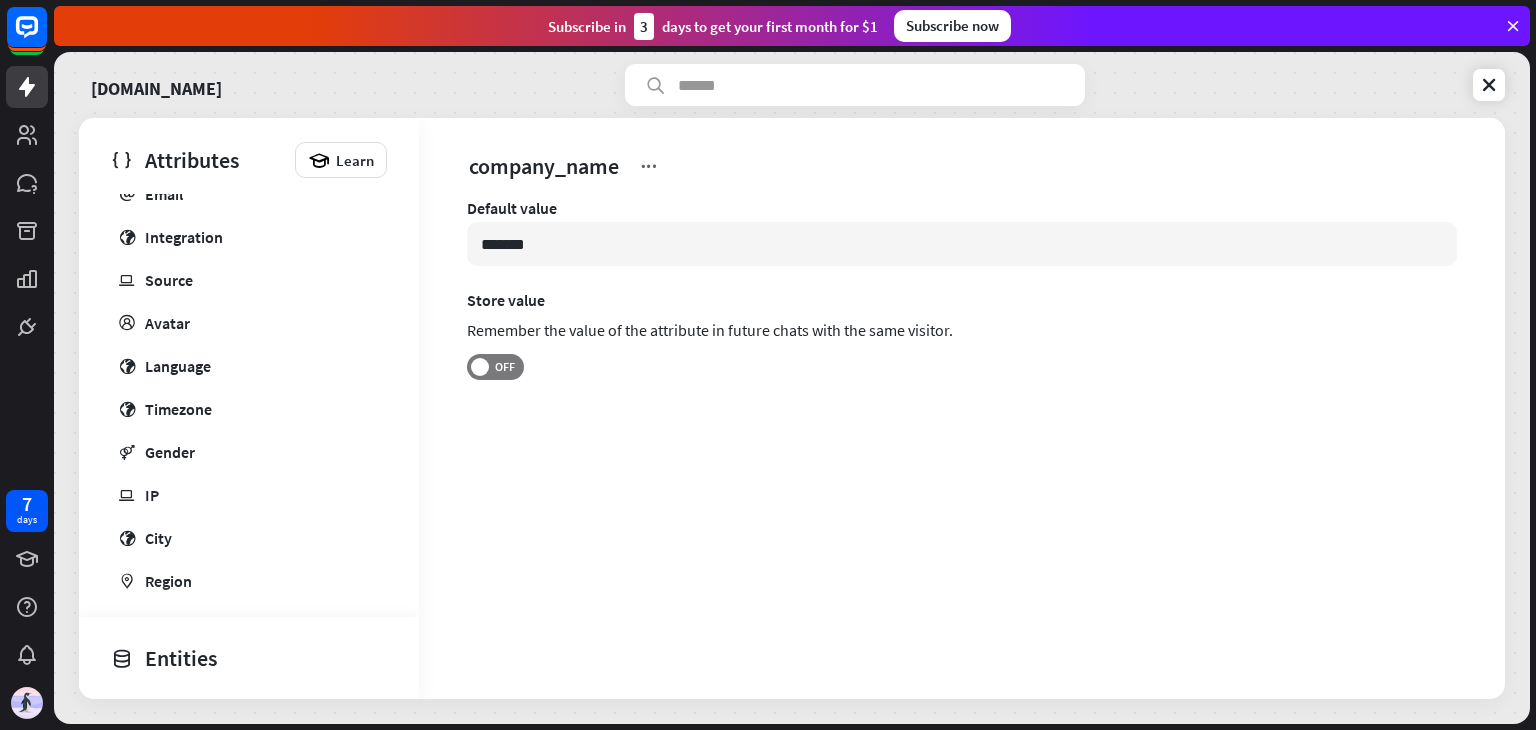 scroll, scrollTop: 495, scrollLeft: 0, axis: vertical 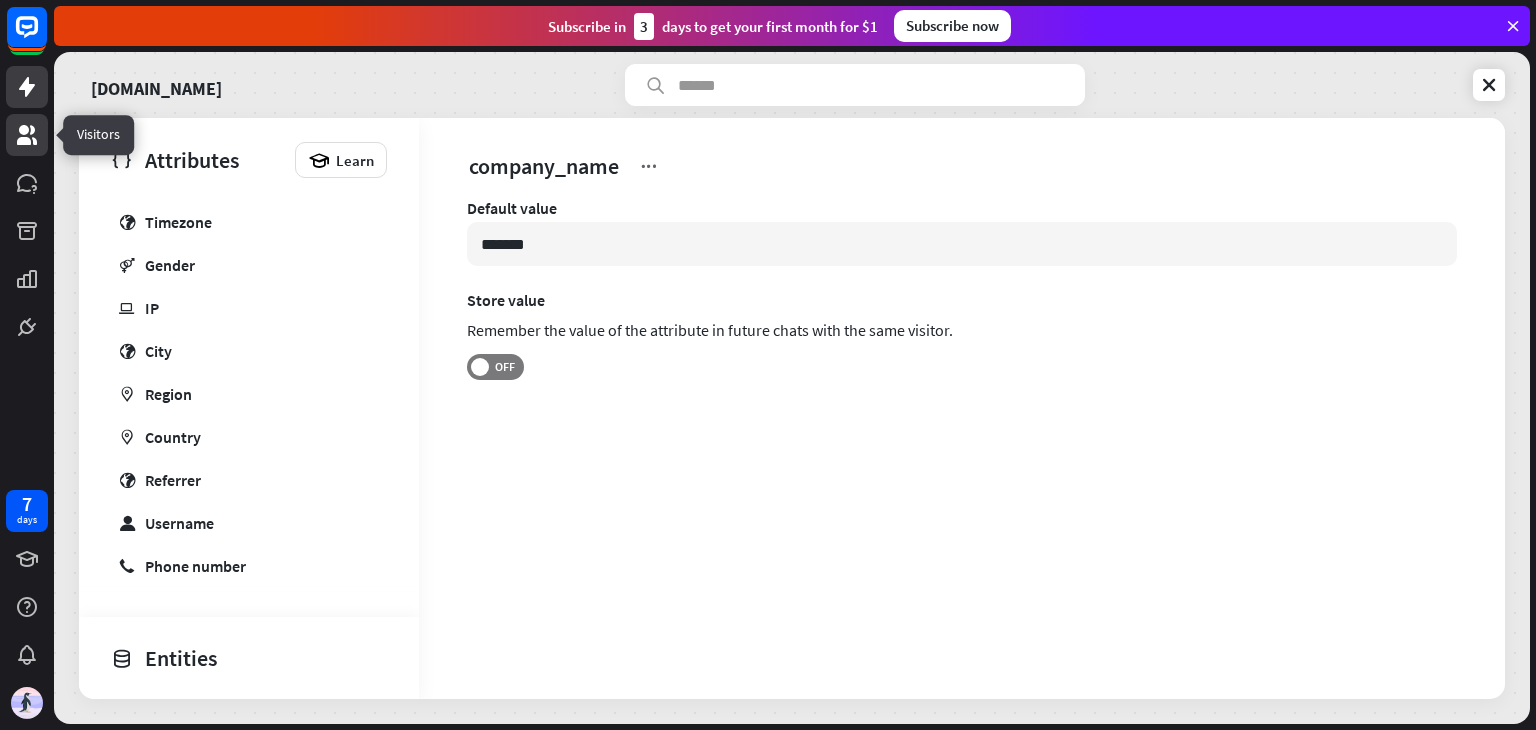click 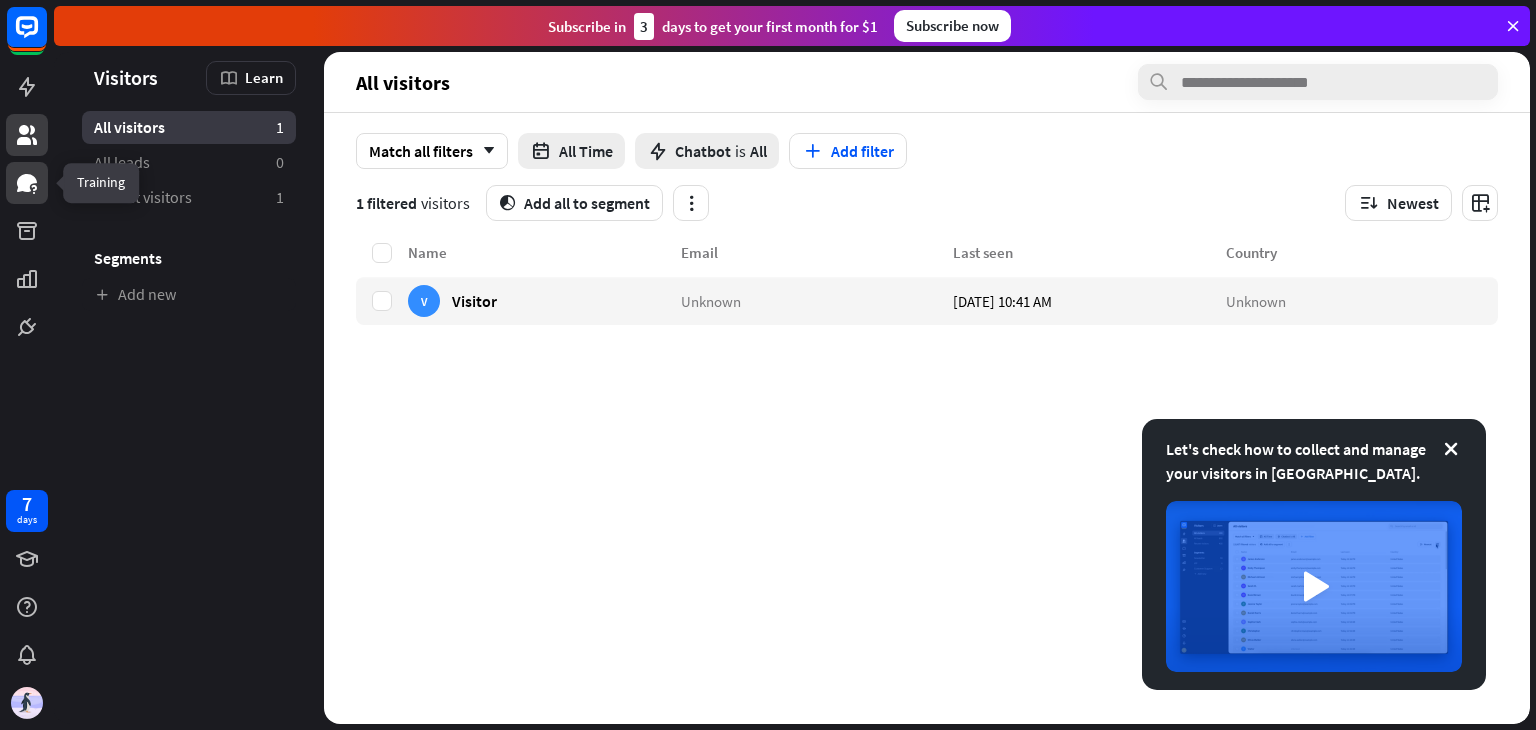 click 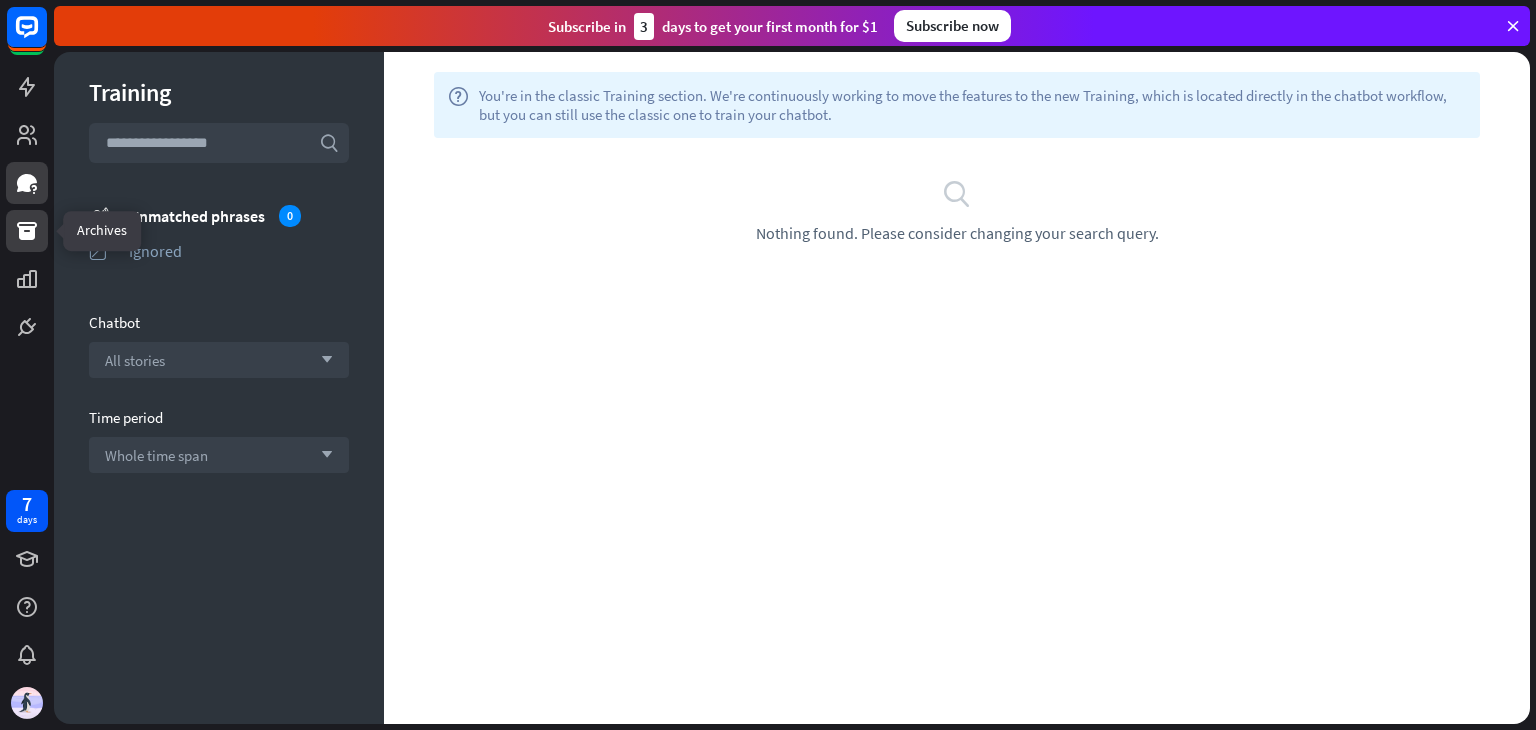 click at bounding box center (27, 231) 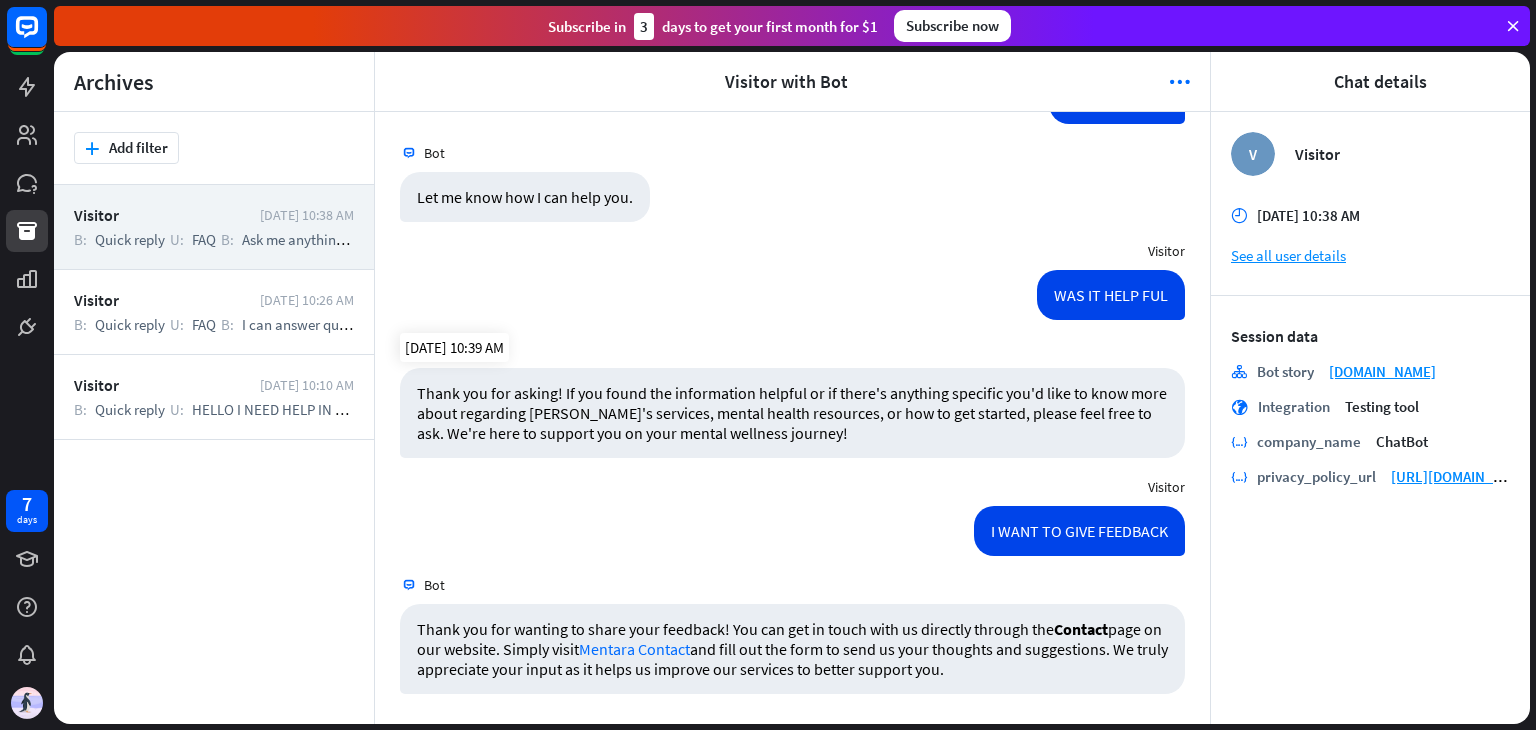 scroll, scrollTop: 0, scrollLeft: 0, axis: both 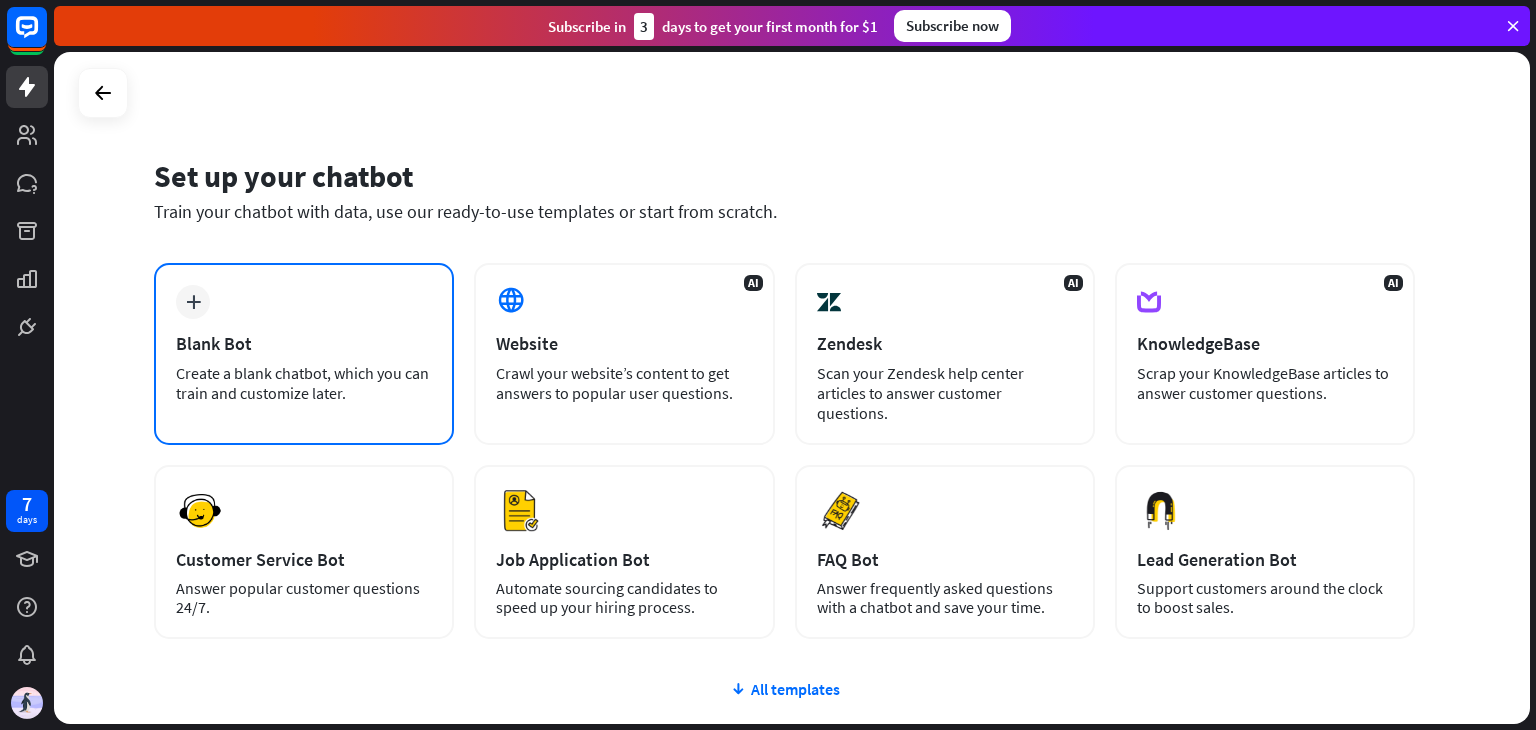 click on "plus   Blank Bot
Create a blank chatbot, which you can train and
customize later." at bounding box center (304, 354) 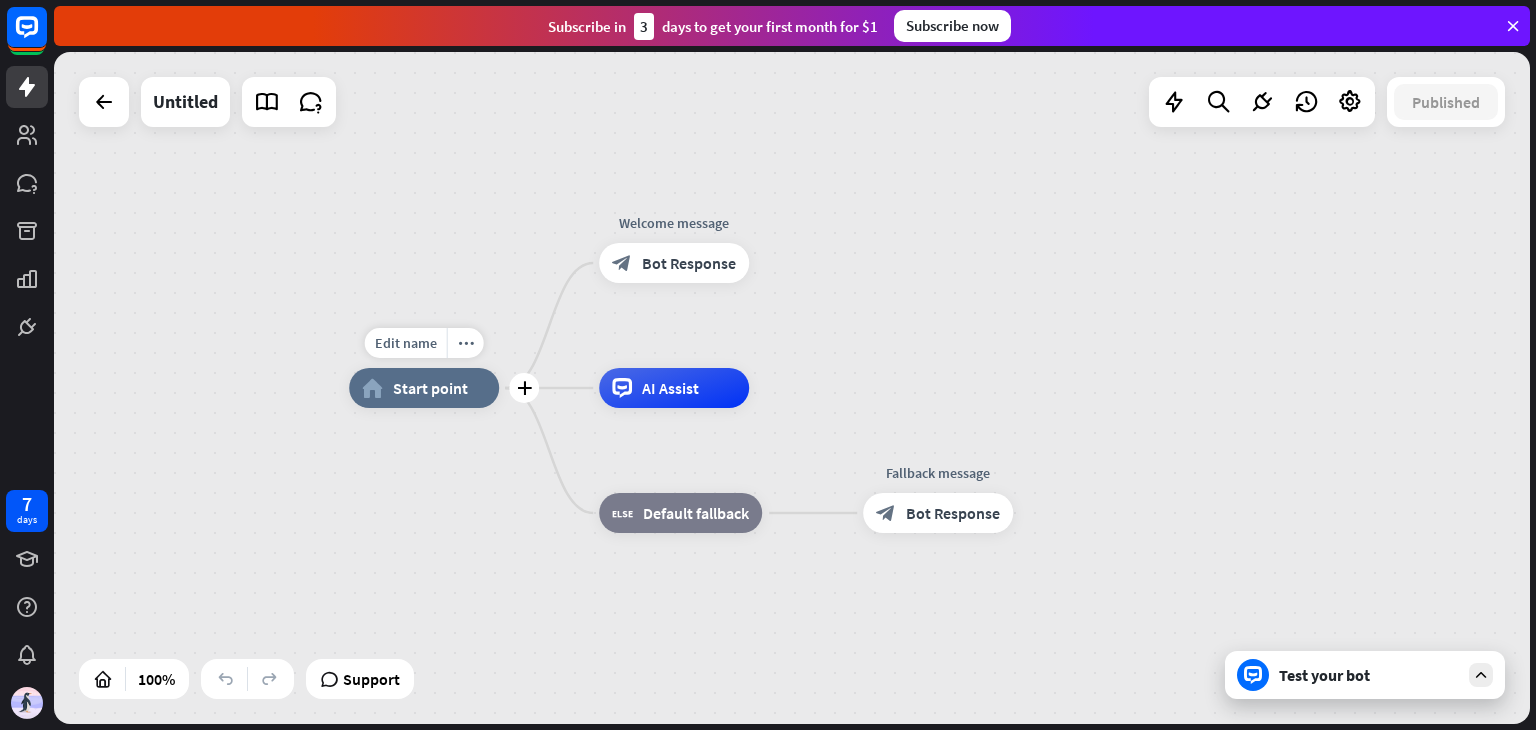 click on "Edit name   more_horiz         plus     home_2   Start point" at bounding box center [424, 388] 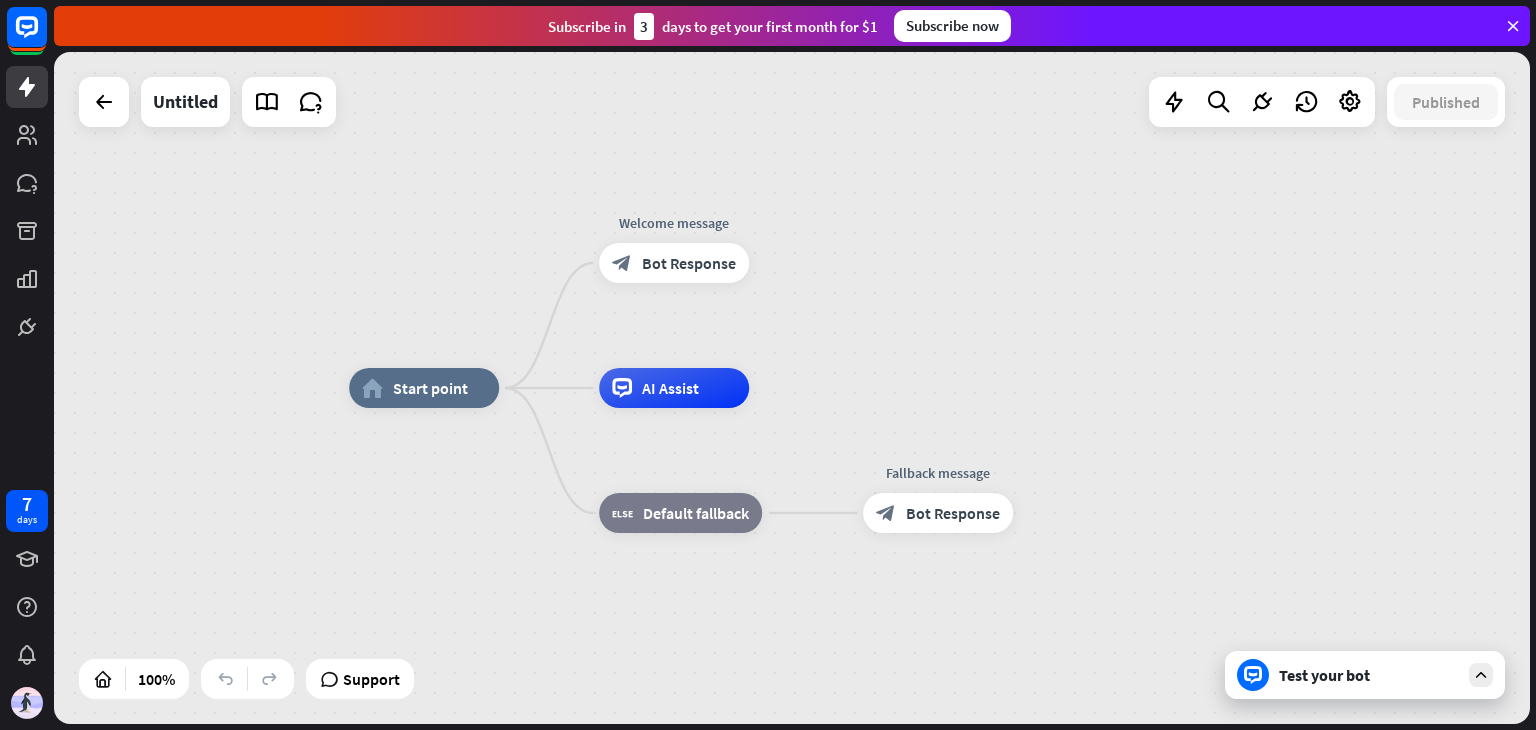 click on "Test your bot" at bounding box center [1365, 675] 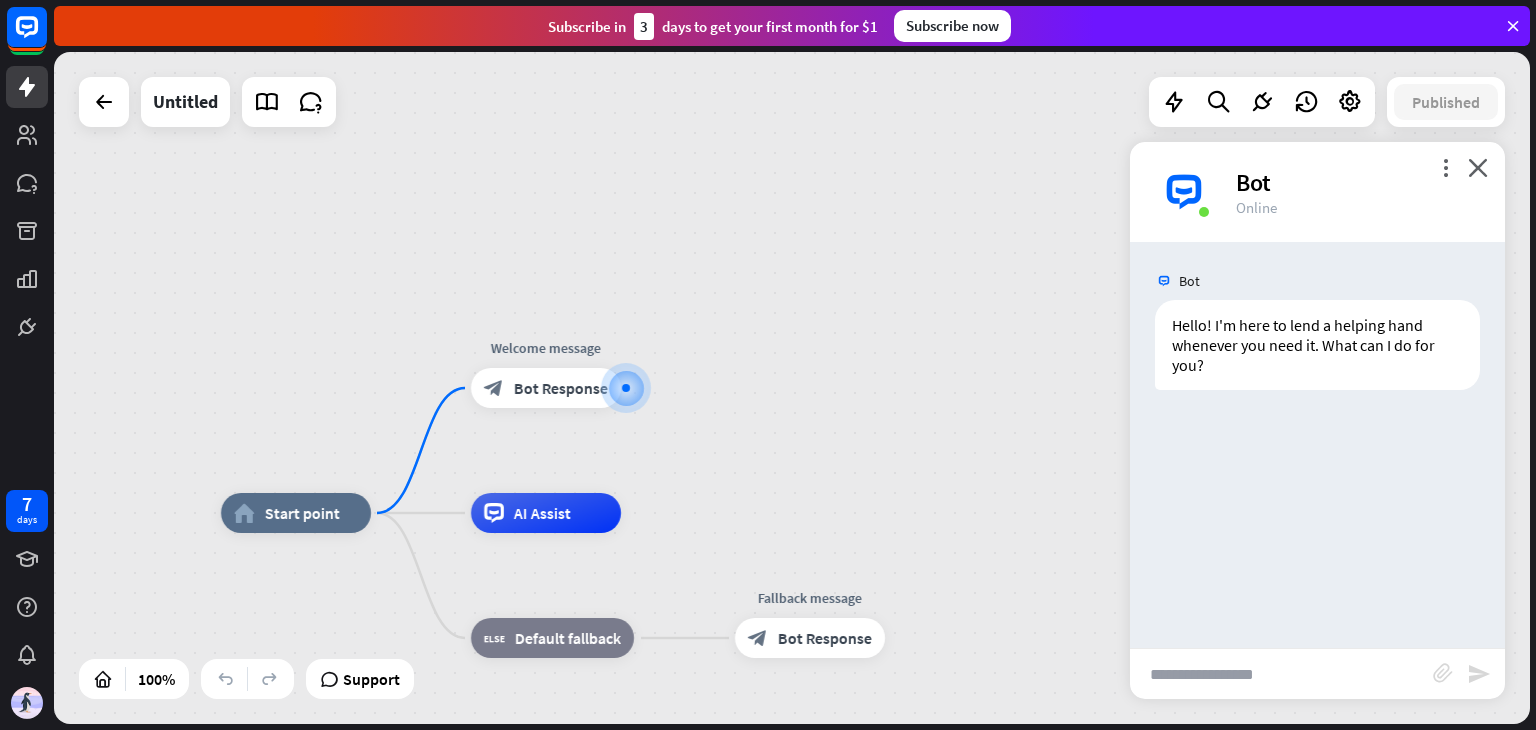 click at bounding box center [1281, 674] 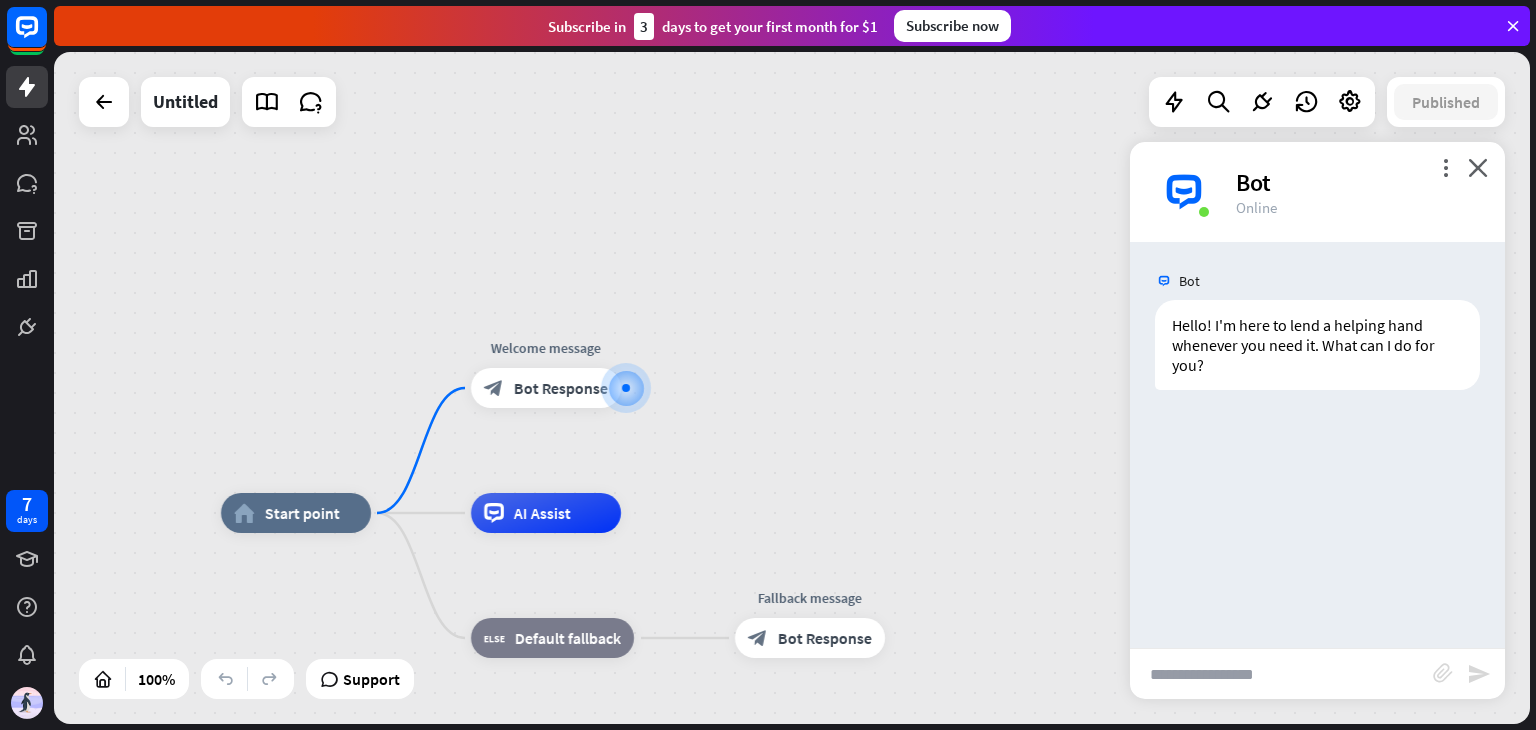 click at bounding box center [1281, 674] 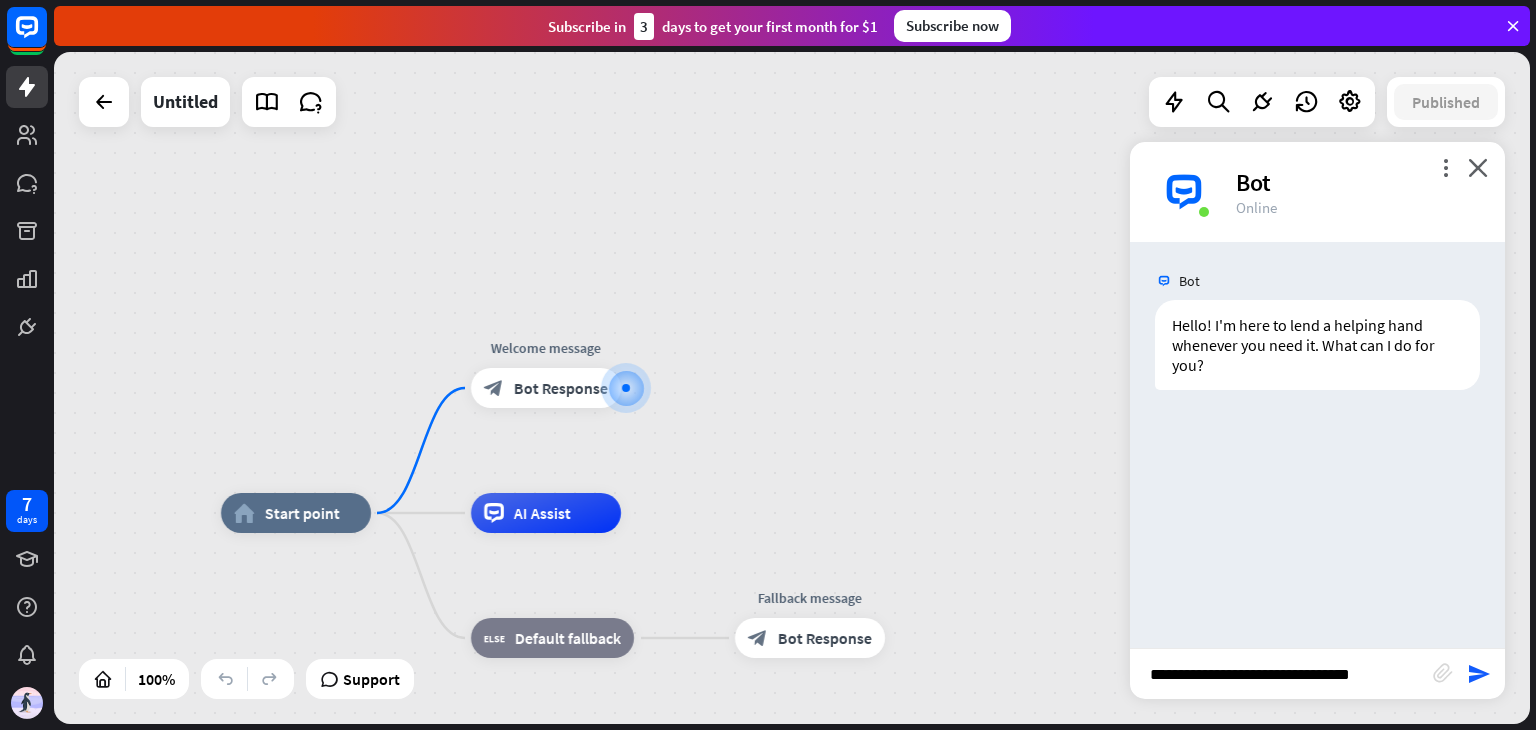 type on "**********" 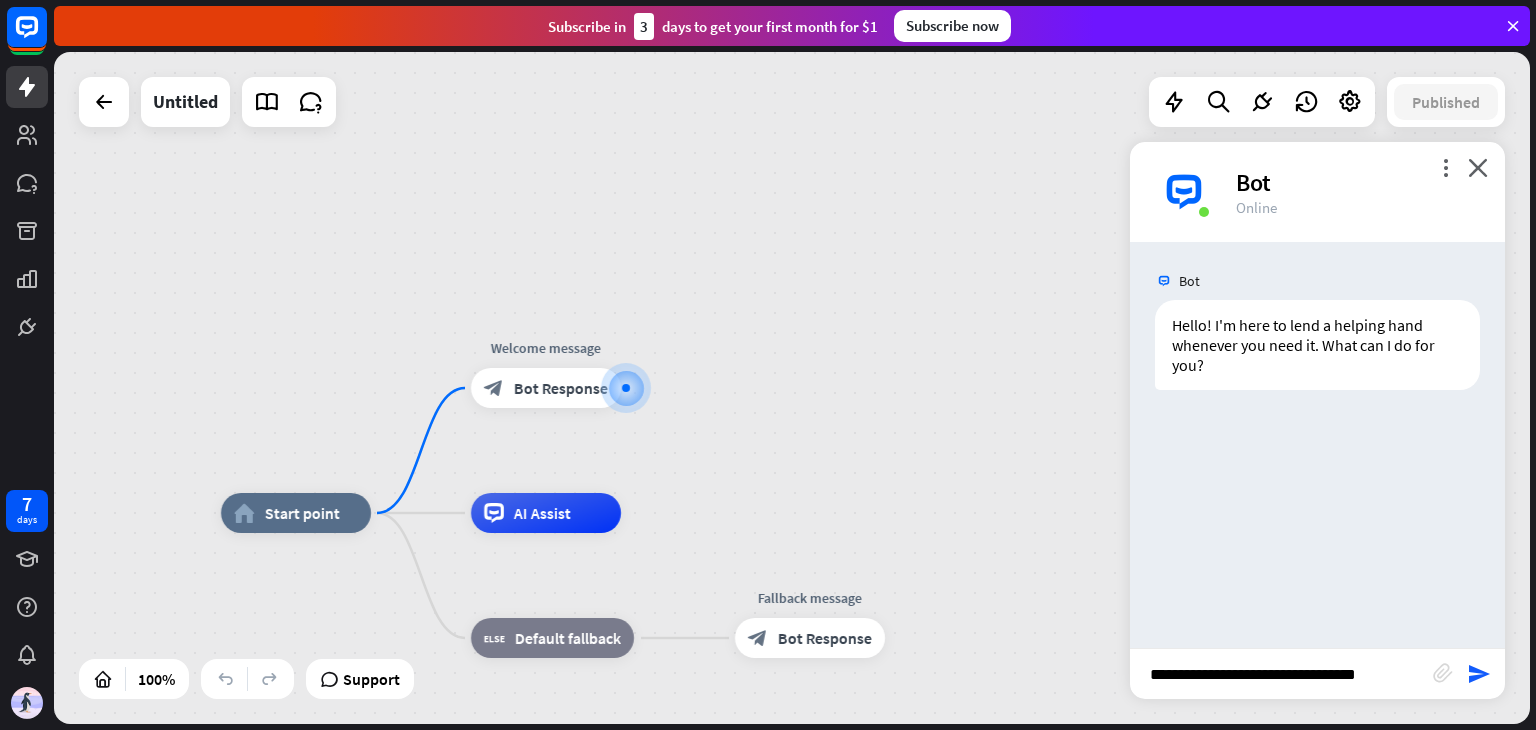 type 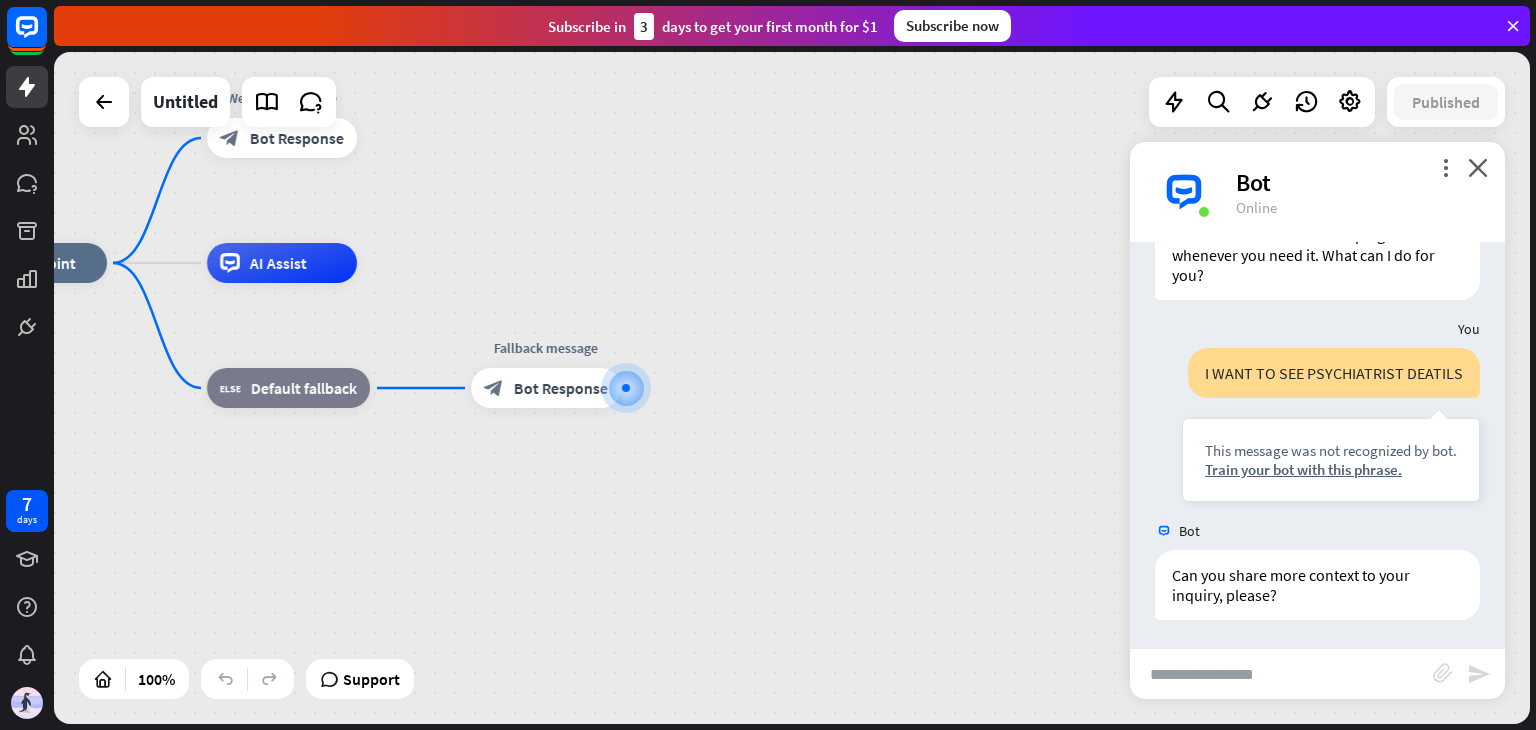 scroll, scrollTop: 92, scrollLeft: 0, axis: vertical 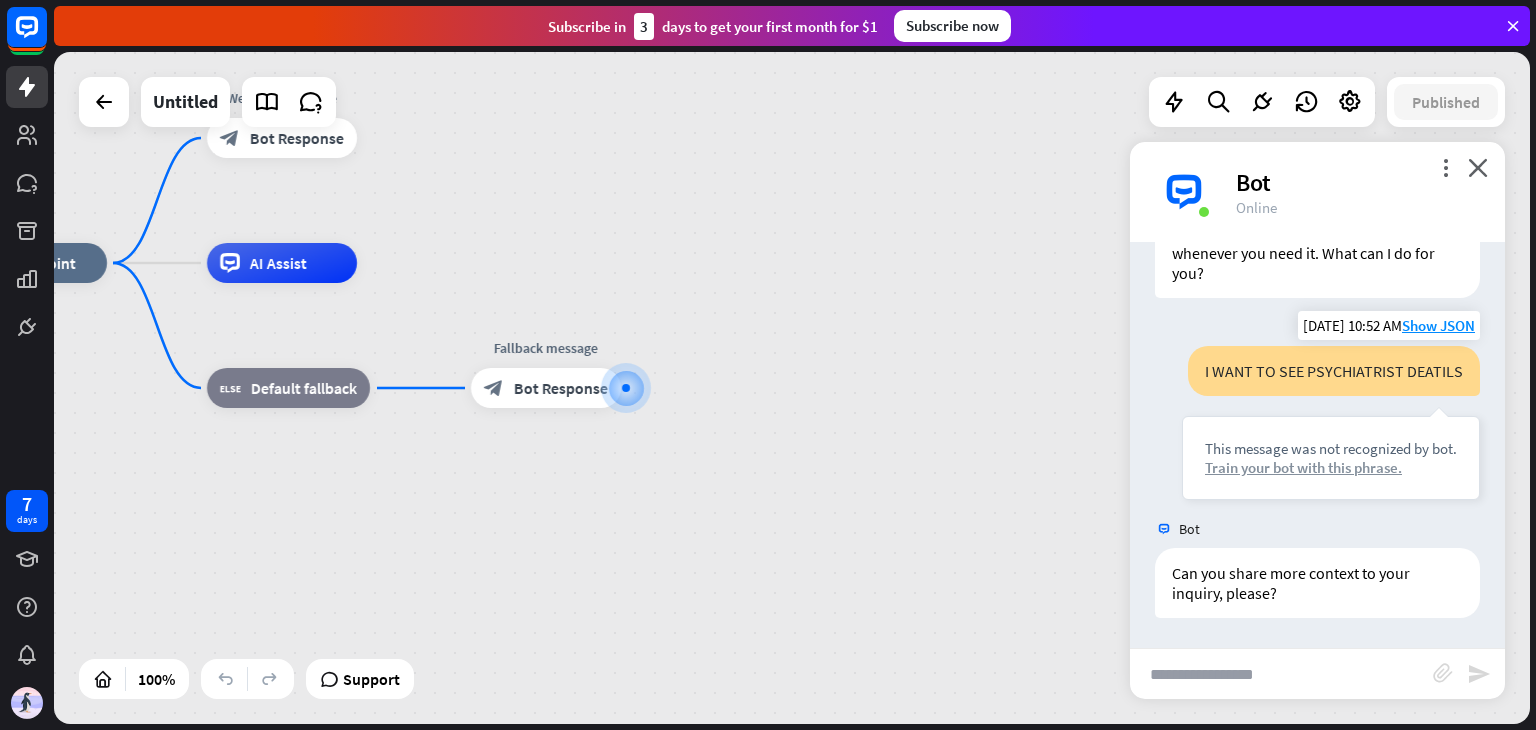 click on "Train your bot with this phrase." at bounding box center [1331, 467] 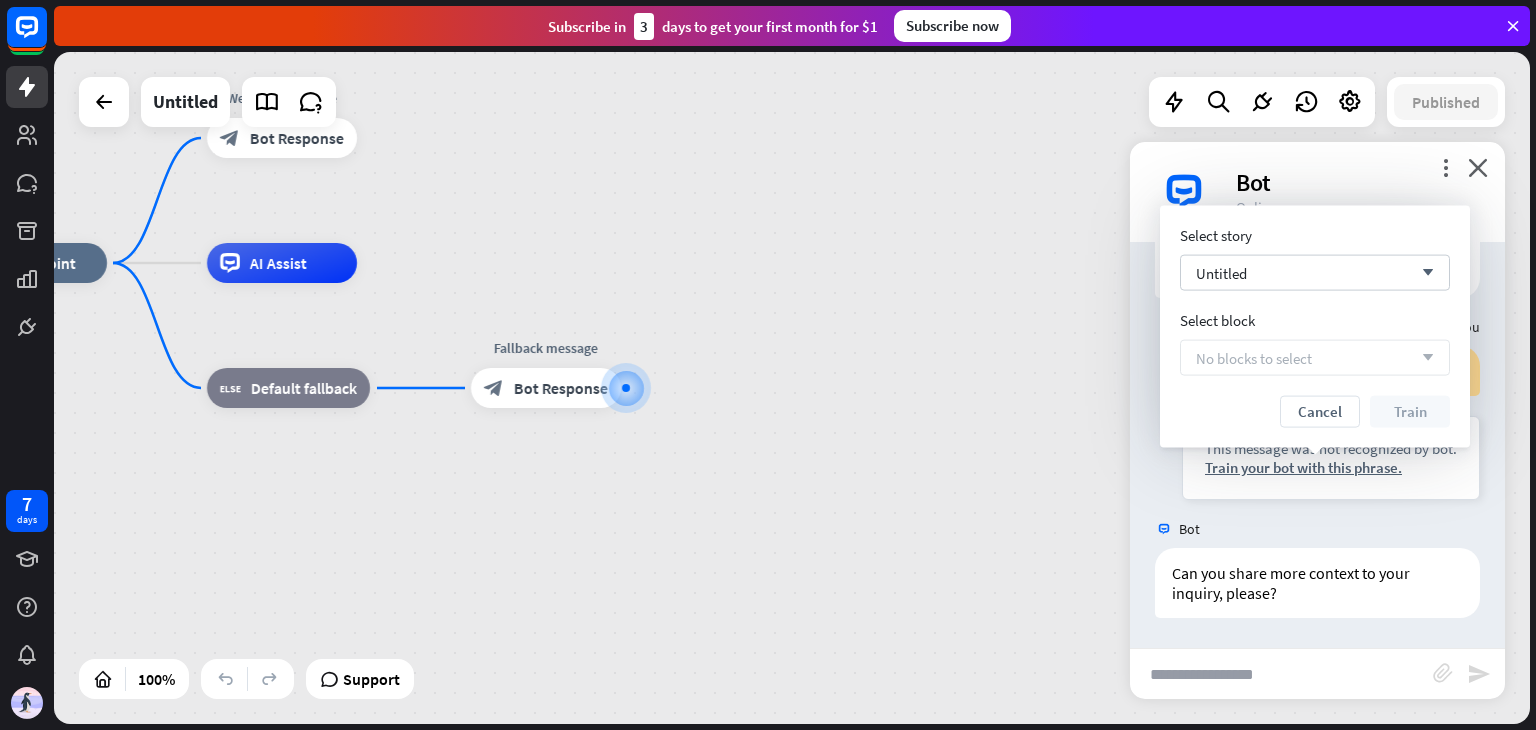 click on "No blocks to select
arrow_down" at bounding box center [1315, 358] 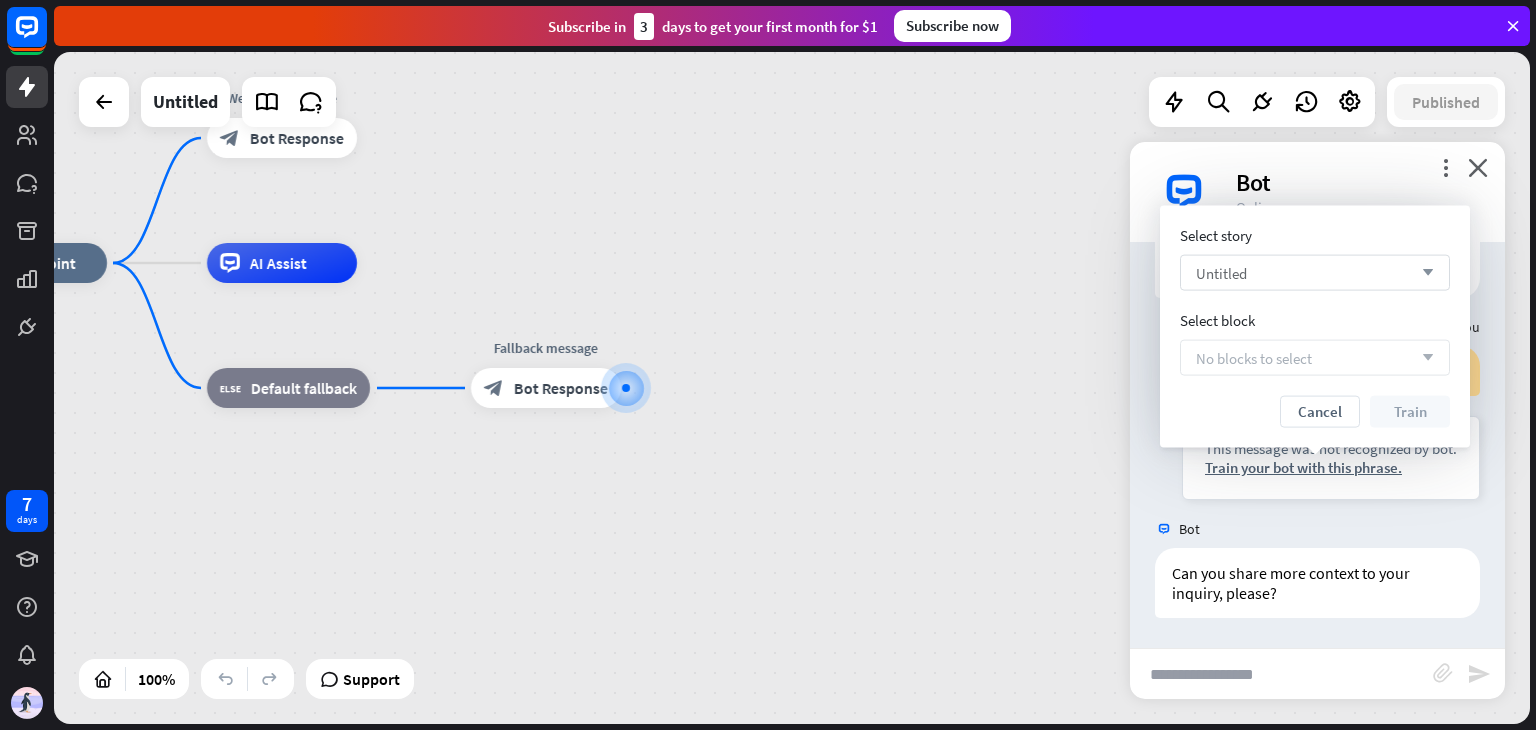 click on "Untitled
arrow_down" at bounding box center [1315, 273] 